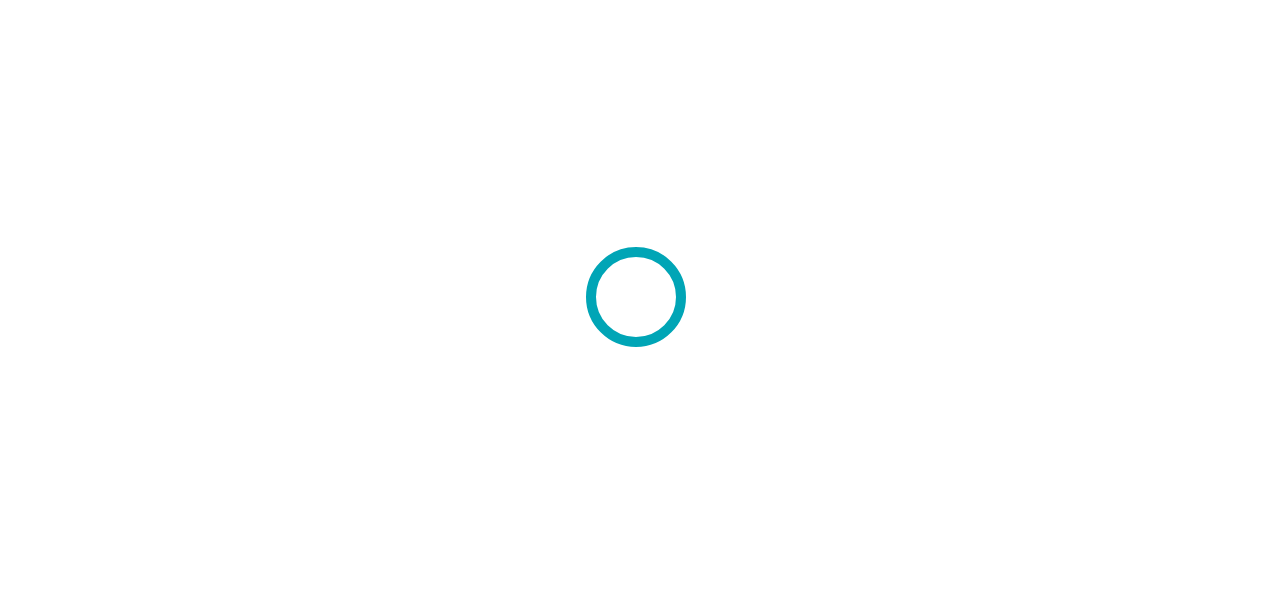 scroll, scrollTop: 0, scrollLeft: 0, axis: both 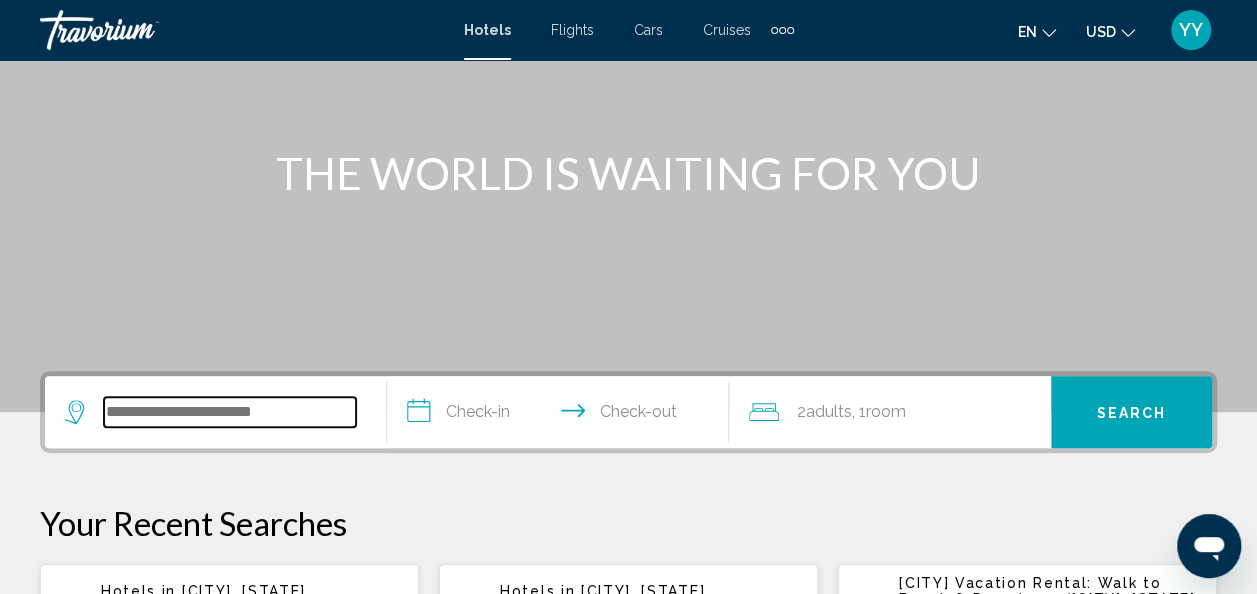click at bounding box center (230, 412) 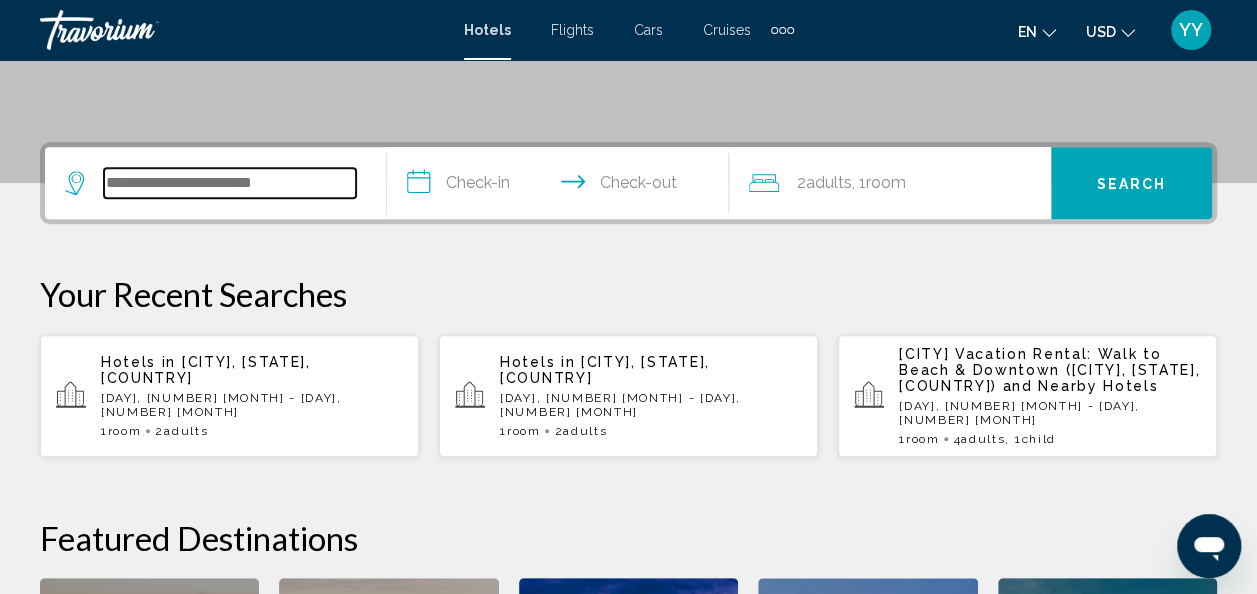 scroll, scrollTop: 494, scrollLeft: 0, axis: vertical 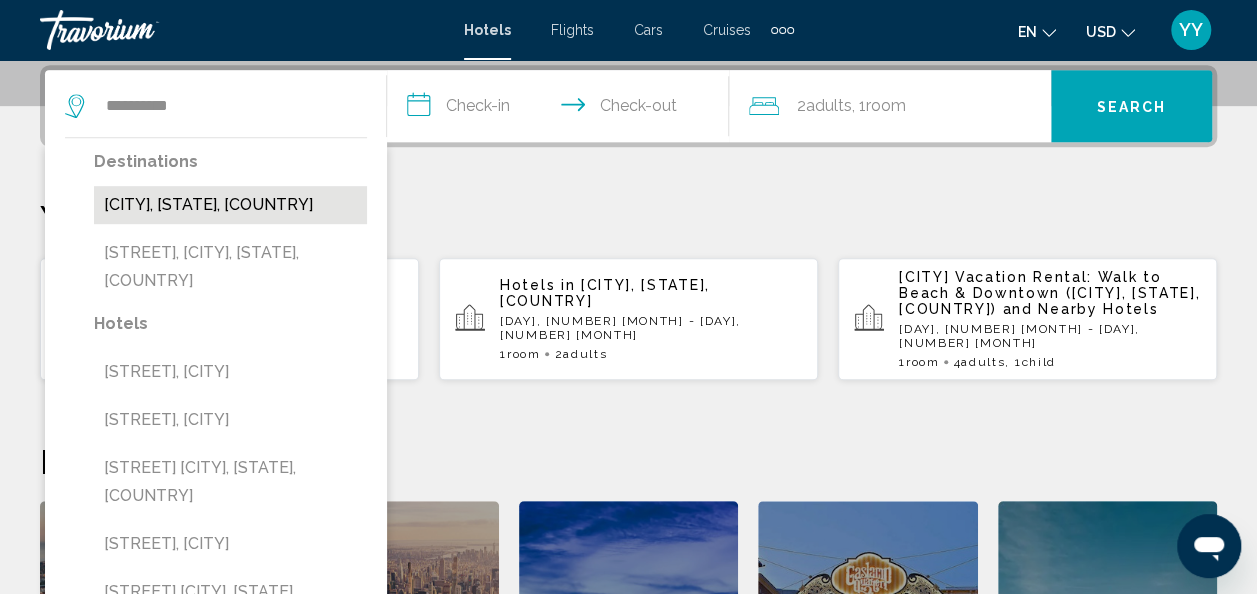 click on "[CITY], [STATE], [COUNTRY]" at bounding box center [230, 205] 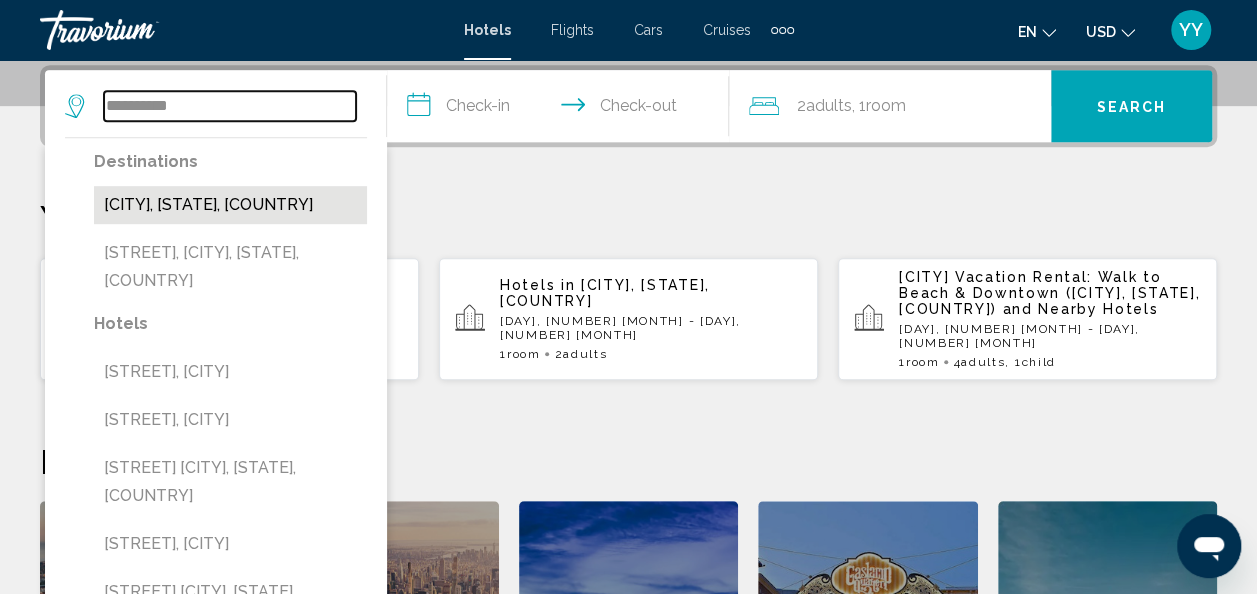 type on "**********" 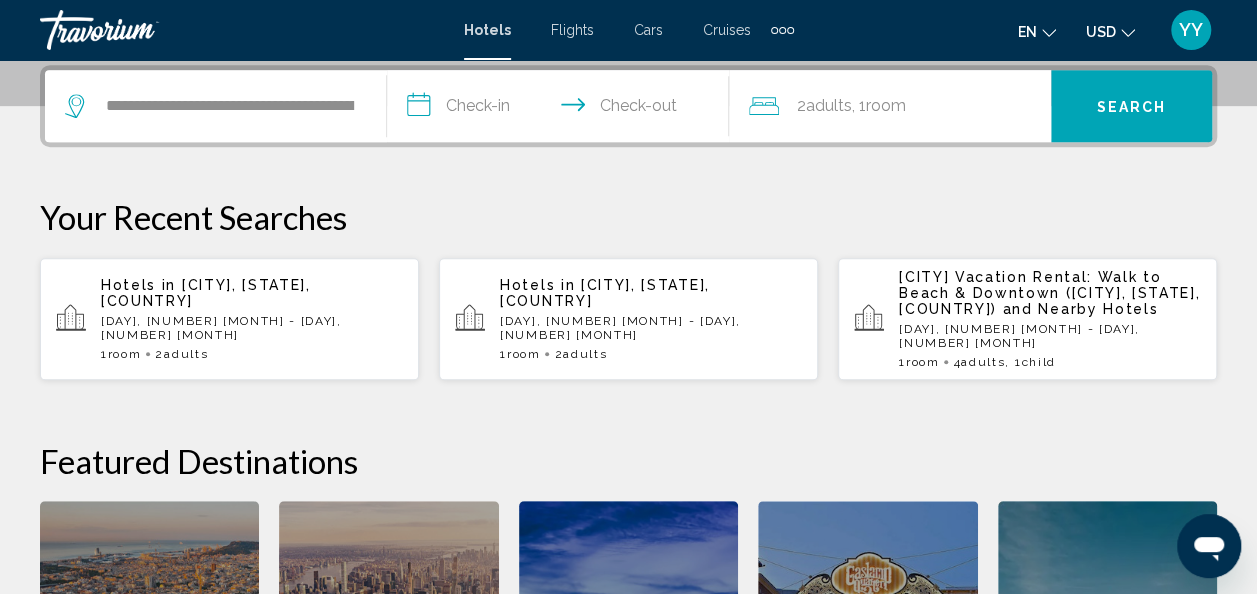 click on "**********" at bounding box center [562, 109] 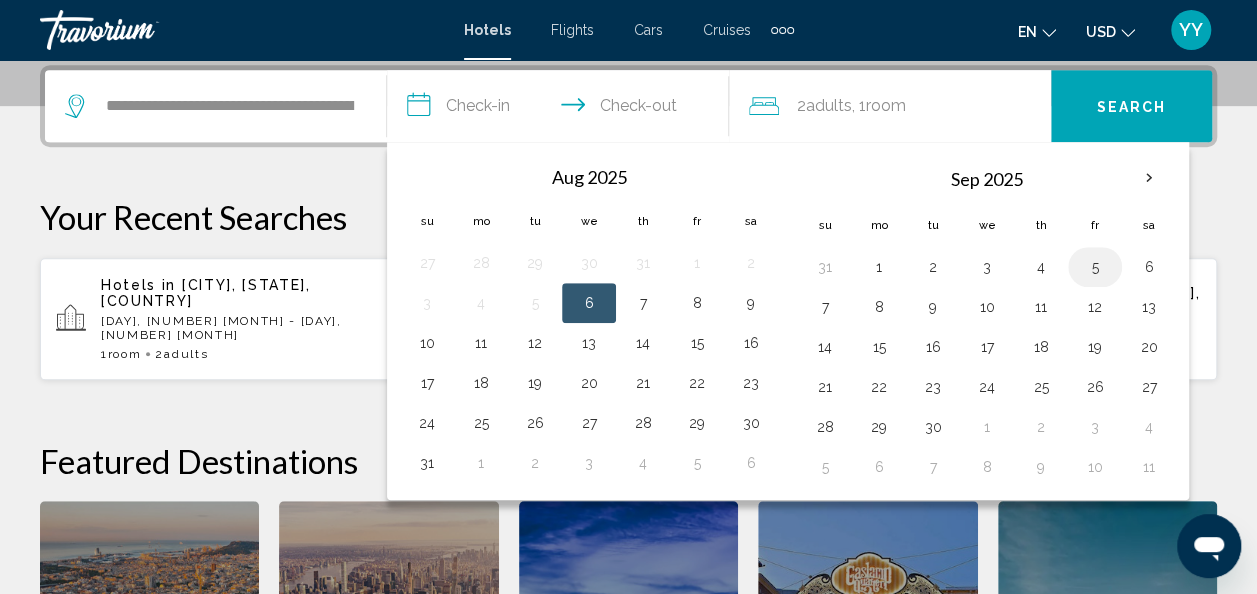 click on "5" at bounding box center [1095, 267] 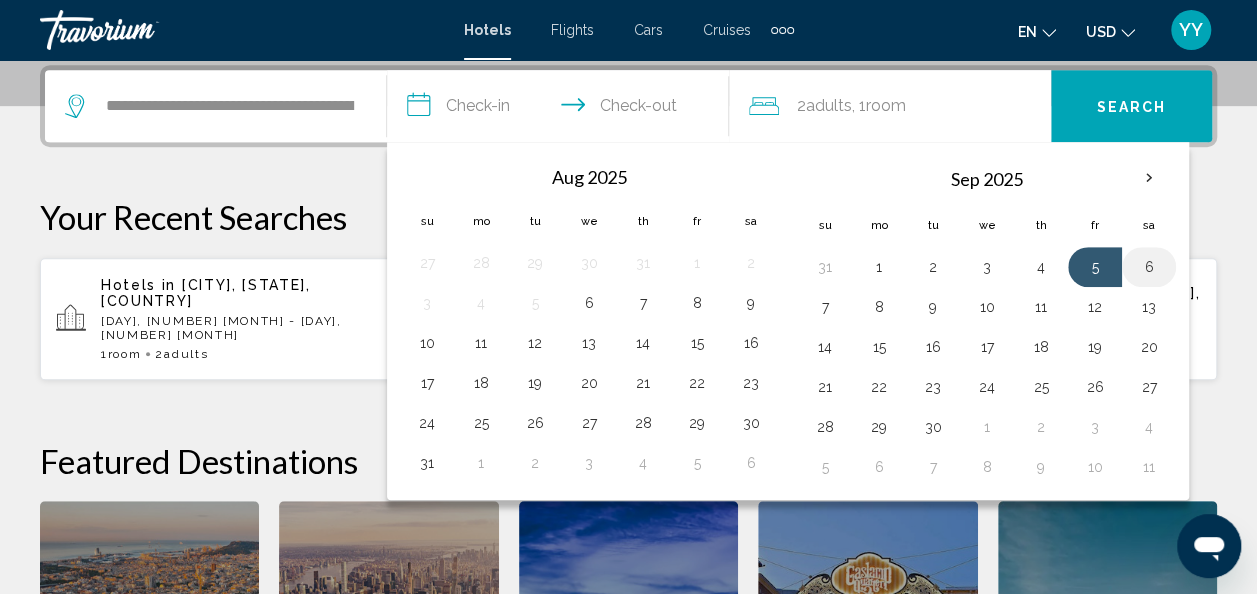 click on "6" at bounding box center (1149, 267) 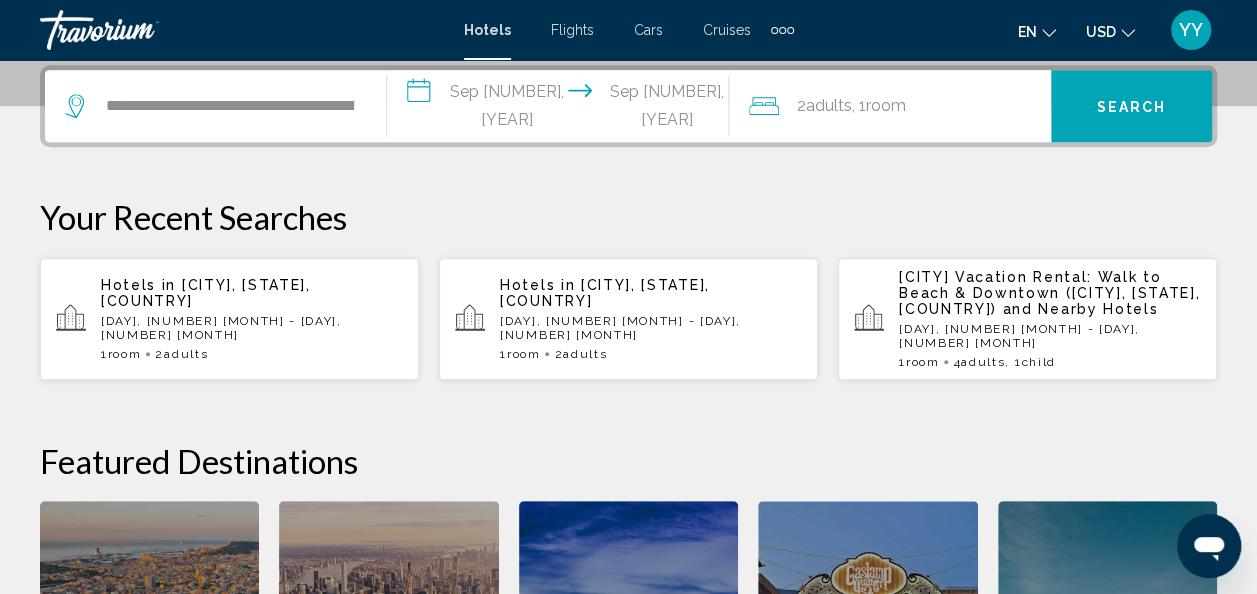 click on "Adults" 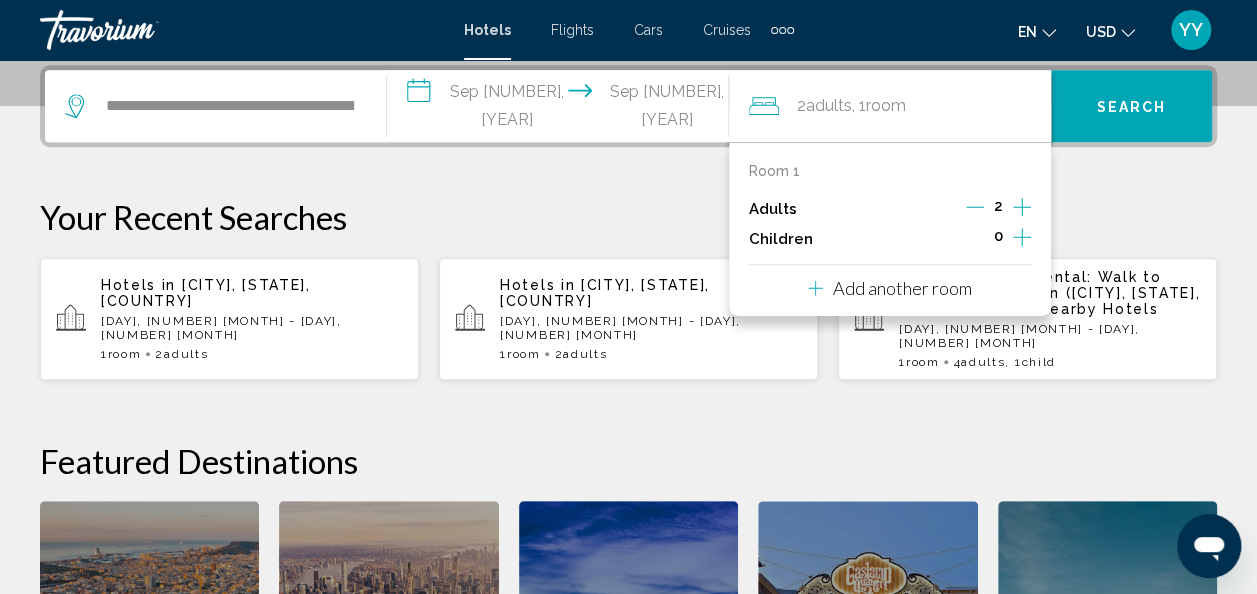 click 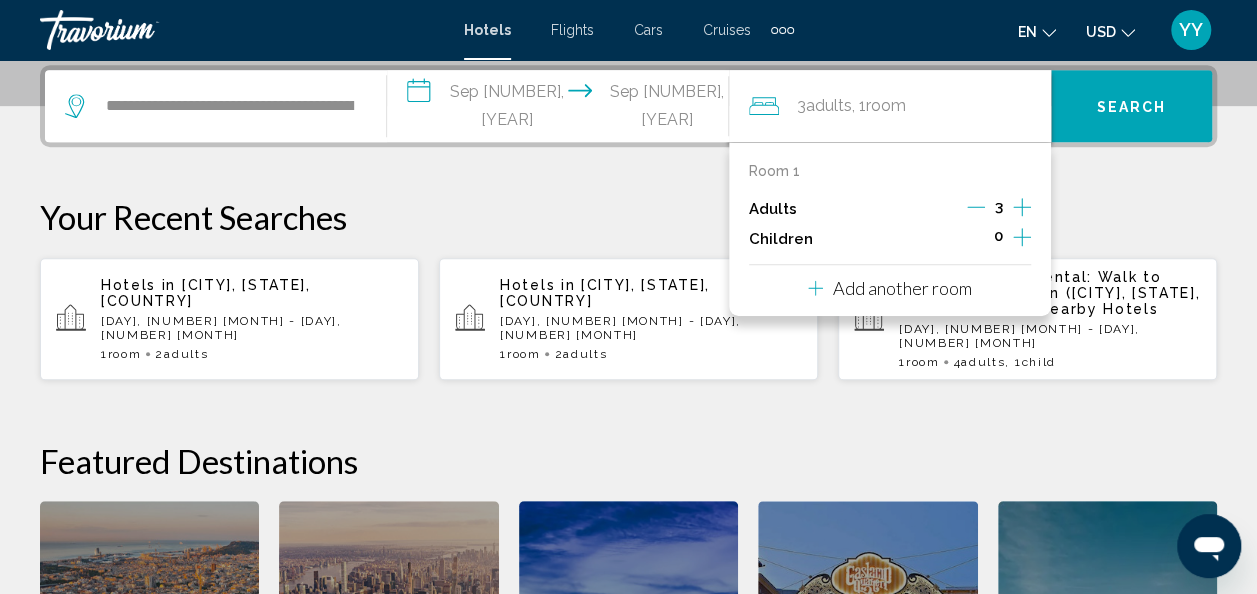 click 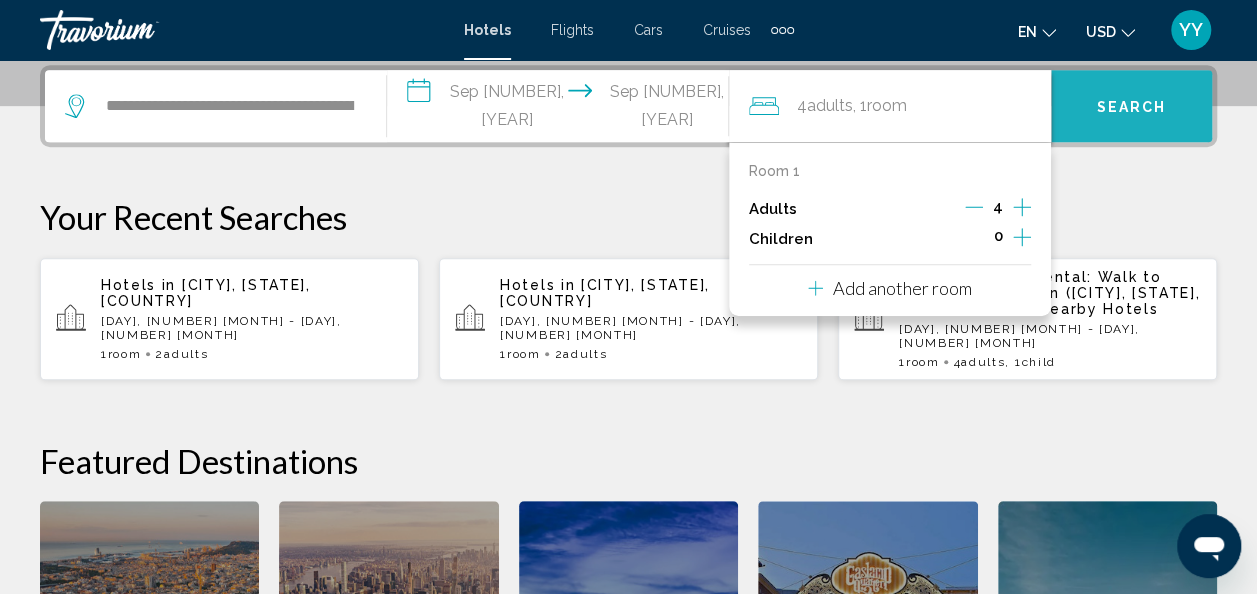 click on "Search" at bounding box center [1132, 107] 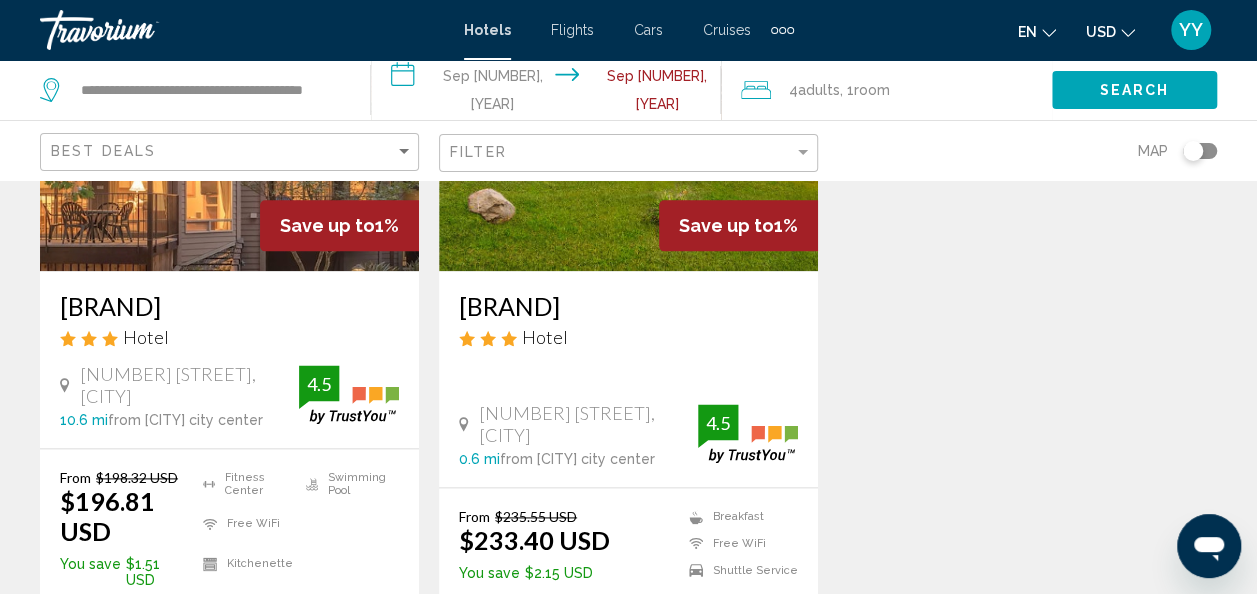 scroll, scrollTop: 1052, scrollLeft: 0, axis: vertical 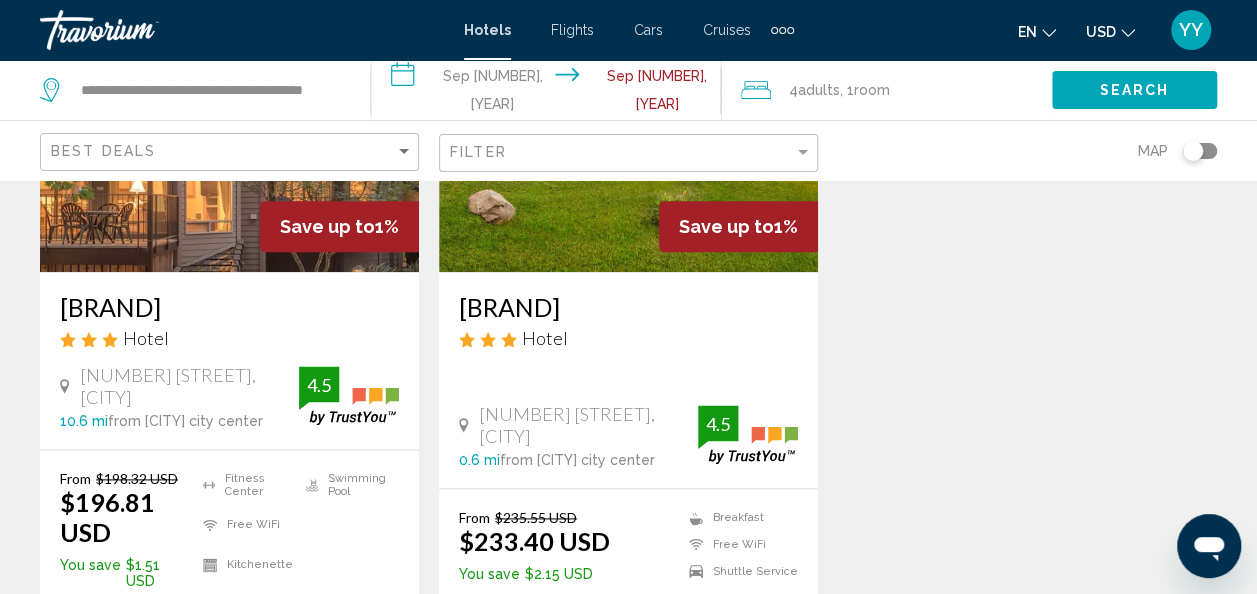 click at bounding box center (229, 112) 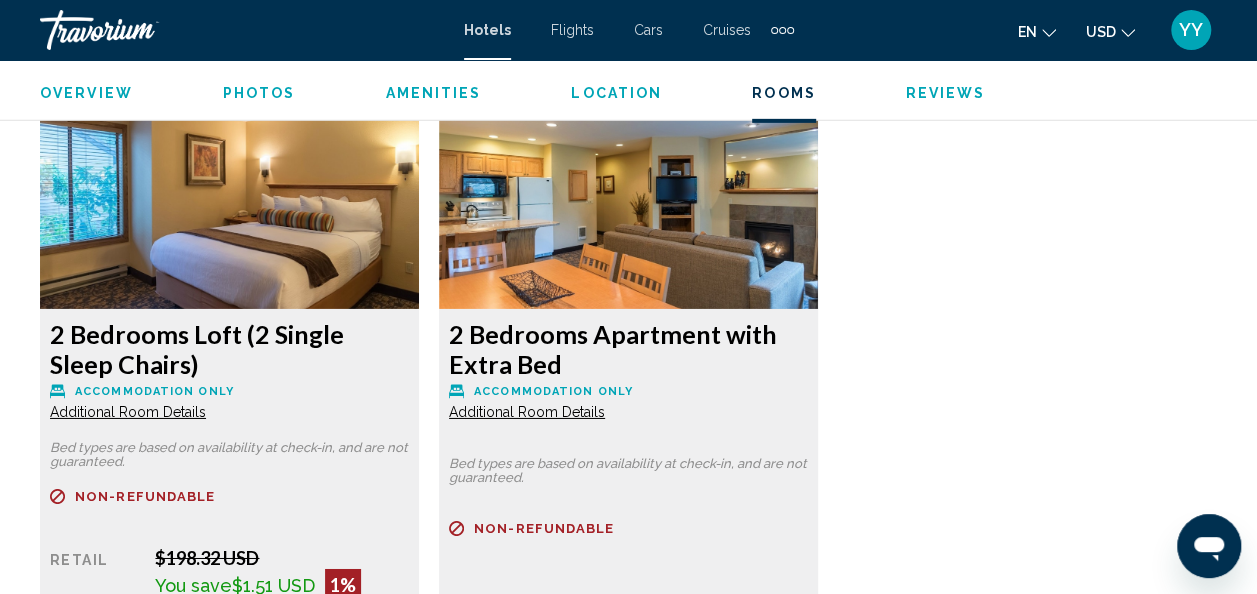 scroll, scrollTop: 3124, scrollLeft: 0, axis: vertical 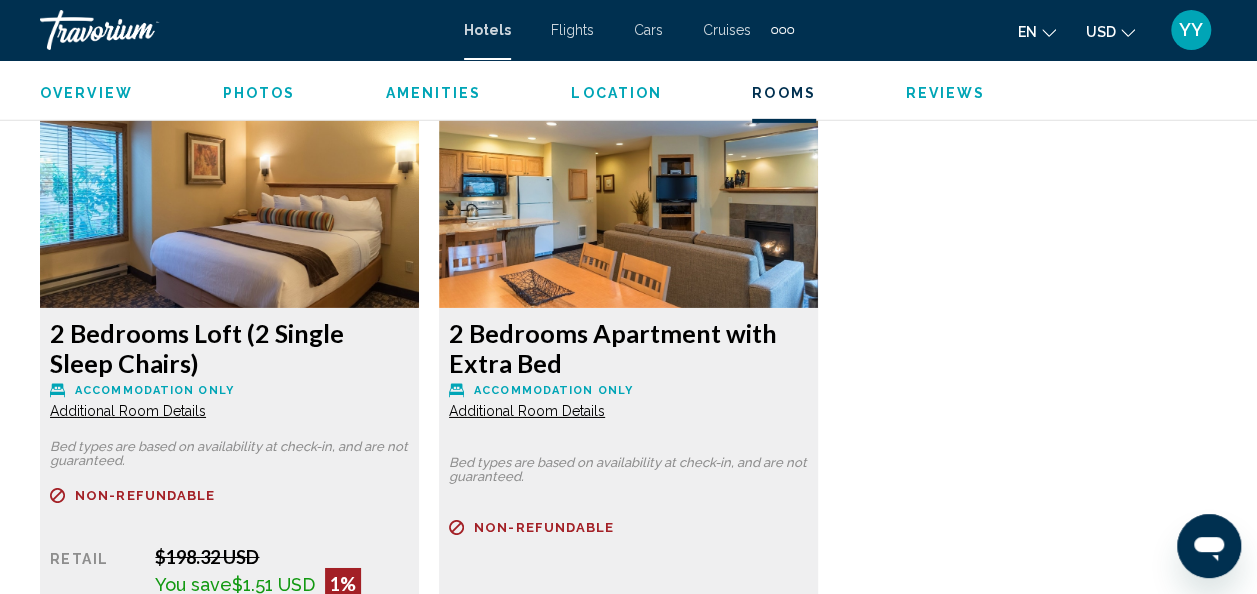 click on "Additional Room Details" at bounding box center [128, 411] 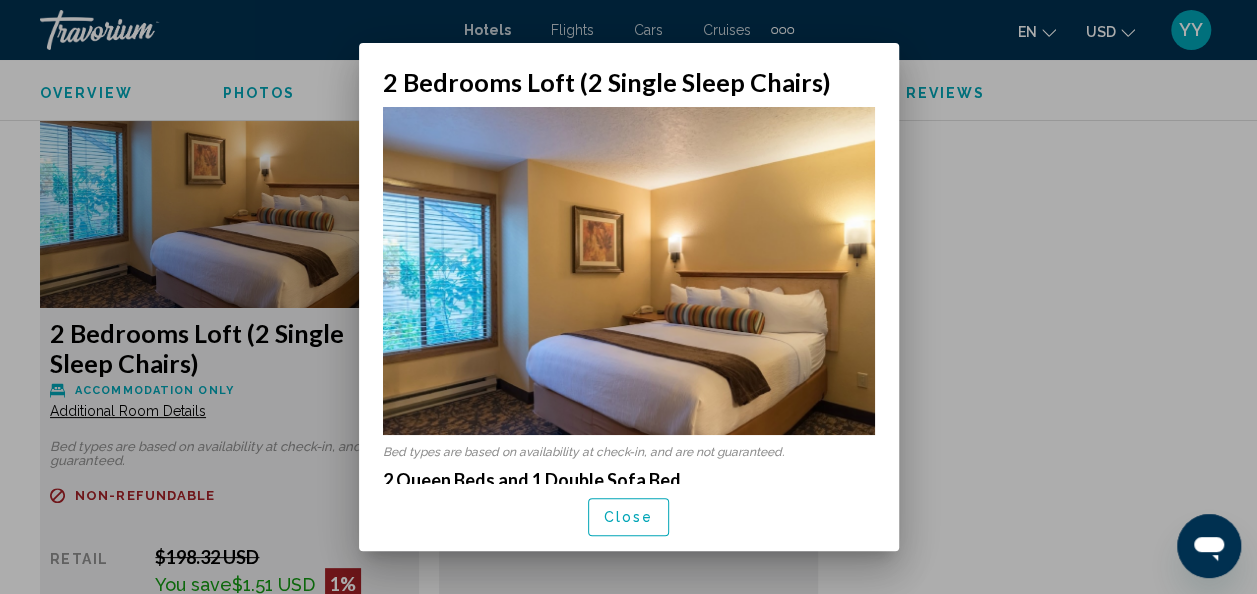 scroll, scrollTop: 0, scrollLeft: 0, axis: both 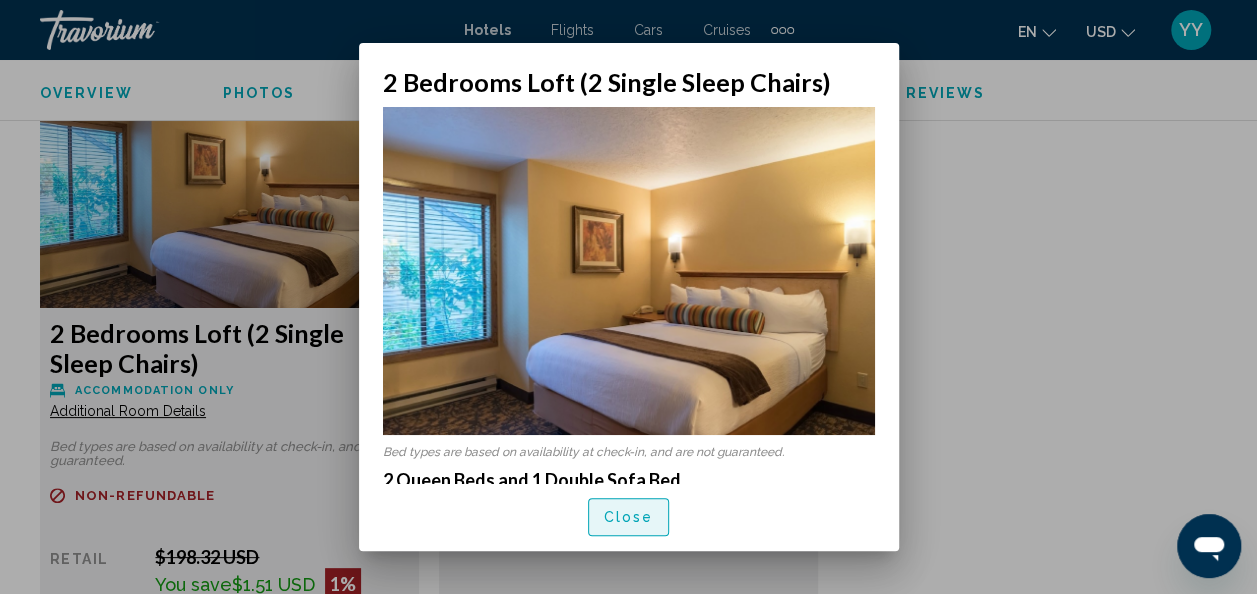click on "Close" at bounding box center (629, 518) 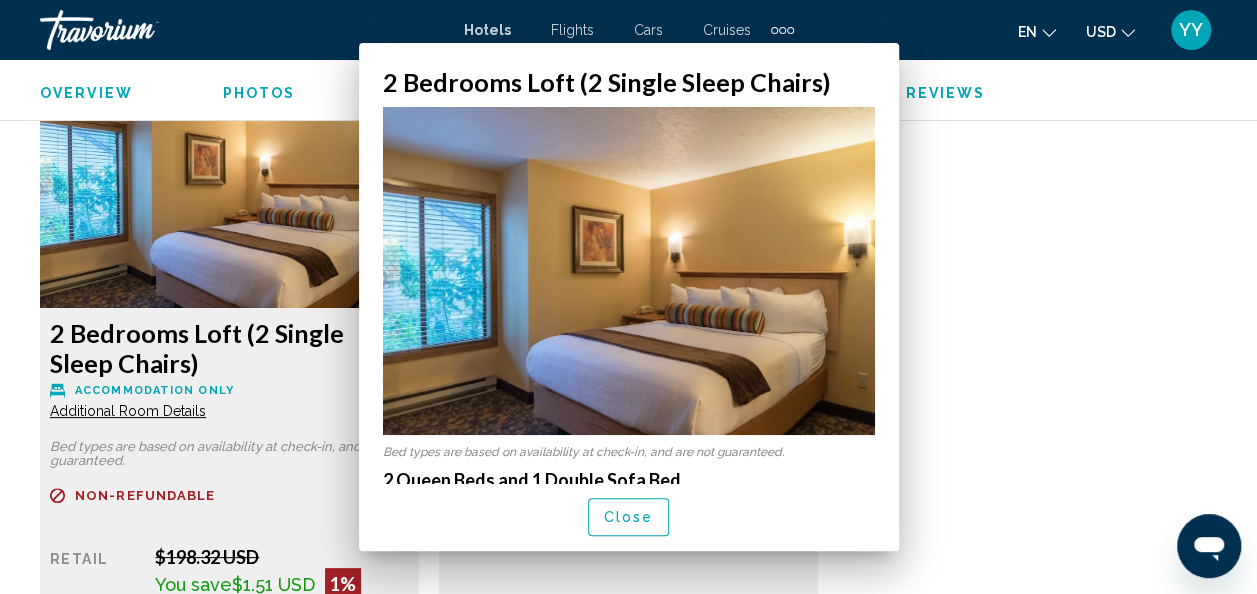 scroll, scrollTop: 3124, scrollLeft: 0, axis: vertical 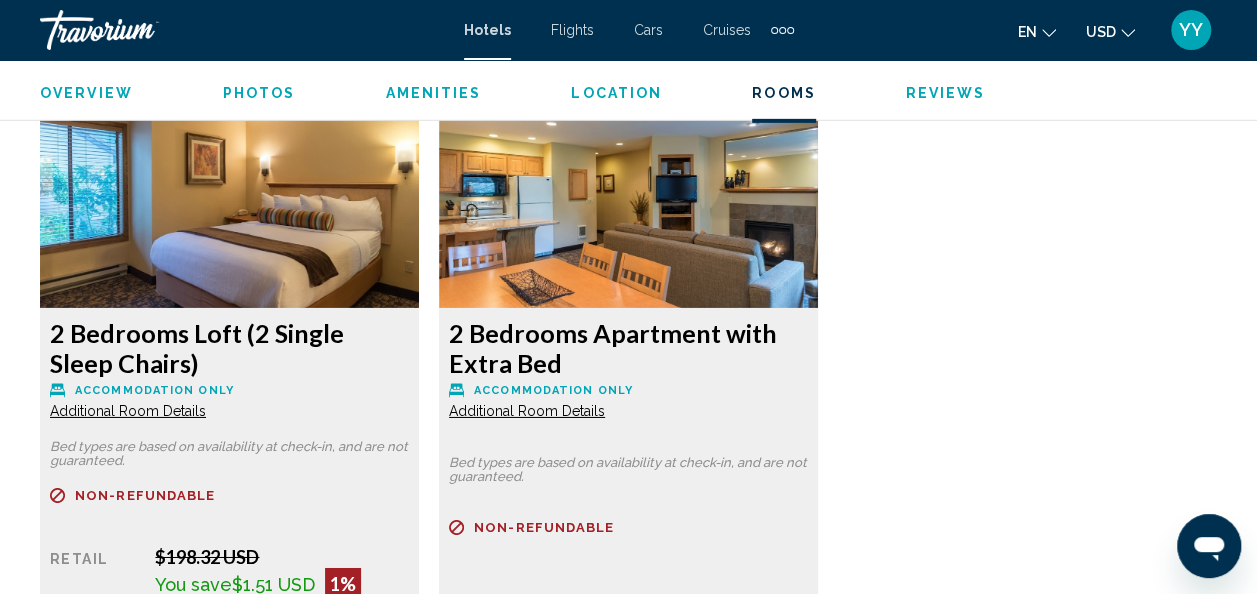 click on "Additional Room Details" at bounding box center [128, 411] 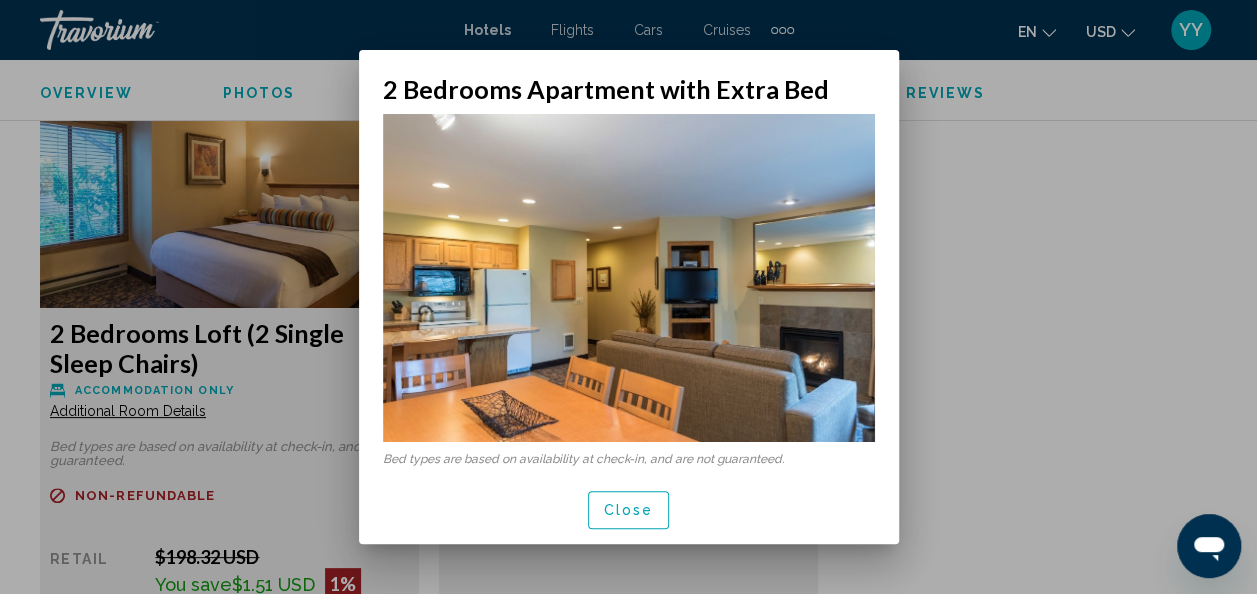 click on "Close" at bounding box center [629, 511] 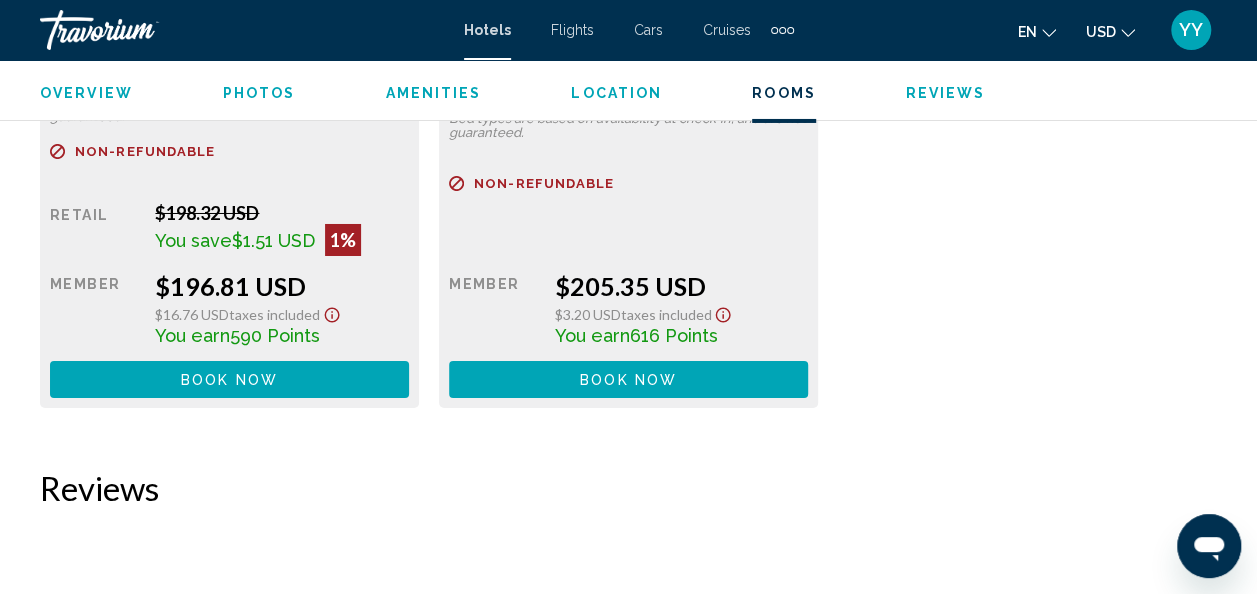 scroll, scrollTop: 3453, scrollLeft: 0, axis: vertical 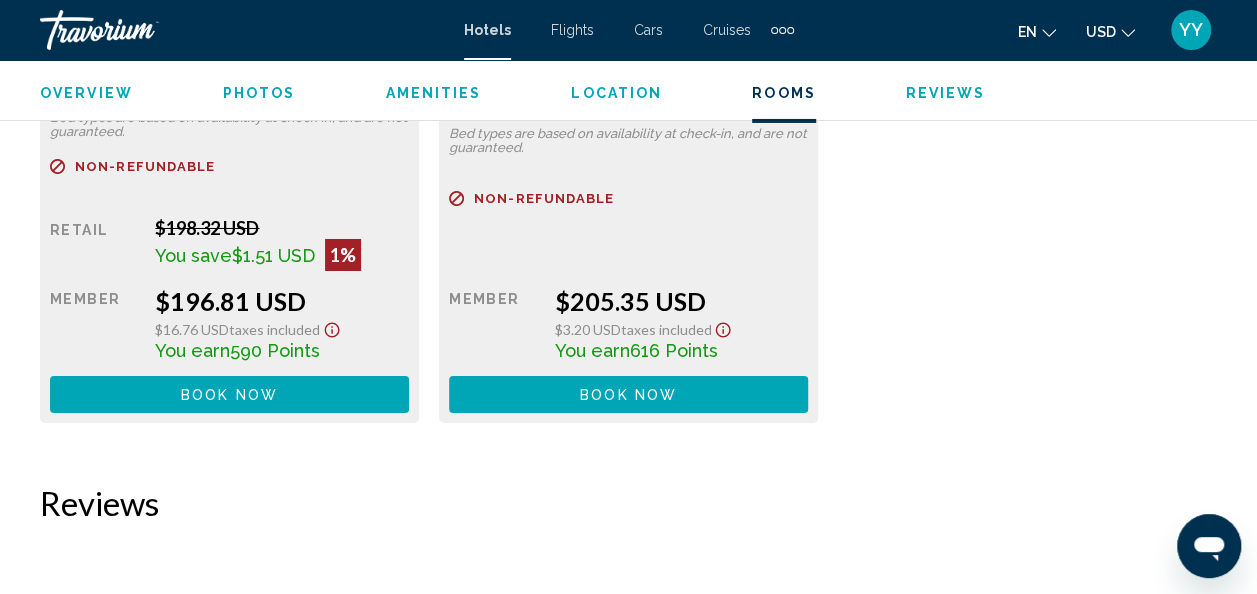 click on "Book now" at bounding box center [229, 395] 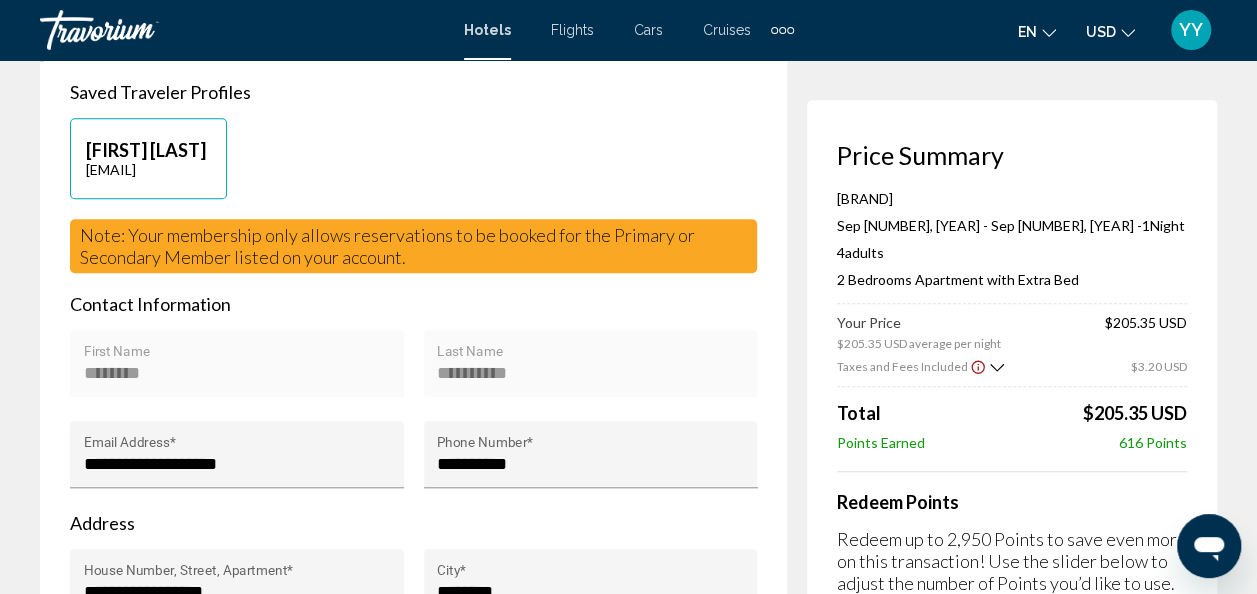 scroll, scrollTop: 513, scrollLeft: 0, axis: vertical 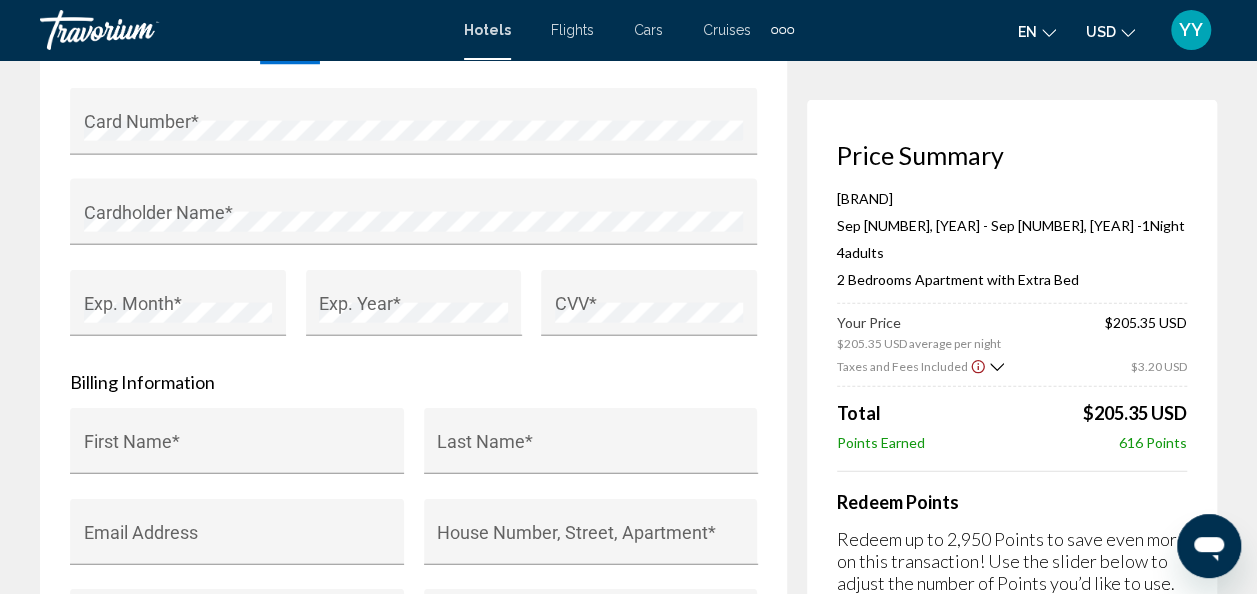 click on "Redeem  Points Redeem up to 2,950  Points to save even more on this transaction! Use the slider below to adjust the number of Points you’d like to use. 0 2,950 0" at bounding box center (1012, 567) 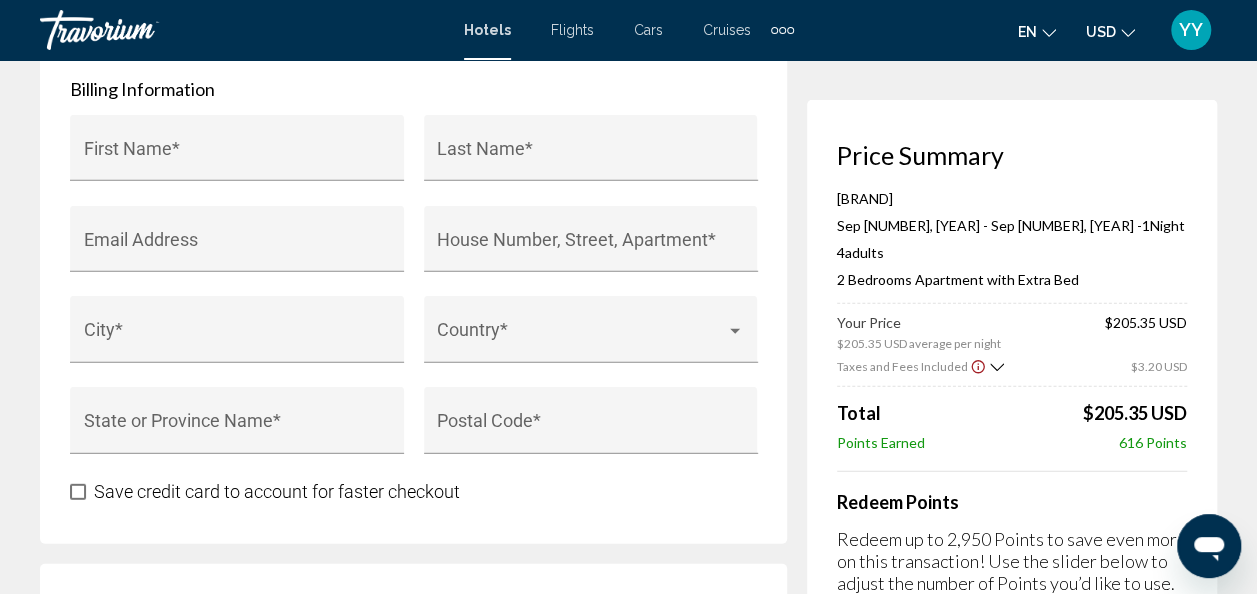 scroll, scrollTop: 2454, scrollLeft: 0, axis: vertical 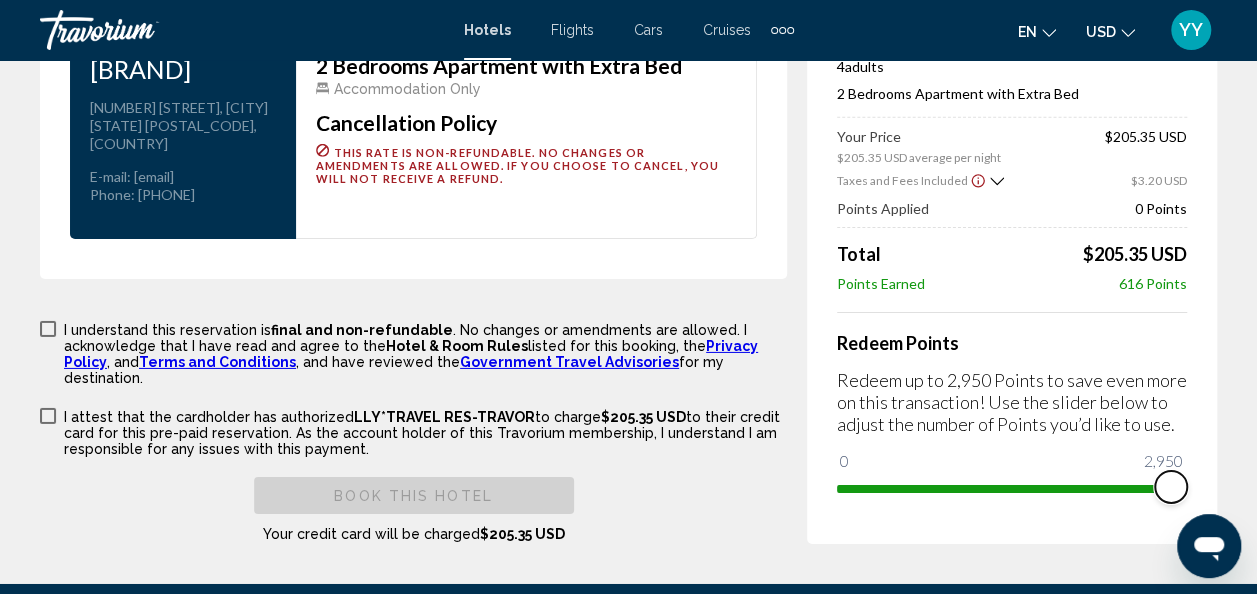 drag, startPoint x: 868, startPoint y: 496, endPoint x: 1186, endPoint y: 513, distance: 318.45407 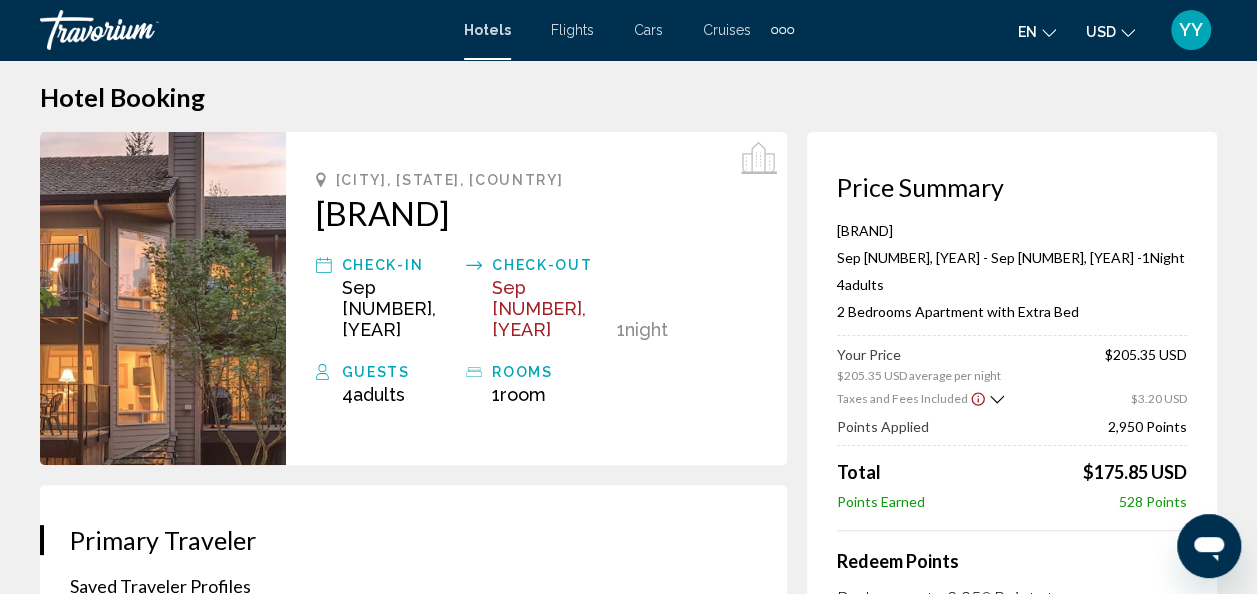 scroll, scrollTop: 0, scrollLeft: 0, axis: both 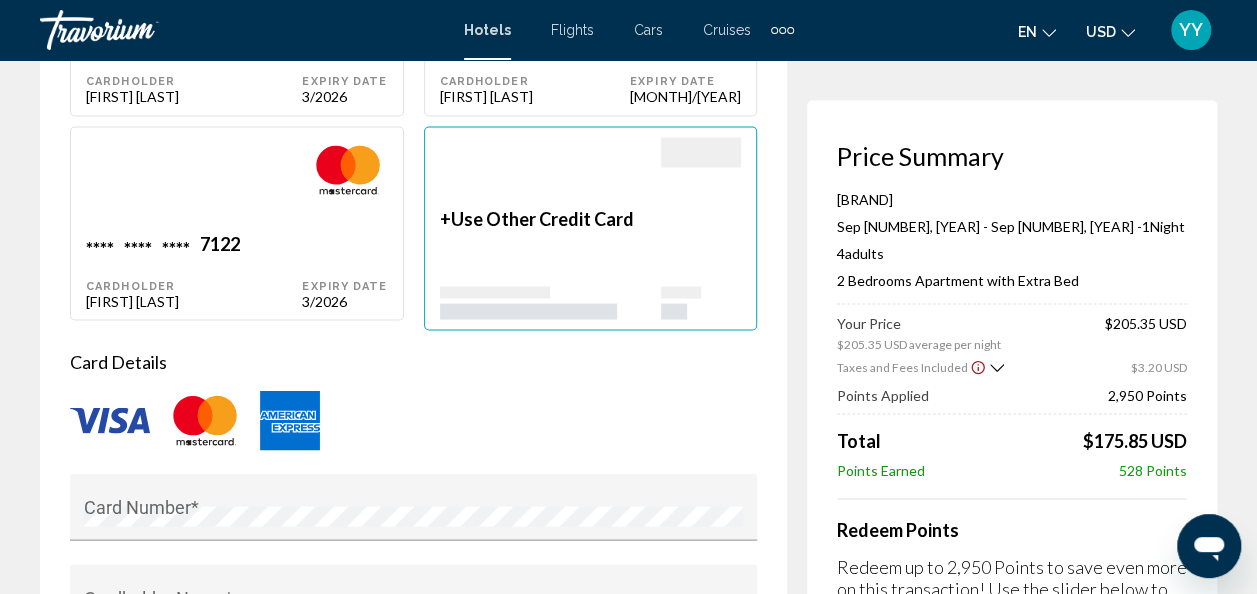 drag, startPoint x: 192, startPoint y: 156, endPoint x: 459, endPoint y: 306, distance: 306.2499 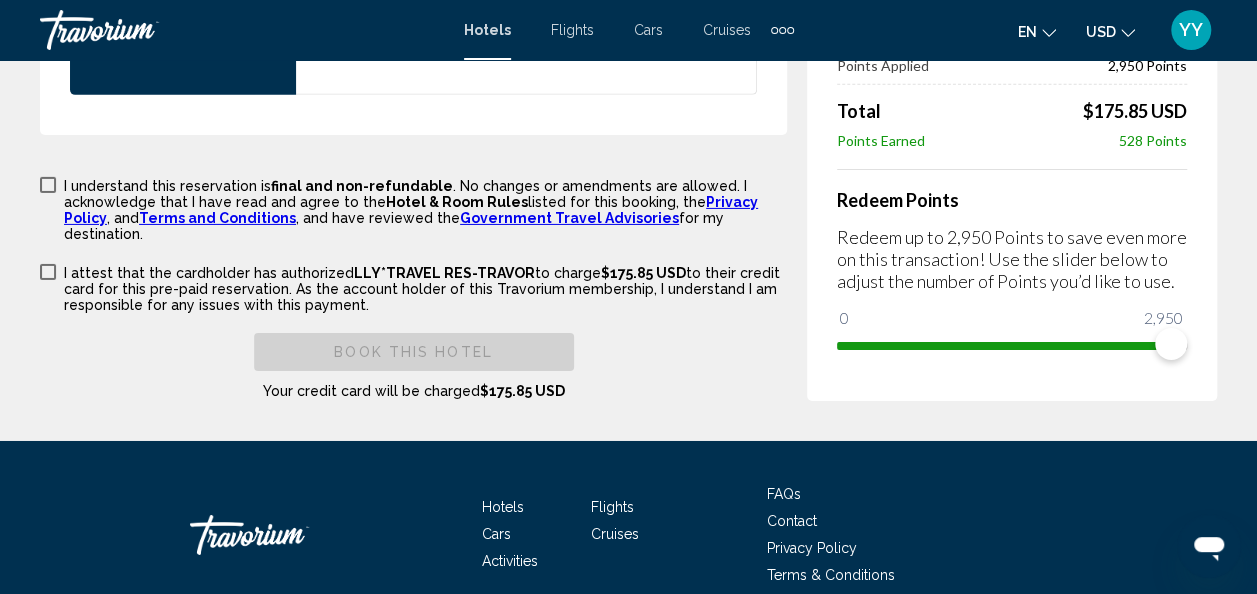 scroll, scrollTop: 3192, scrollLeft: 0, axis: vertical 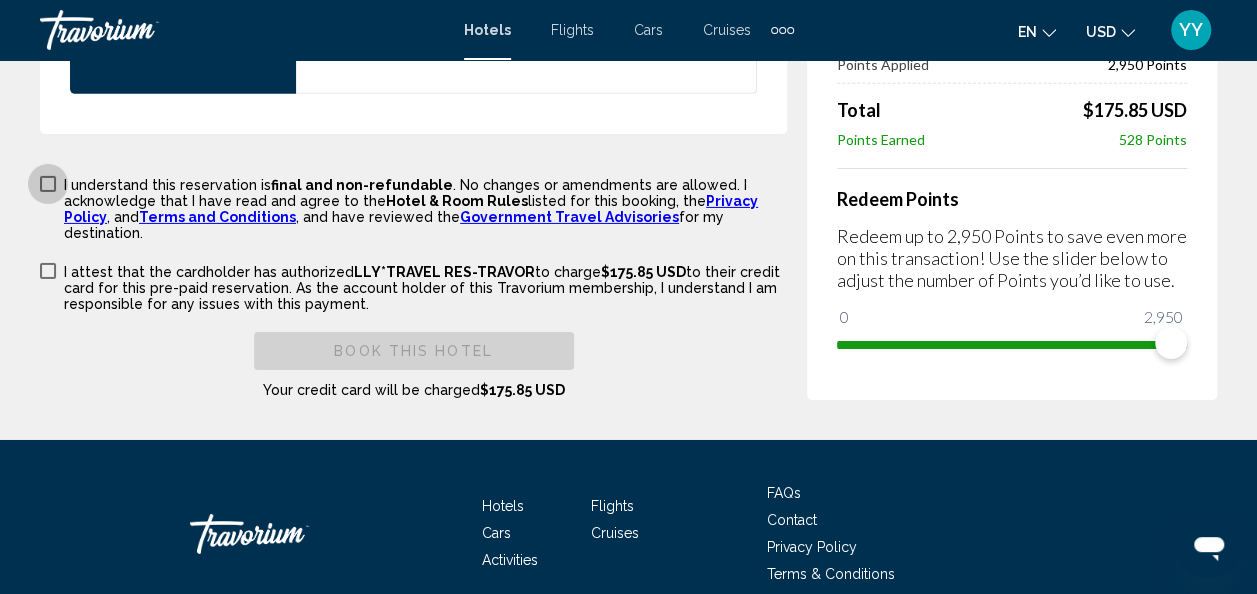 click at bounding box center [48, 184] 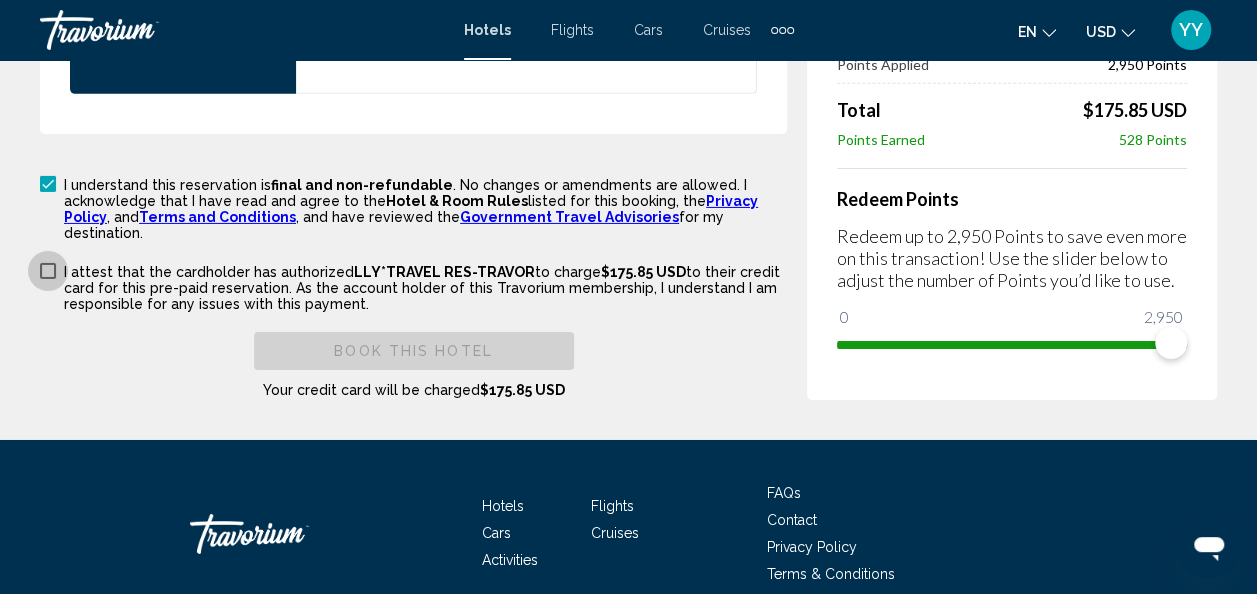 click at bounding box center (48, 271) 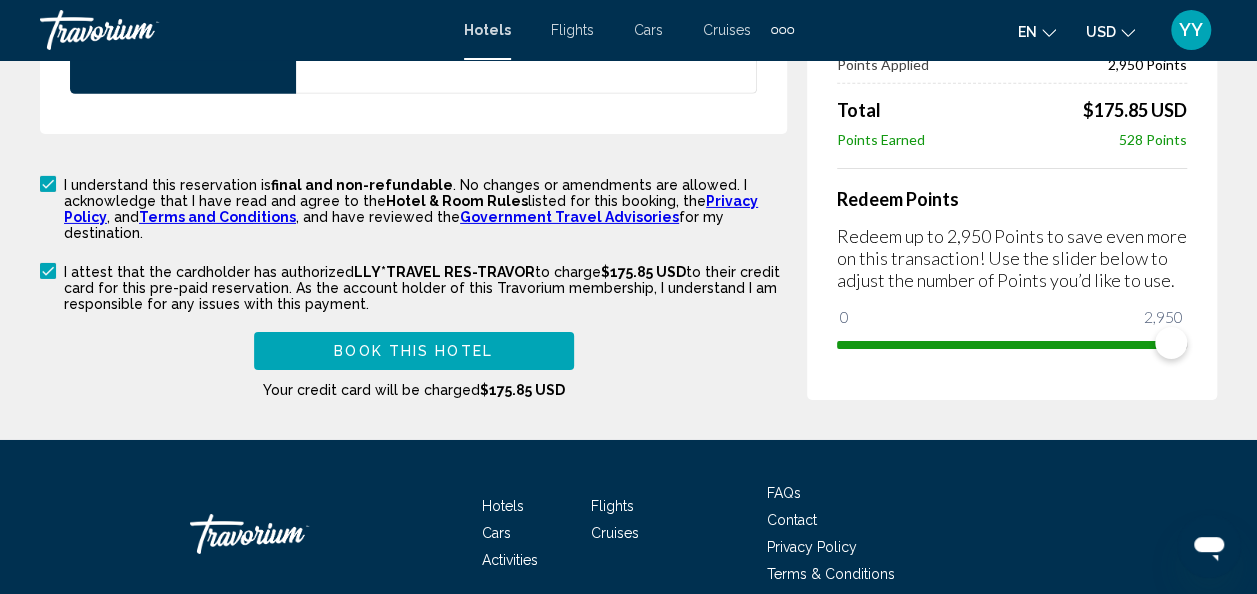 click on "Book this hotel" at bounding box center (413, 352) 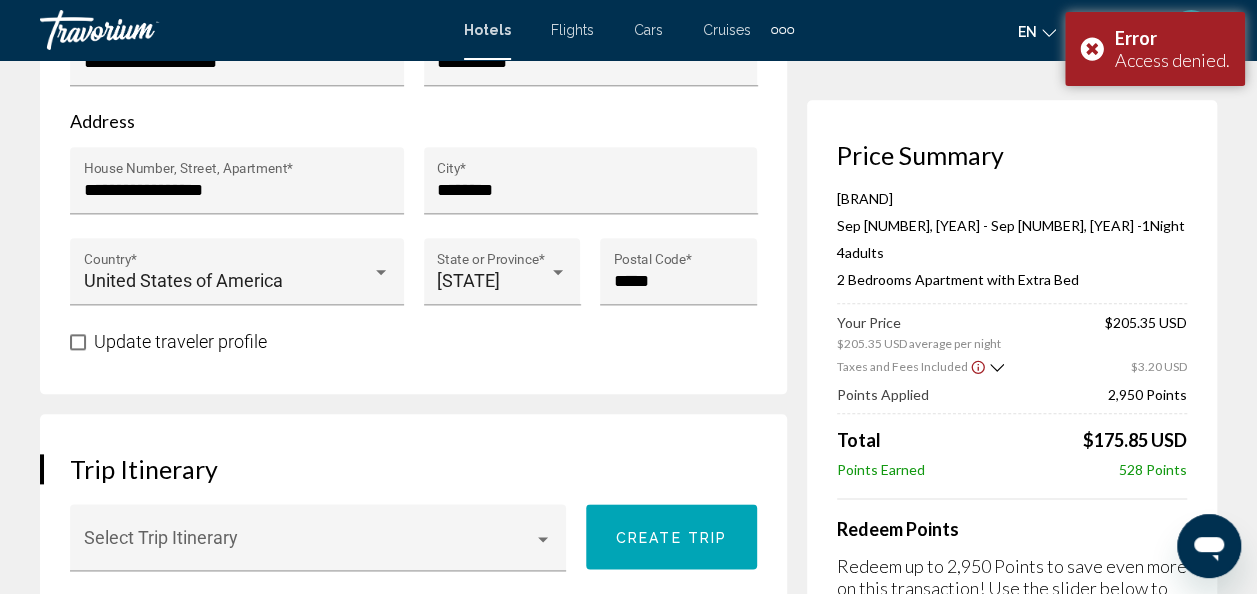 scroll, scrollTop: 0, scrollLeft: 0, axis: both 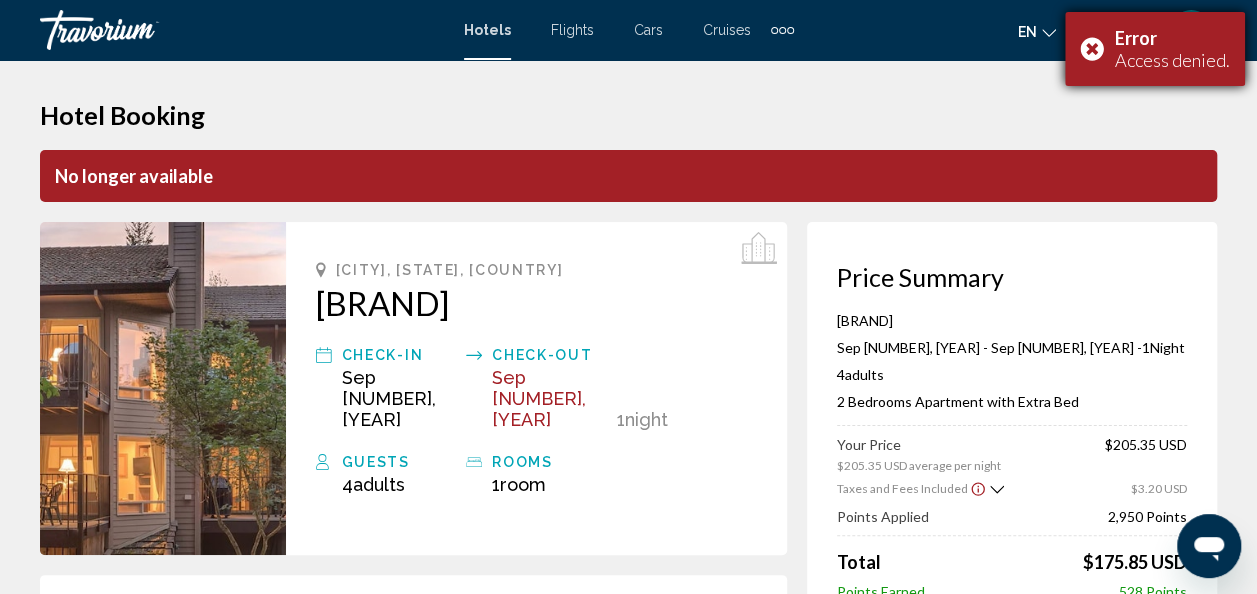 click on "Error   Access denied." at bounding box center [1155, 49] 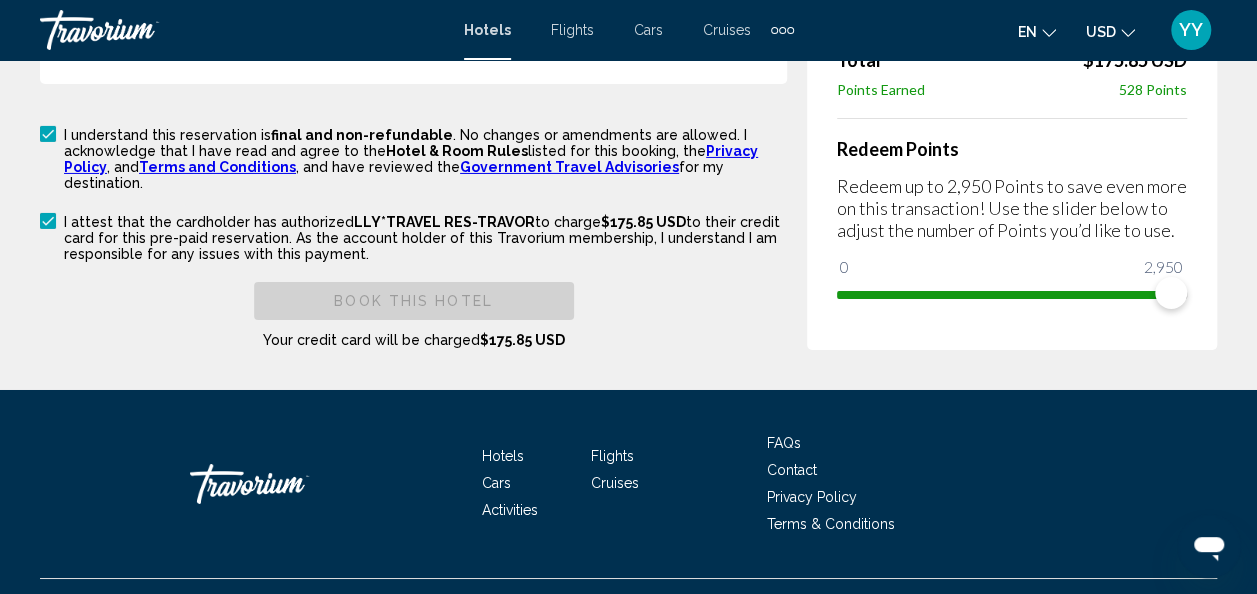 scroll, scrollTop: 3316, scrollLeft: 0, axis: vertical 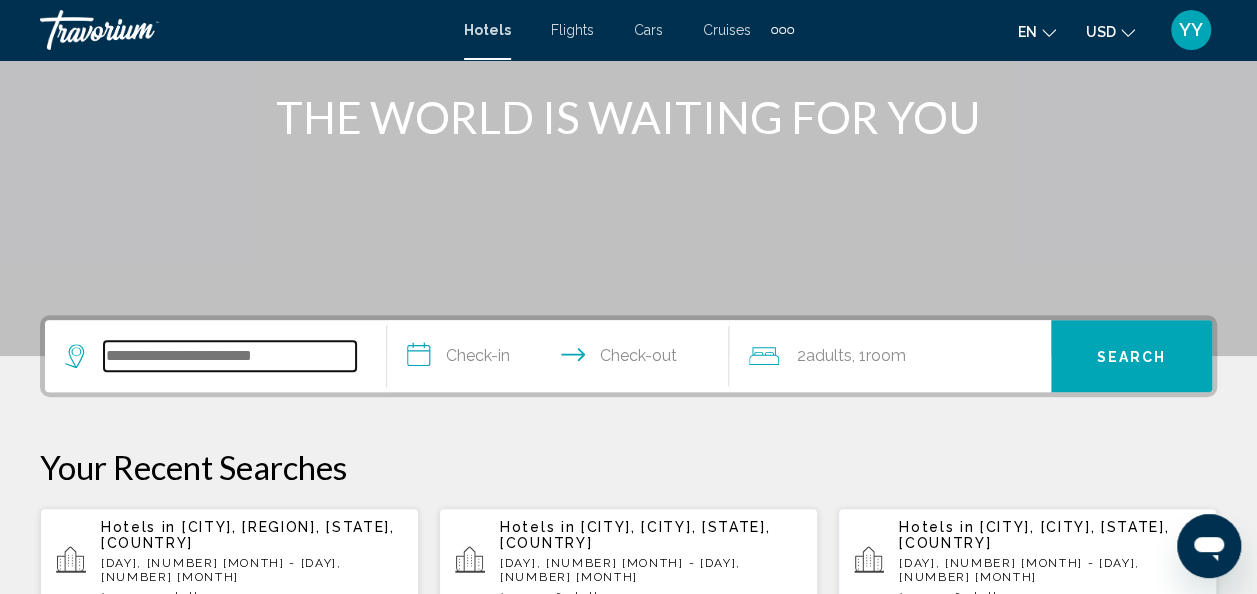 click at bounding box center (230, 356) 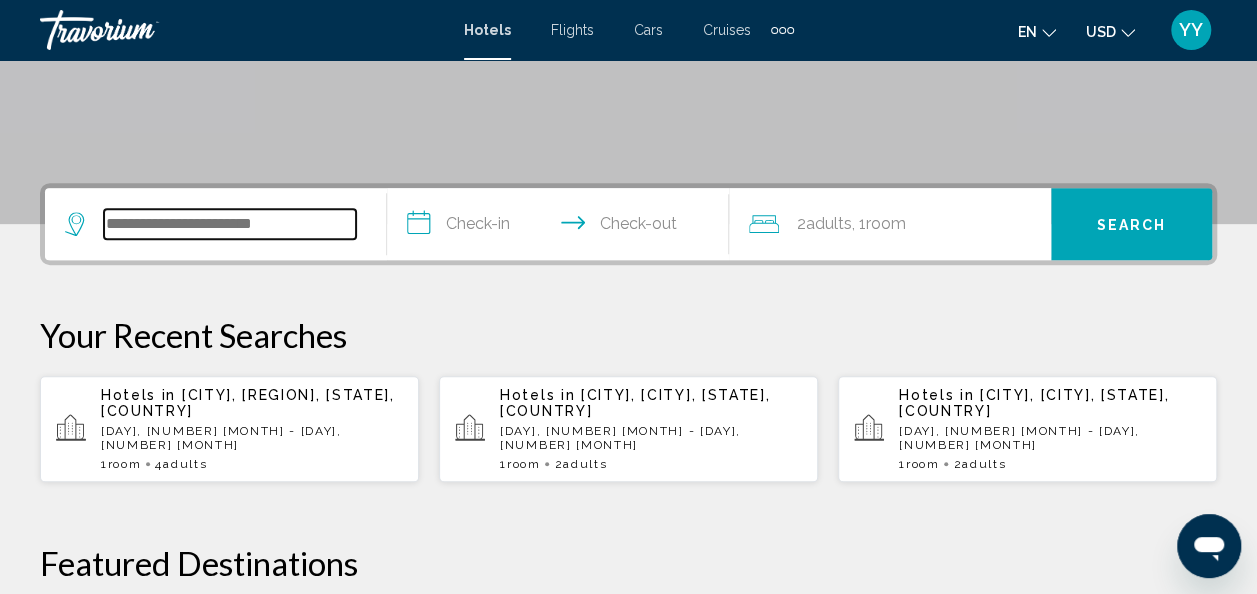 scroll, scrollTop: 494, scrollLeft: 0, axis: vertical 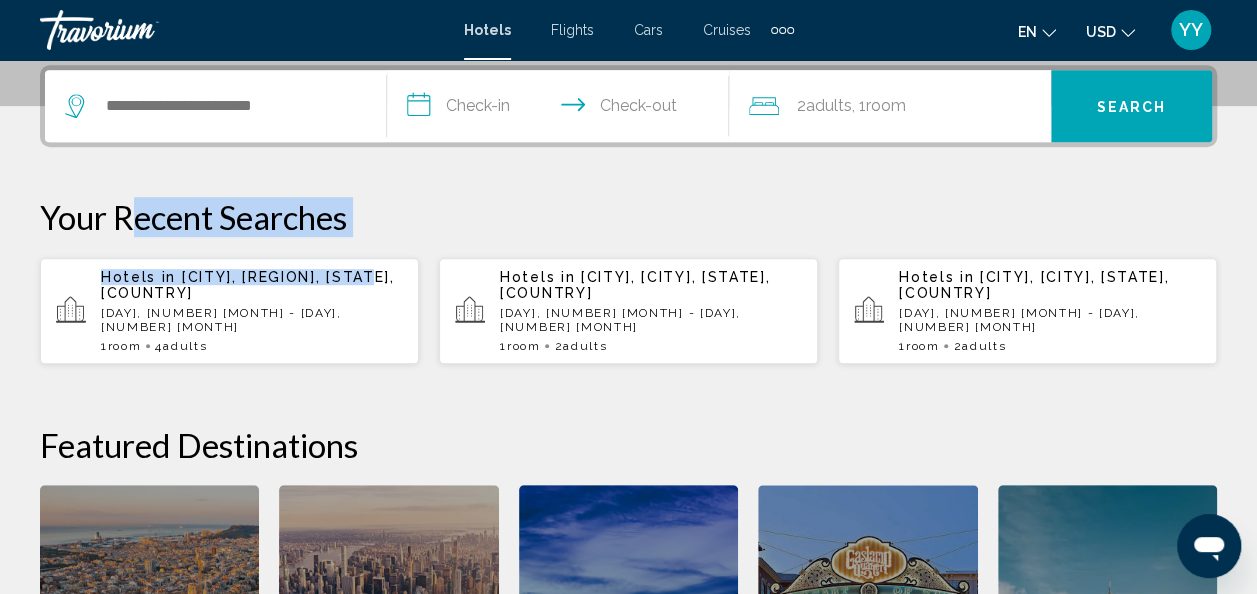 drag, startPoint x: 138, startPoint y: 207, endPoint x: 120, endPoint y: 305, distance: 99.63935 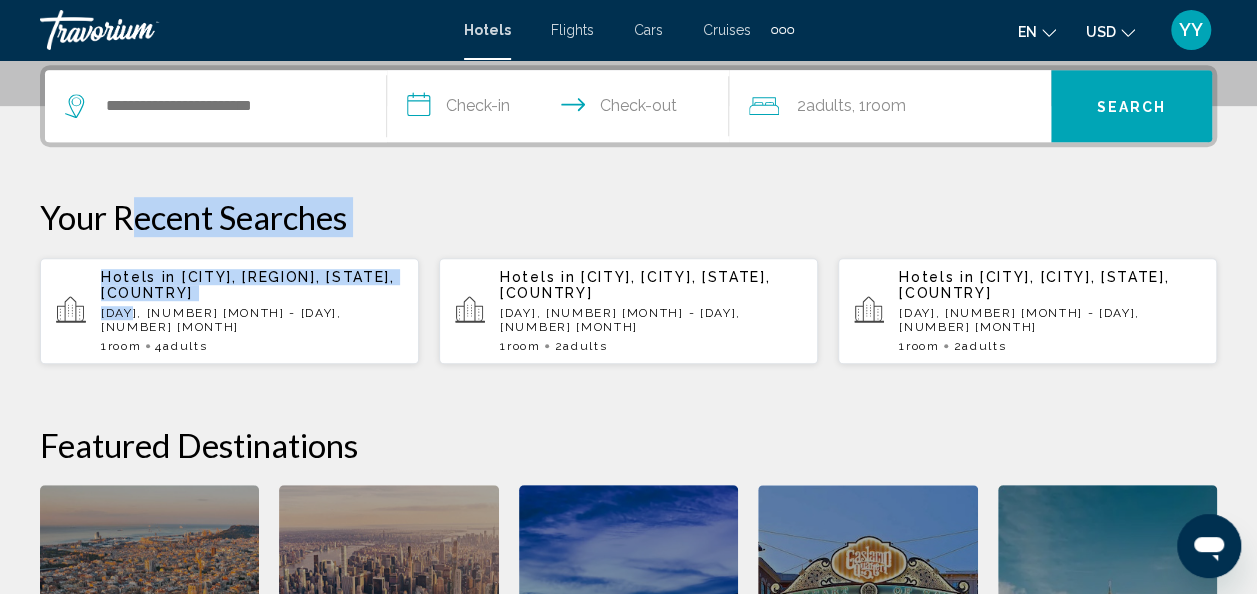 click on "**********" at bounding box center (628, 422) 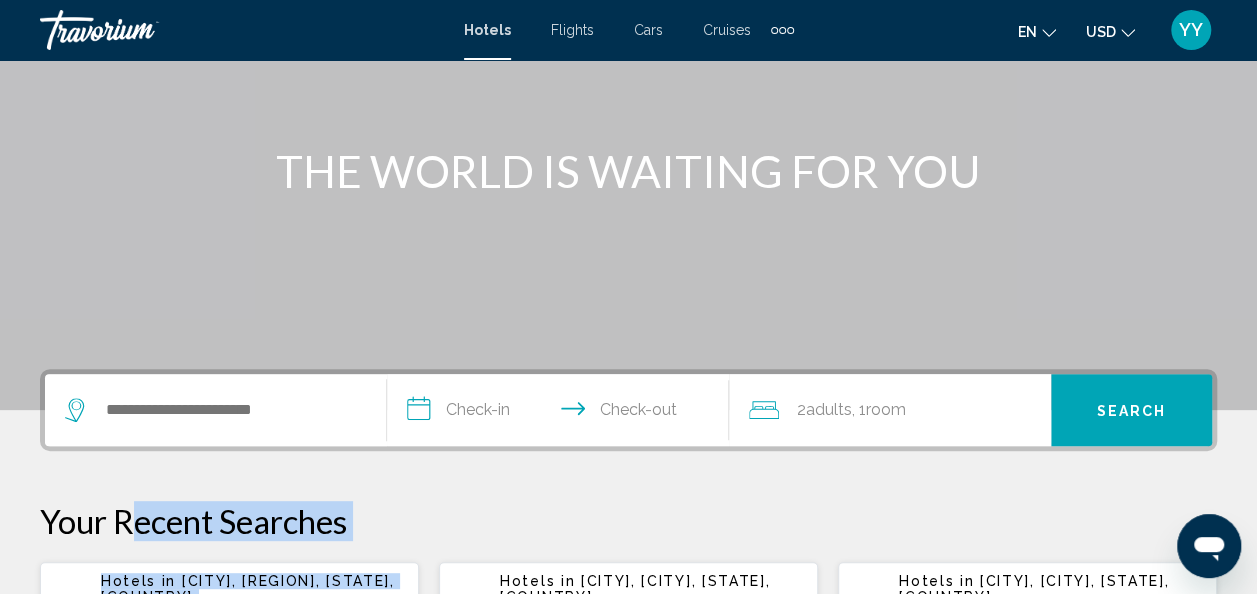 scroll, scrollTop: 186, scrollLeft: 0, axis: vertical 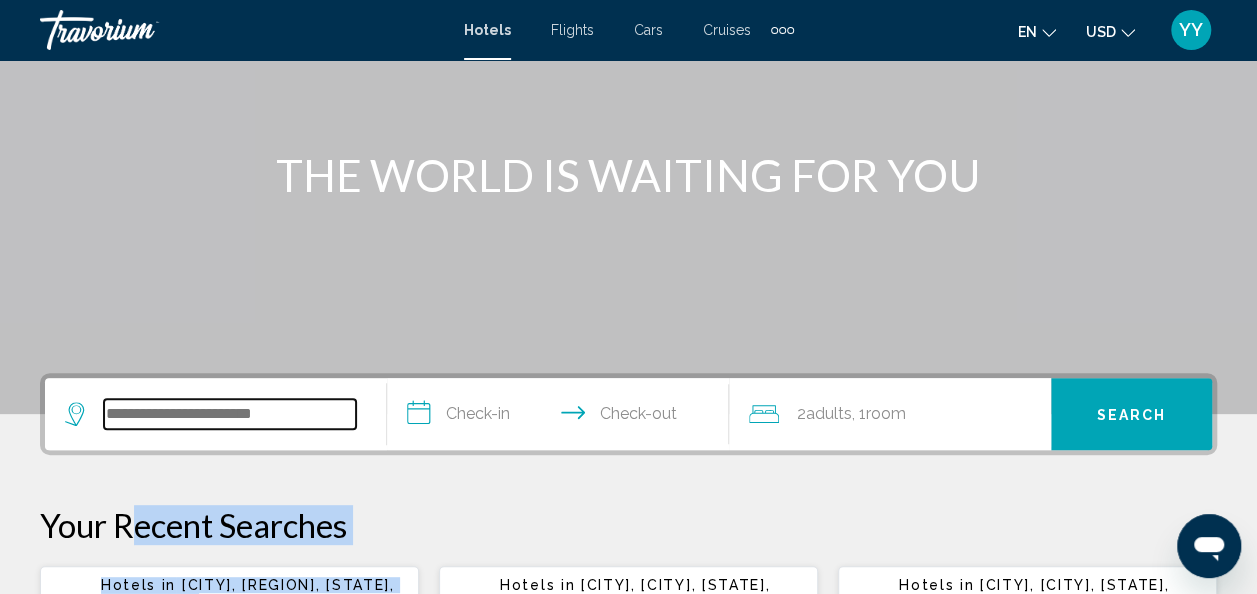click at bounding box center [230, 414] 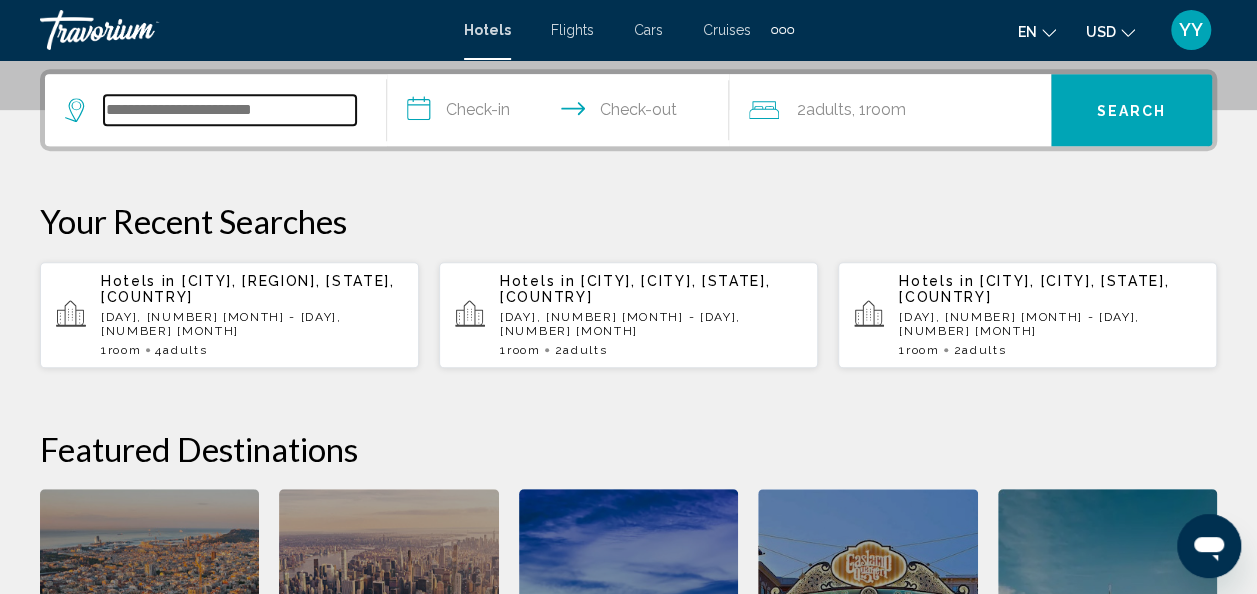 scroll, scrollTop: 494, scrollLeft: 0, axis: vertical 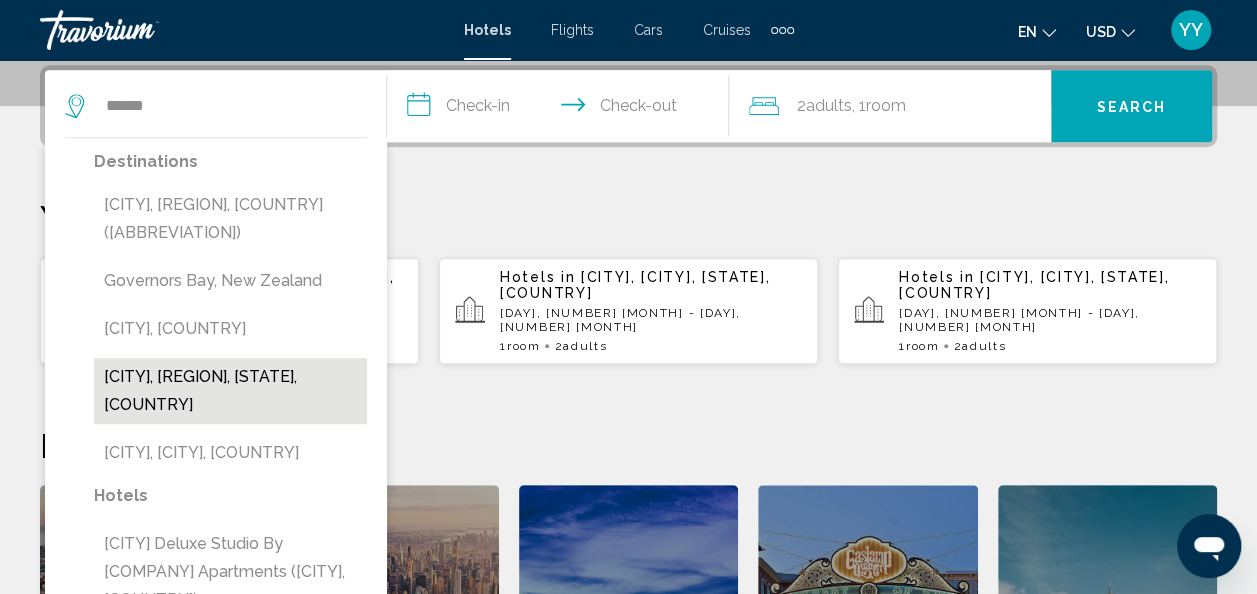 click on "Government Camp, Mt. Hood, OR, United States" at bounding box center [230, 391] 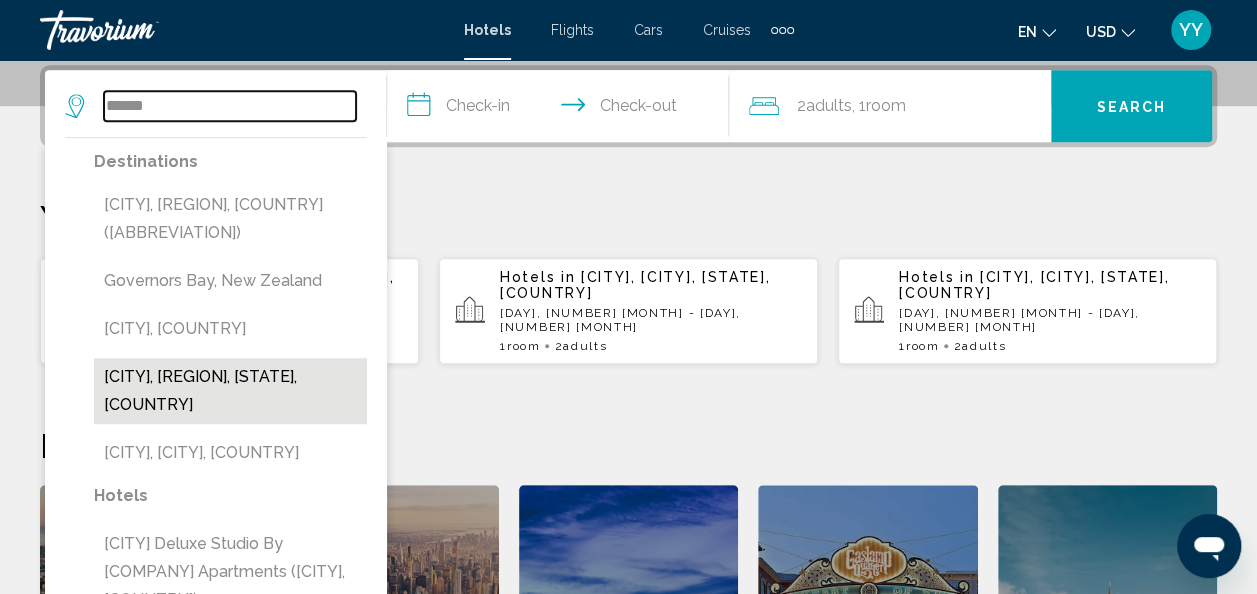 type on "**********" 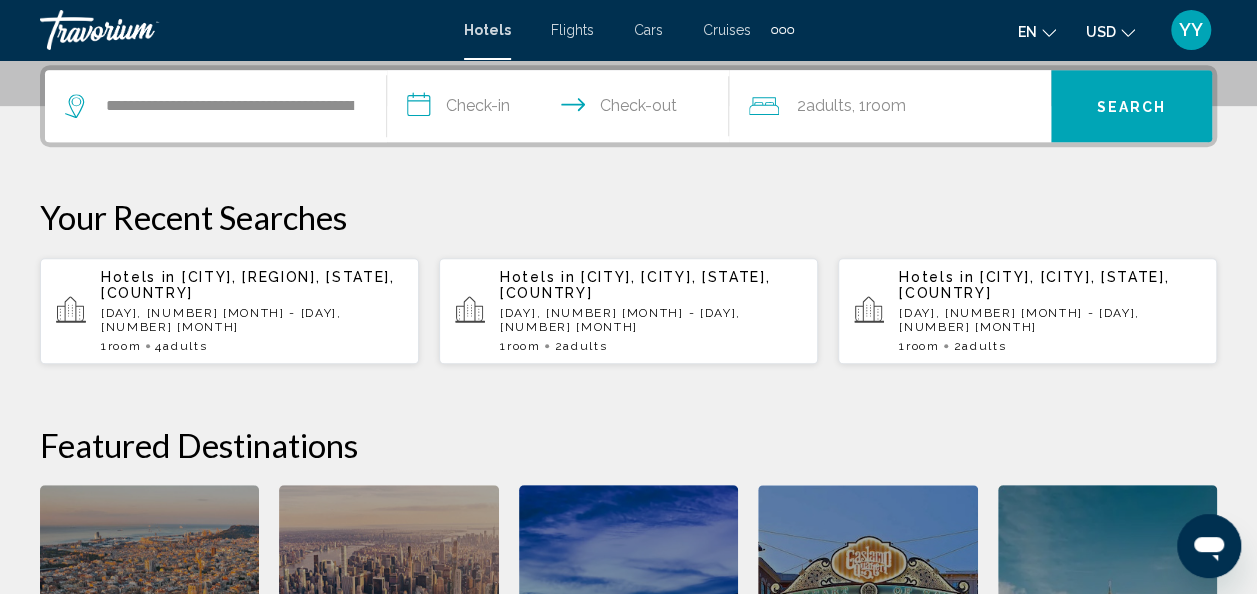 click on "**********" at bounding box center [562, 109] 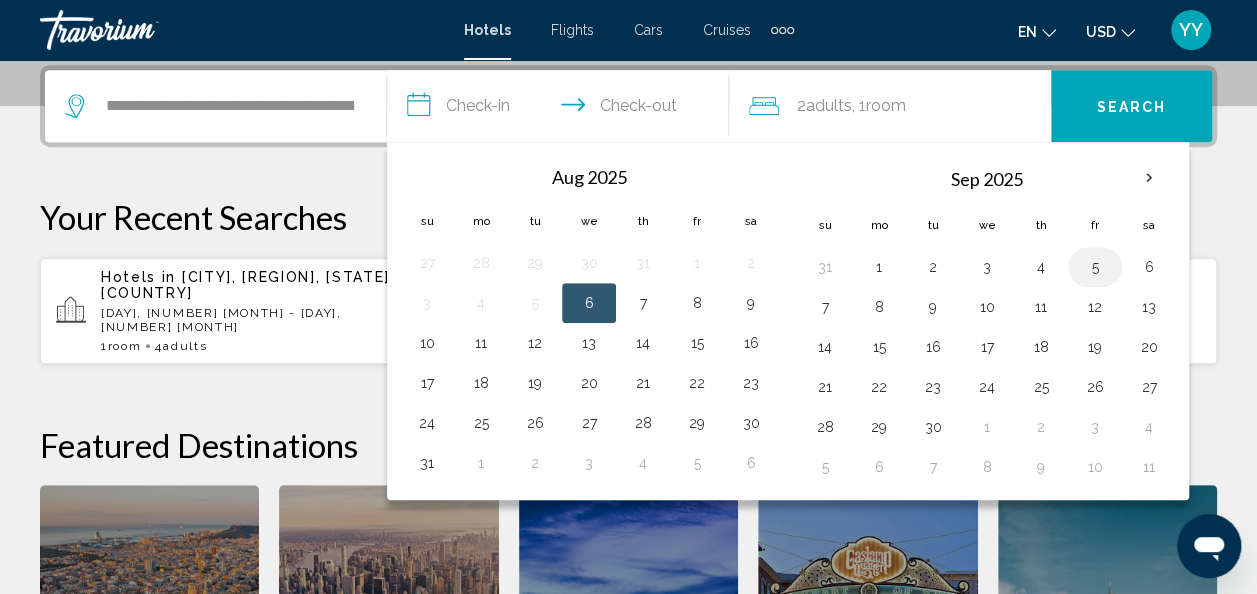 click on "5" at bounding box center [1095, 267] 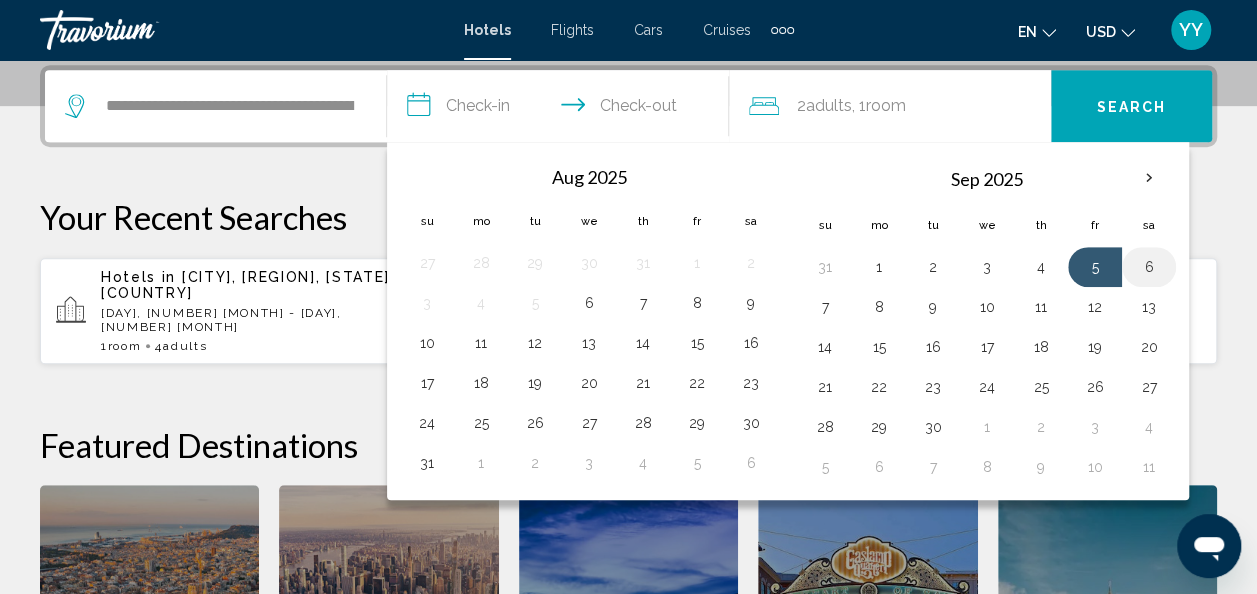 click on "6" at bounding box center (1149, 267) 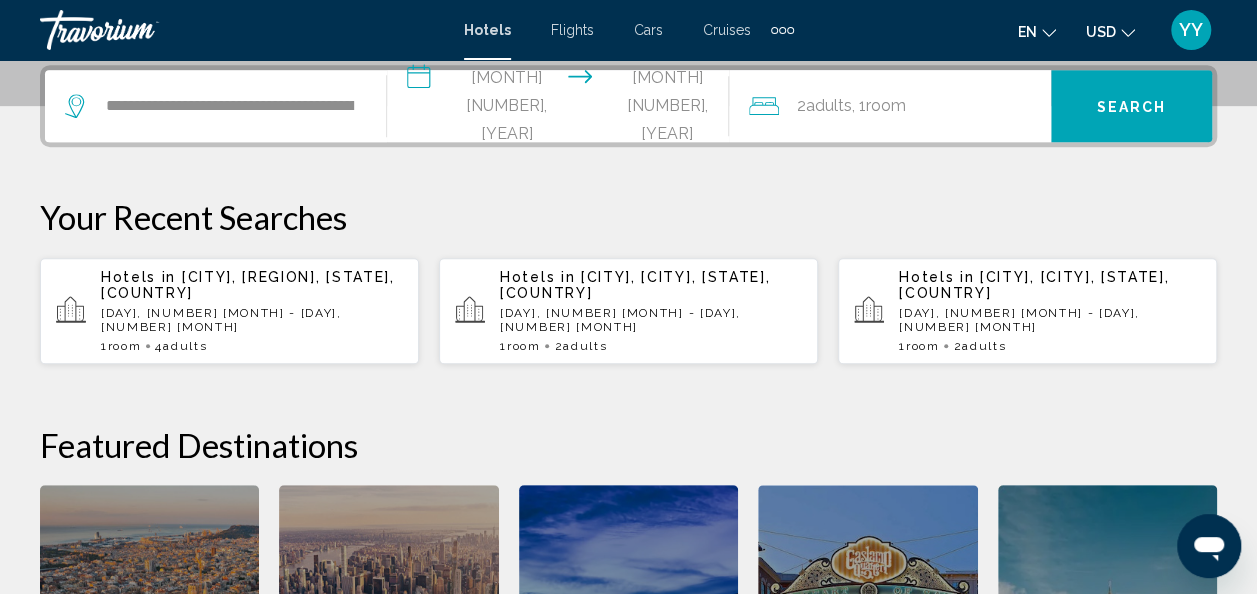 click on "2  Adult Adults , 1  Room rooms" 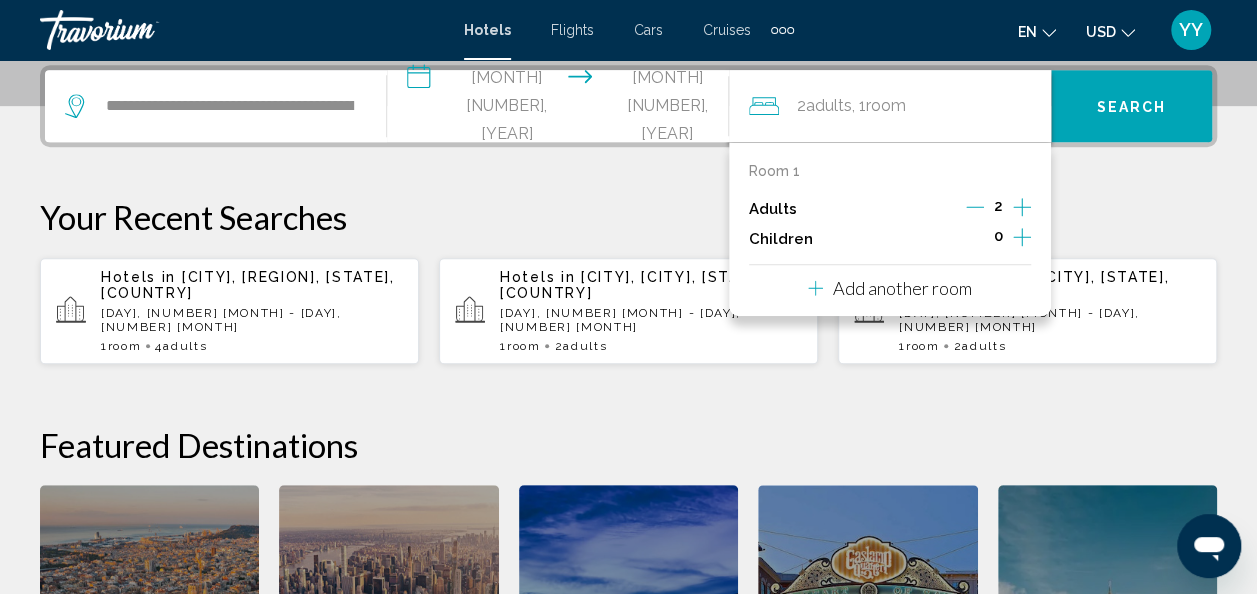 click 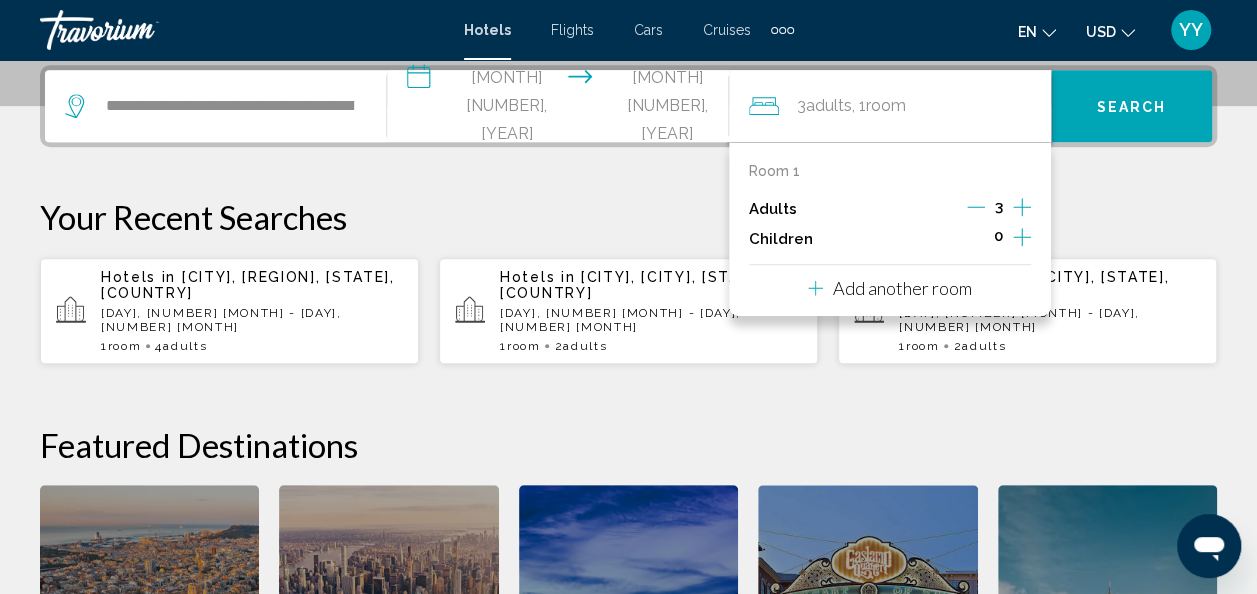 click 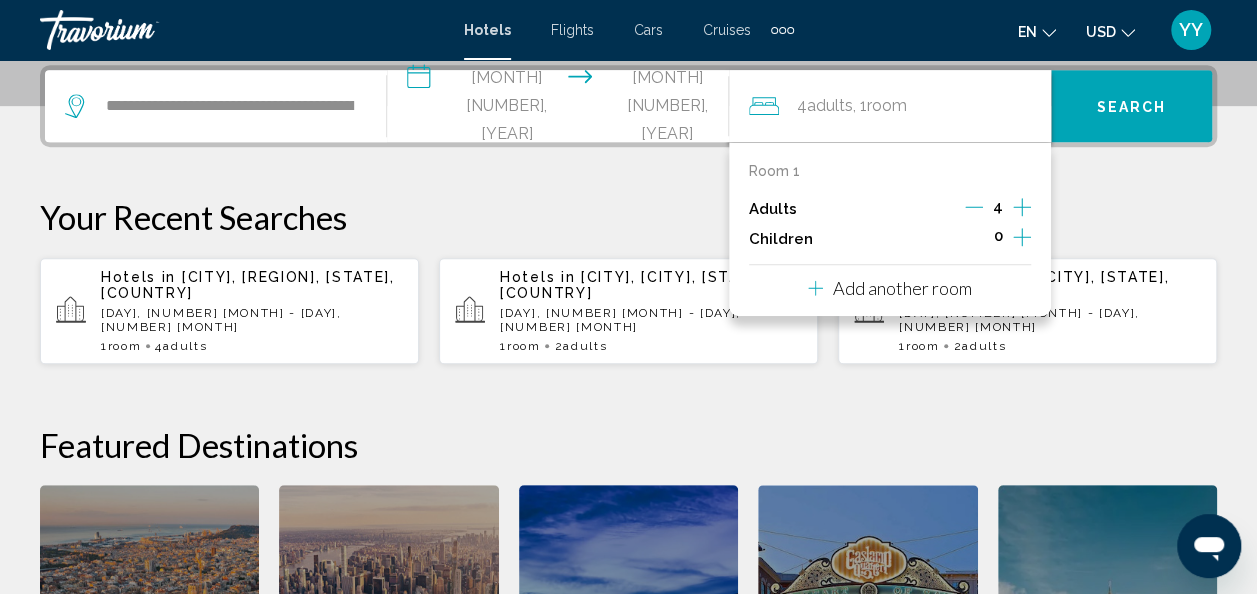 click 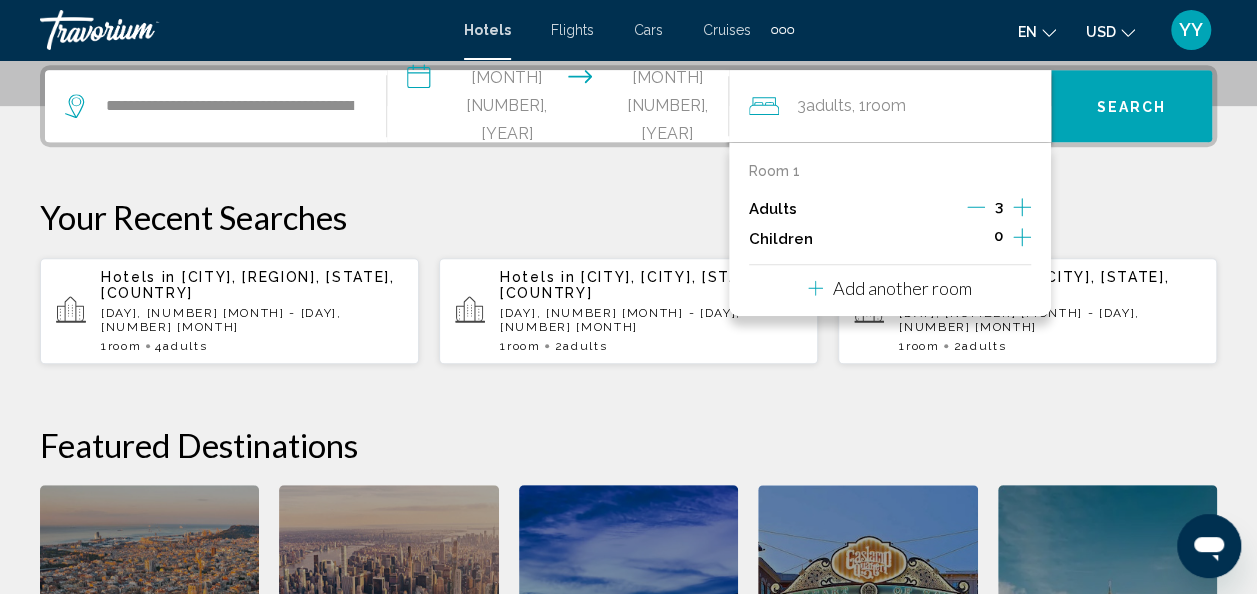click 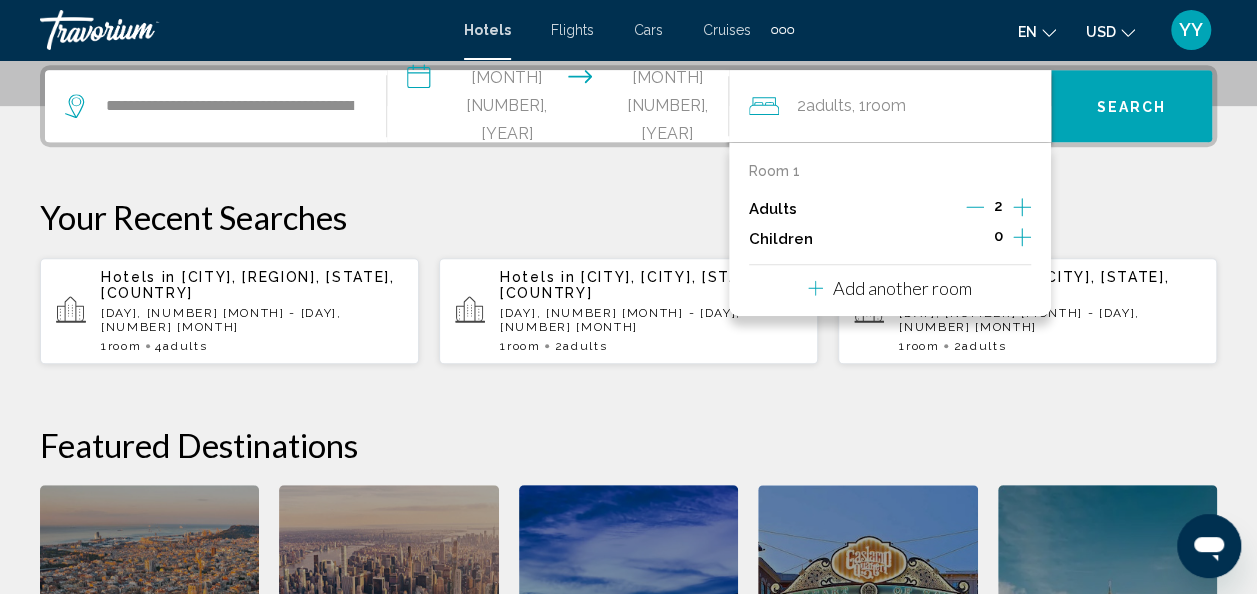 click 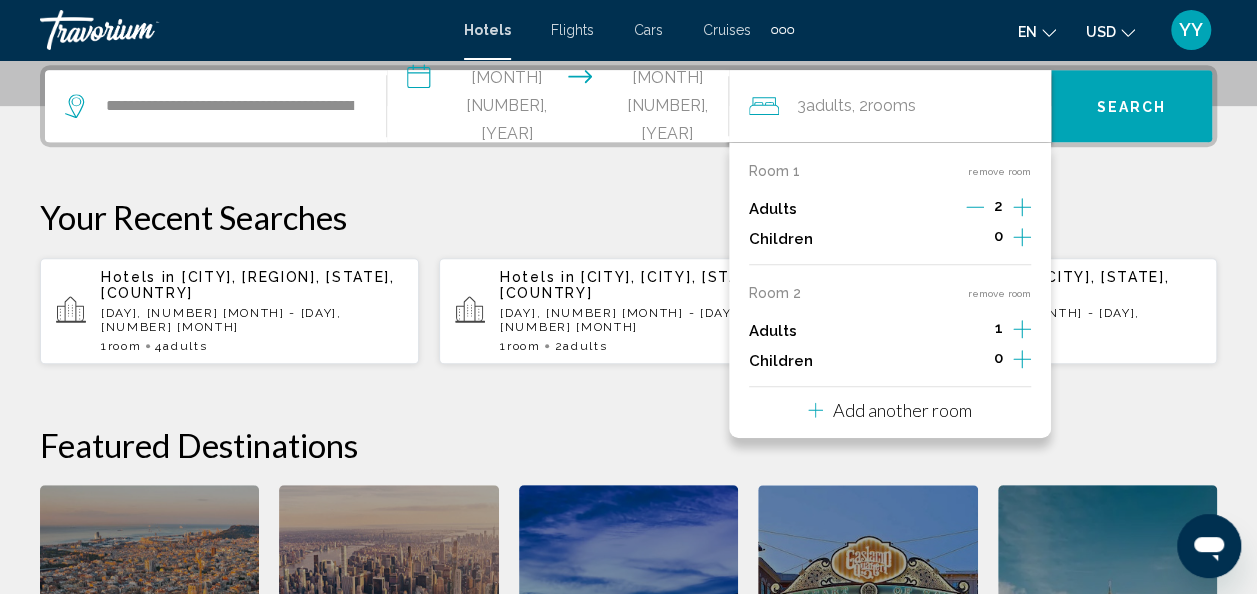 click 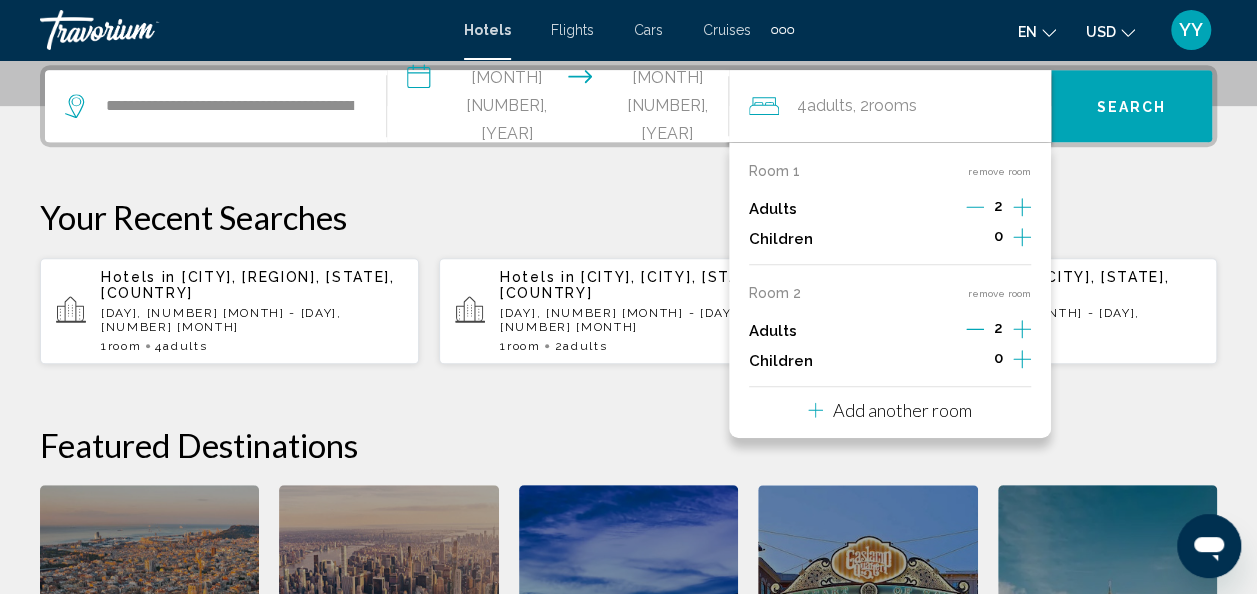 click 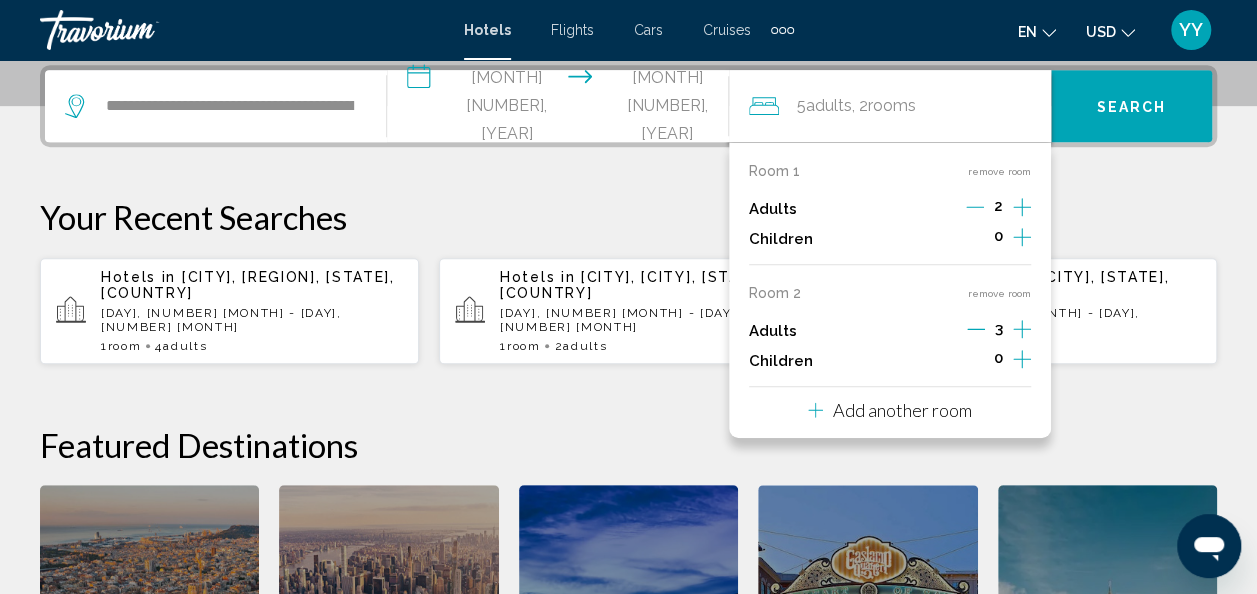 click on "Search" at bounding box center [1132, 107] 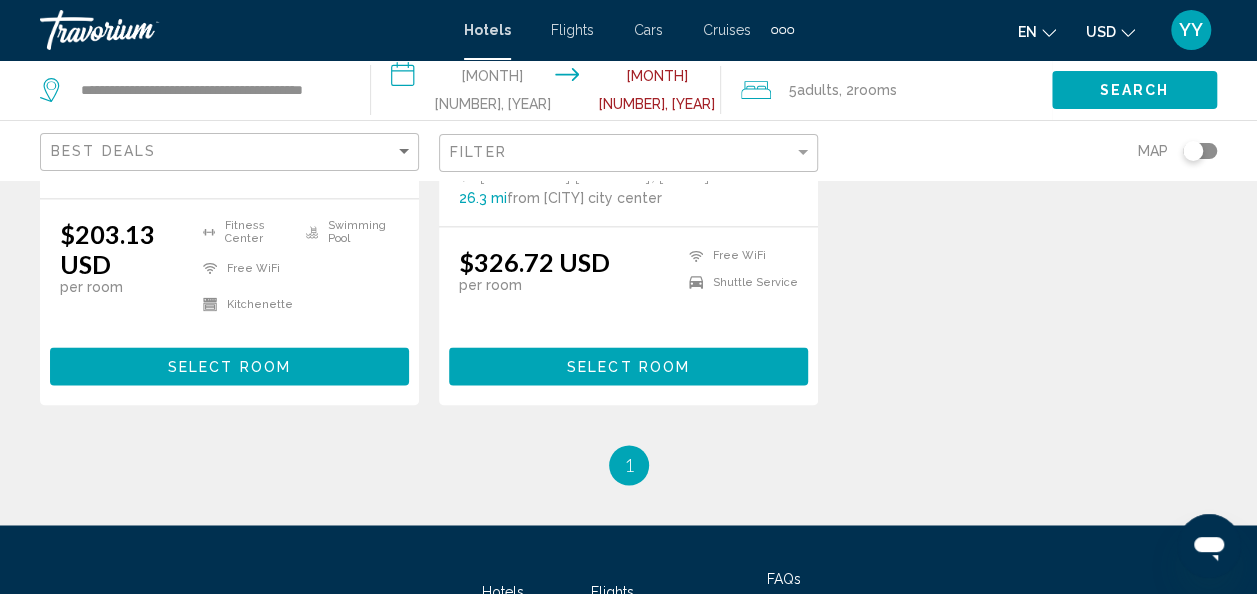 scroll, scrollTop: 1353, scrollLeft: 0, axis: vertical 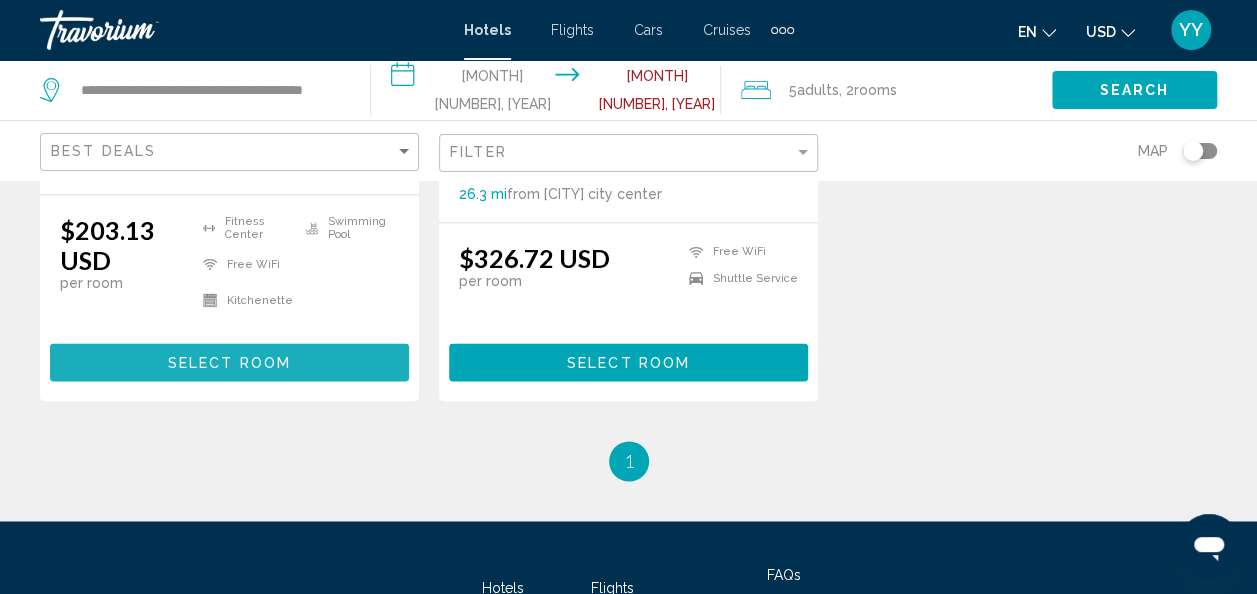 click on "Select Room" at bounding box center (229, 361) 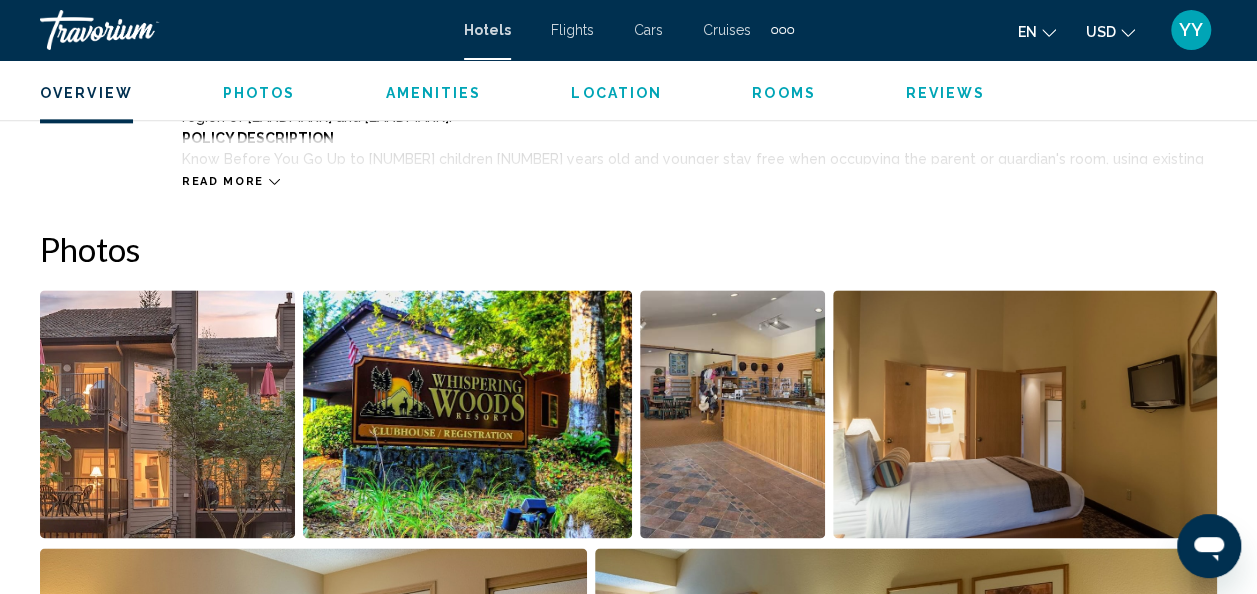 scroll, scrollTop: 1218, scrollLeft: 0, axis: vertical 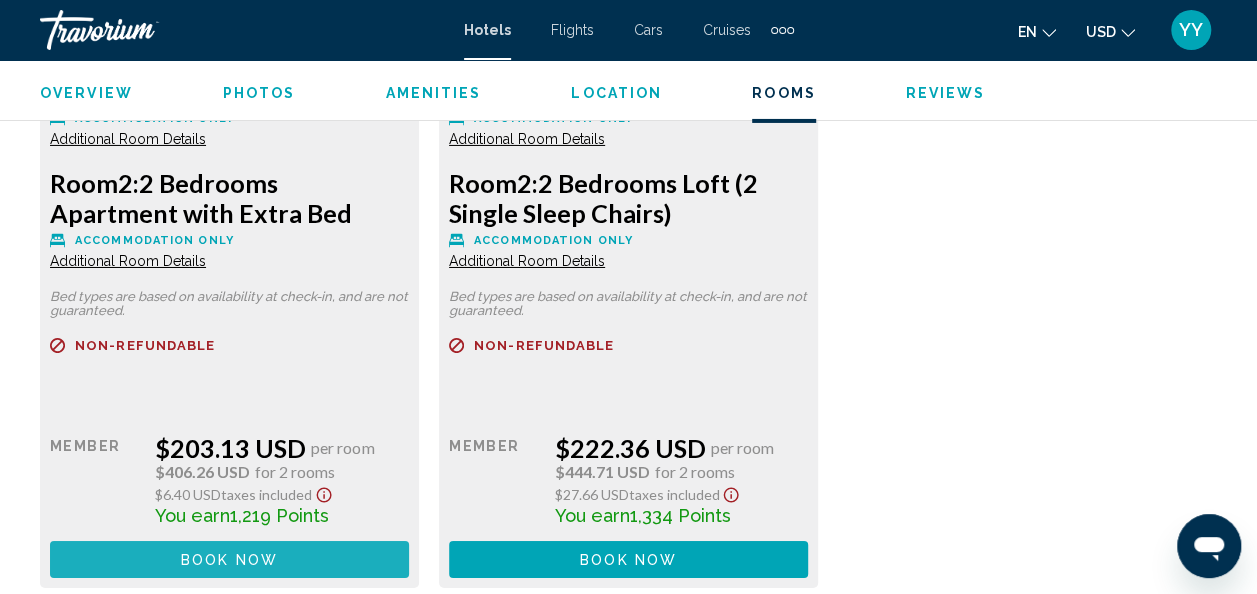 click on "Book now" at bounding box center (229, 560) 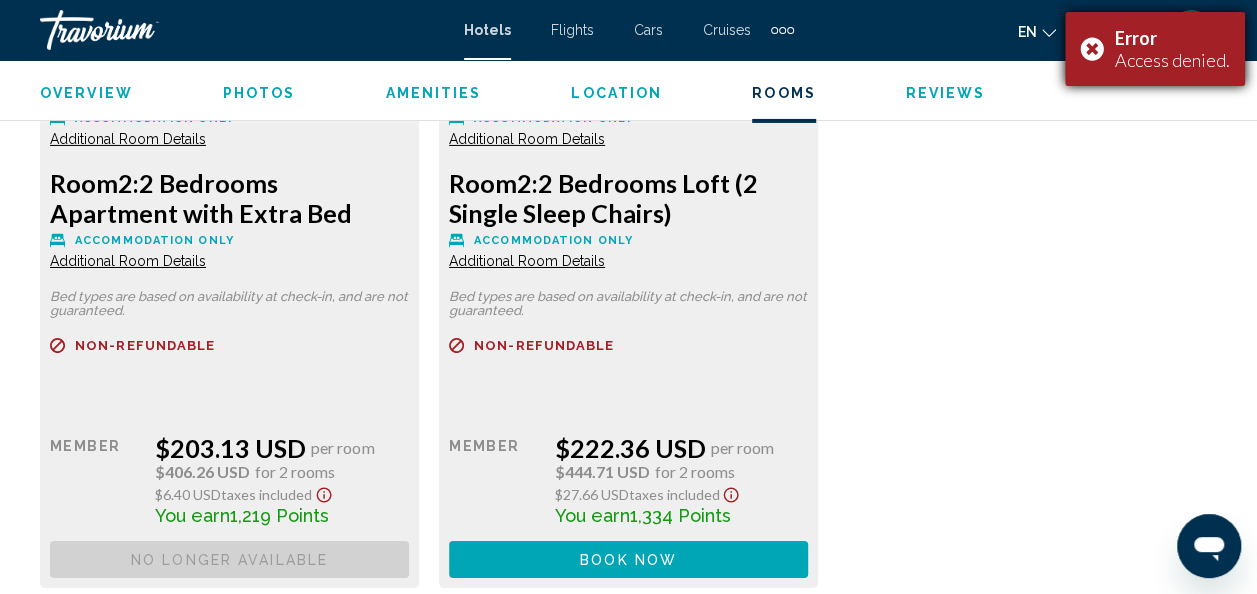 click on "Error   Access denied." at bounding box center [1155, 49] 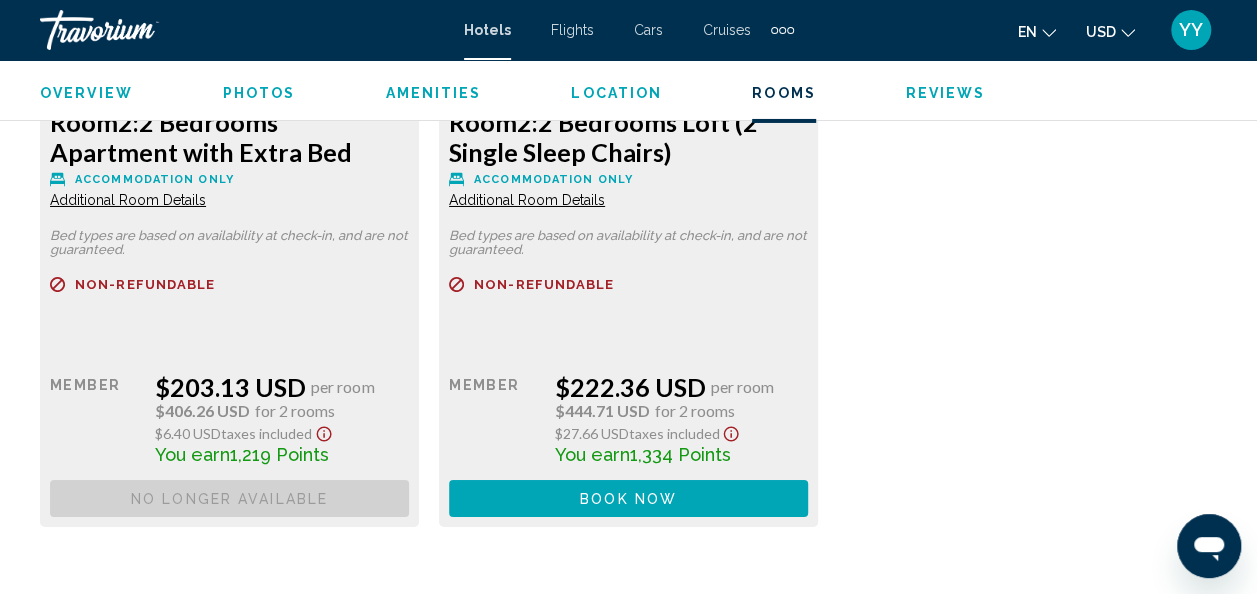 scroll, scrollTop: 3462, scrollLeft: 0, axis: vertical 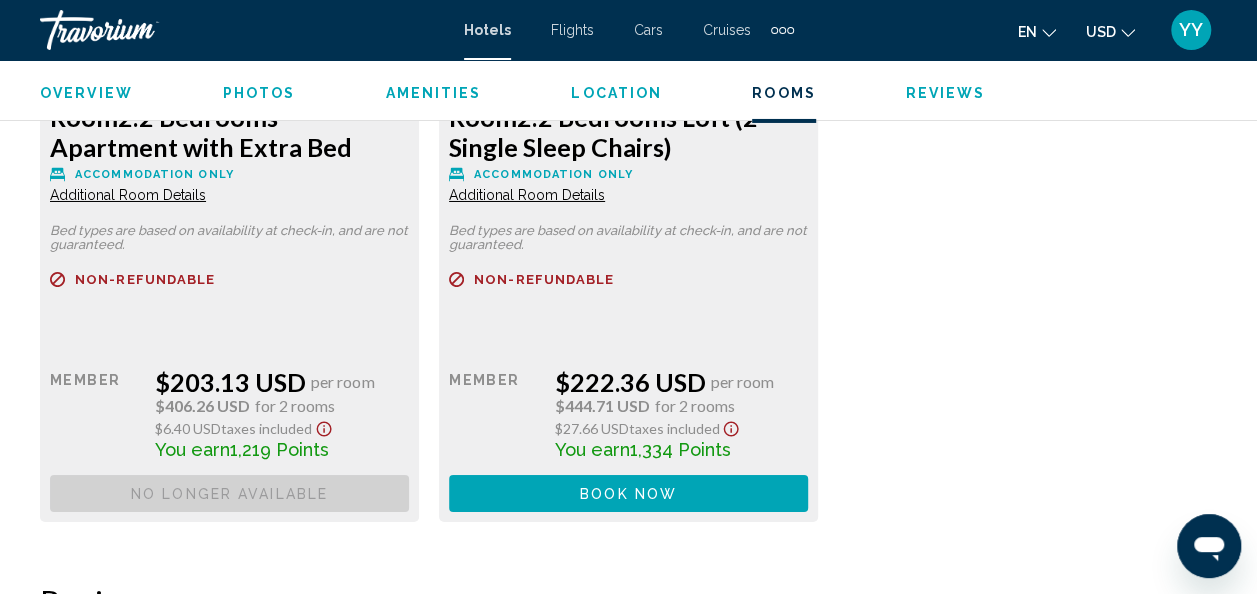 click on "Book now No longer available" at bounding box center [229, 493] 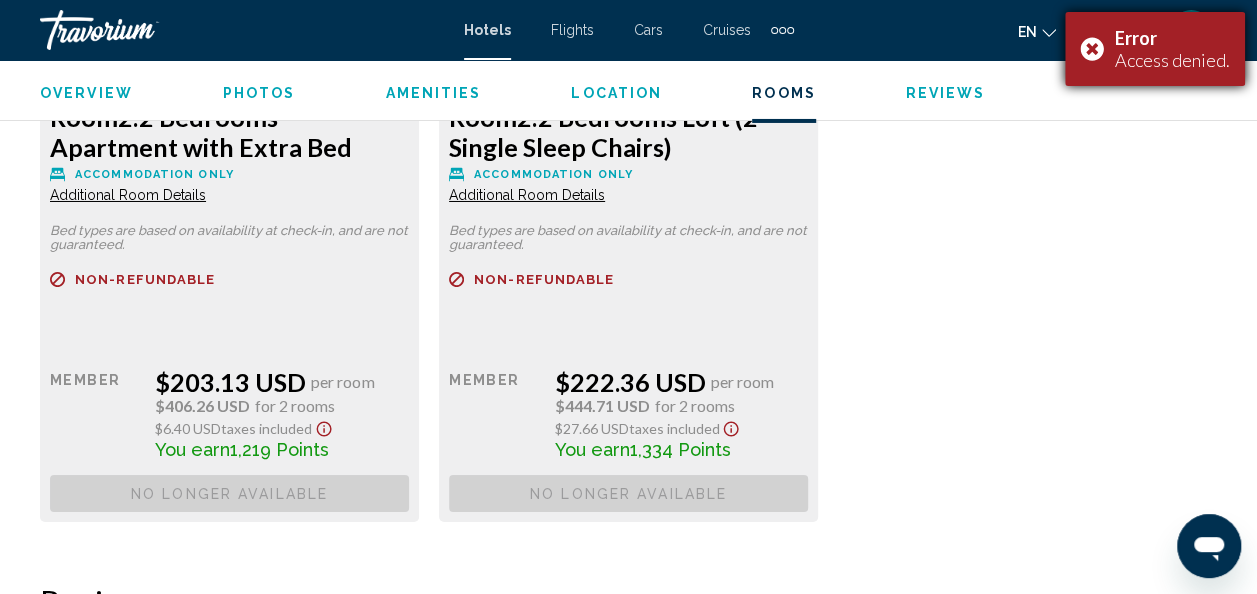 click on "Error   Access denied." at bounding box center (1155, 49) 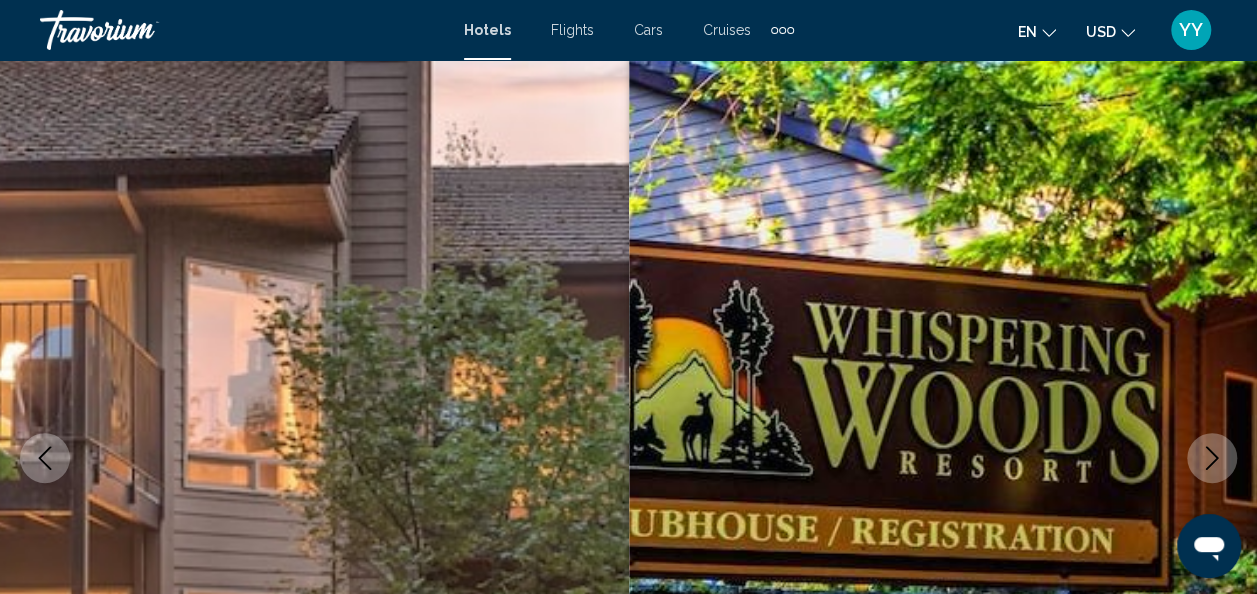 scroll, scrollTop: 0, scrollLeft: 0, axis: both 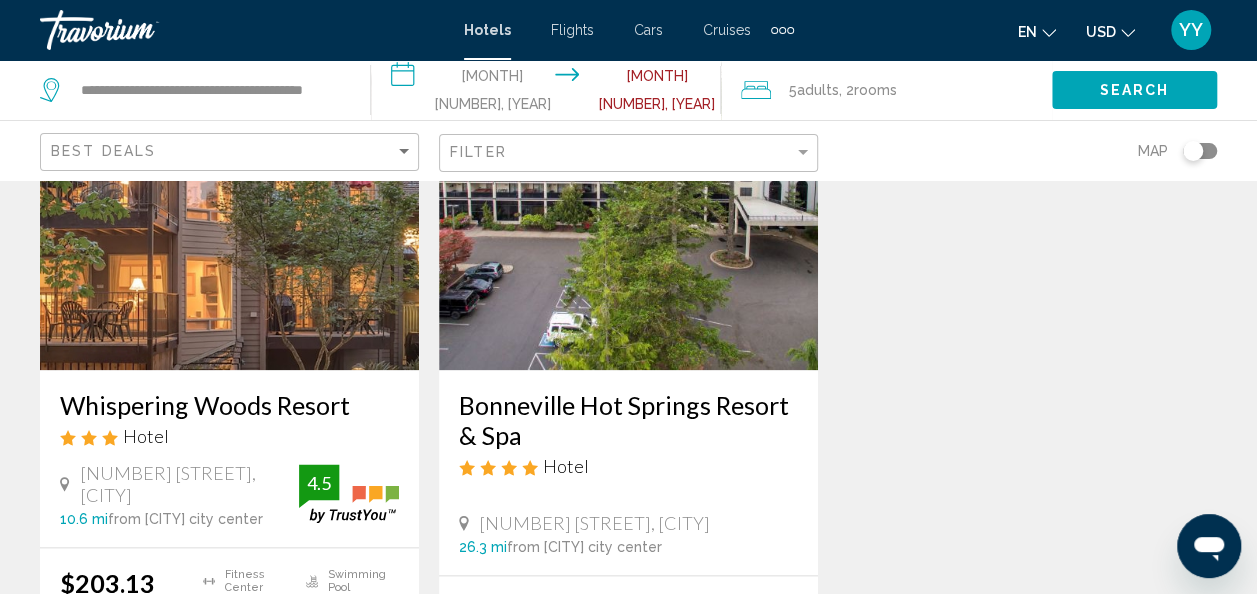 click at bounding box center [229, 210] 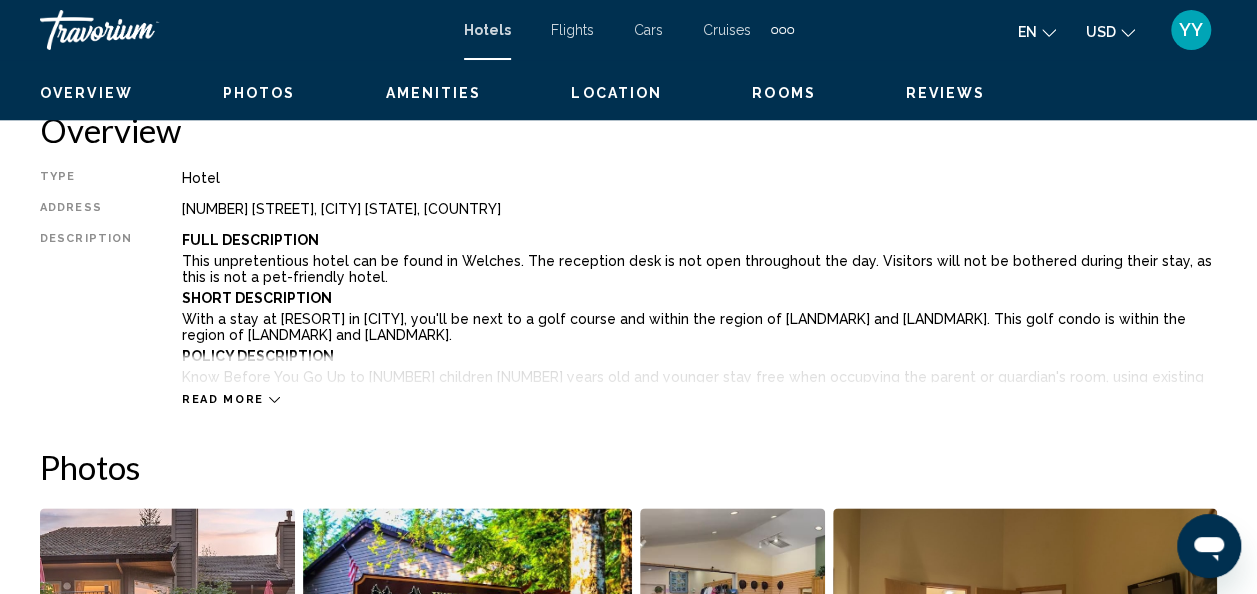 scroll, scrollTop: 238, scrollLeft: 0, axis: vertical 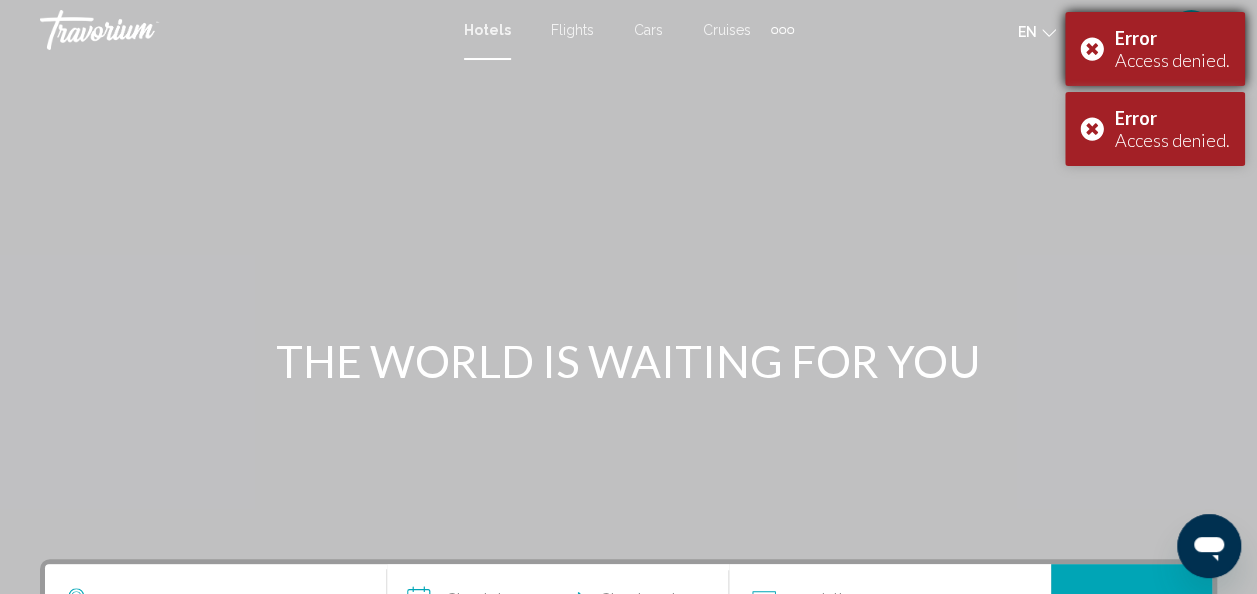 click on "Error   Access denied." at bounding box center [1155, 49] 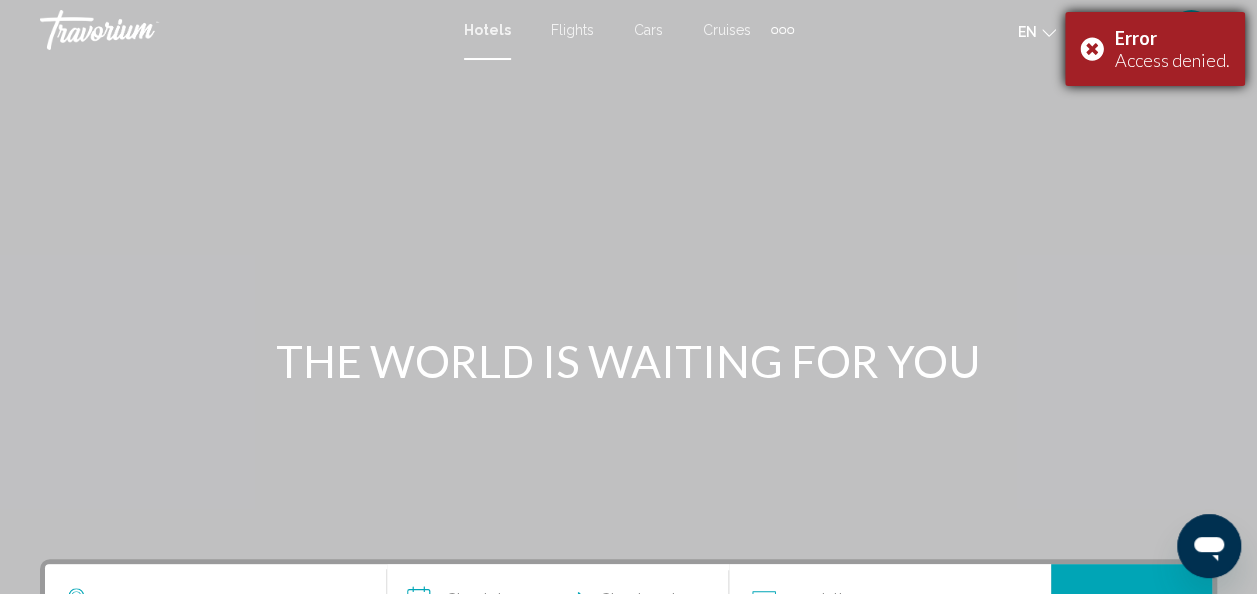 click on "Error   Access denied." at bounding box center (1155, 49) 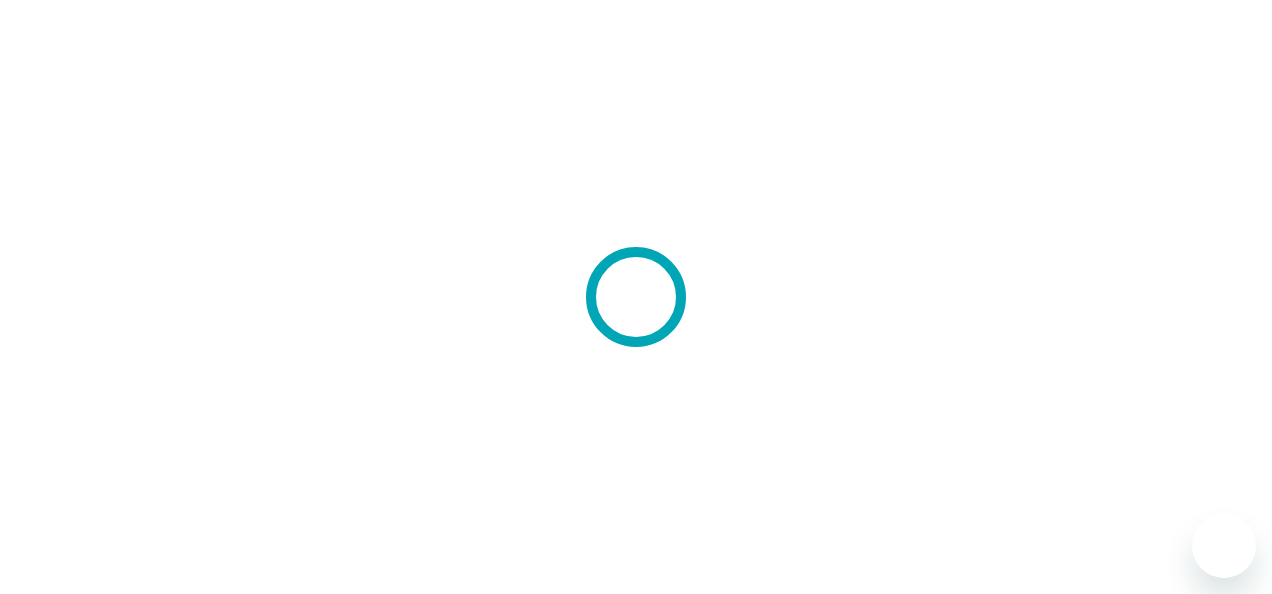 scroll, scrollTop: 0, scrollLeft: 0, axis: both 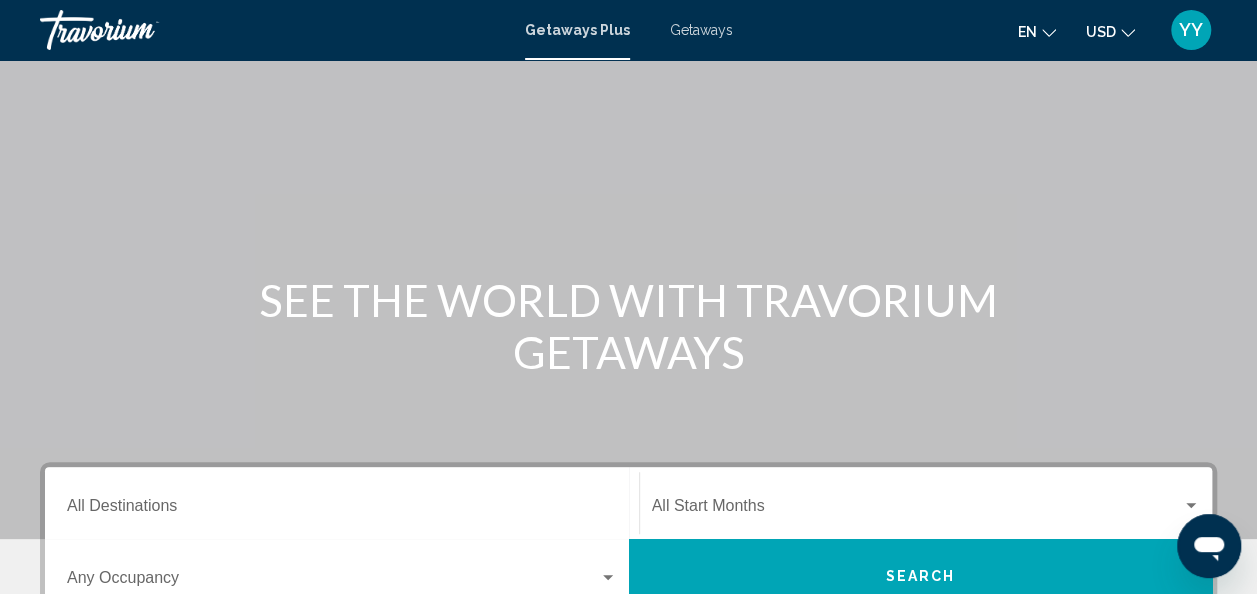 click on "Destination All Destinations" at bounding box center [342, 510] 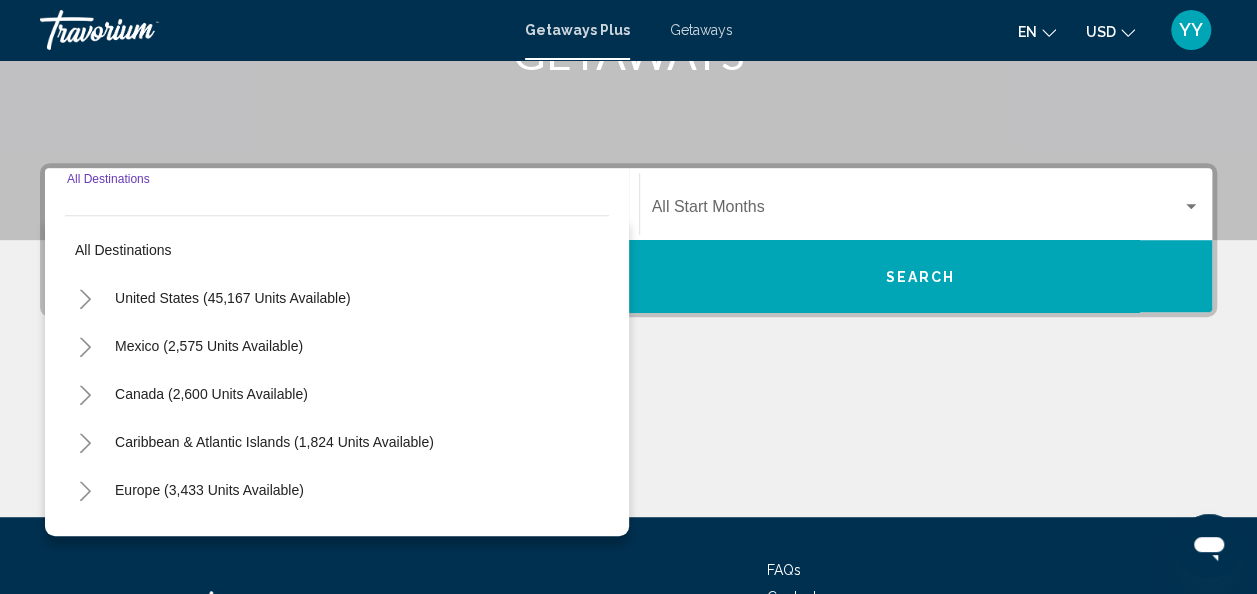 scroll, scrollTop: 458, scrollLeft: 0, axis: vertical 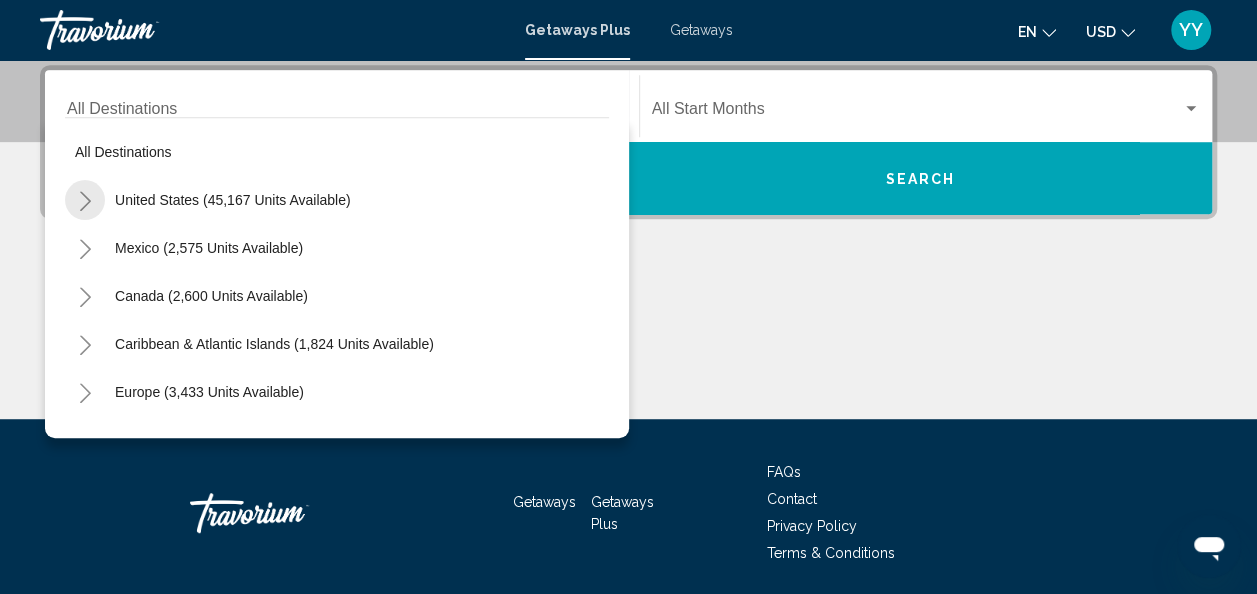 click 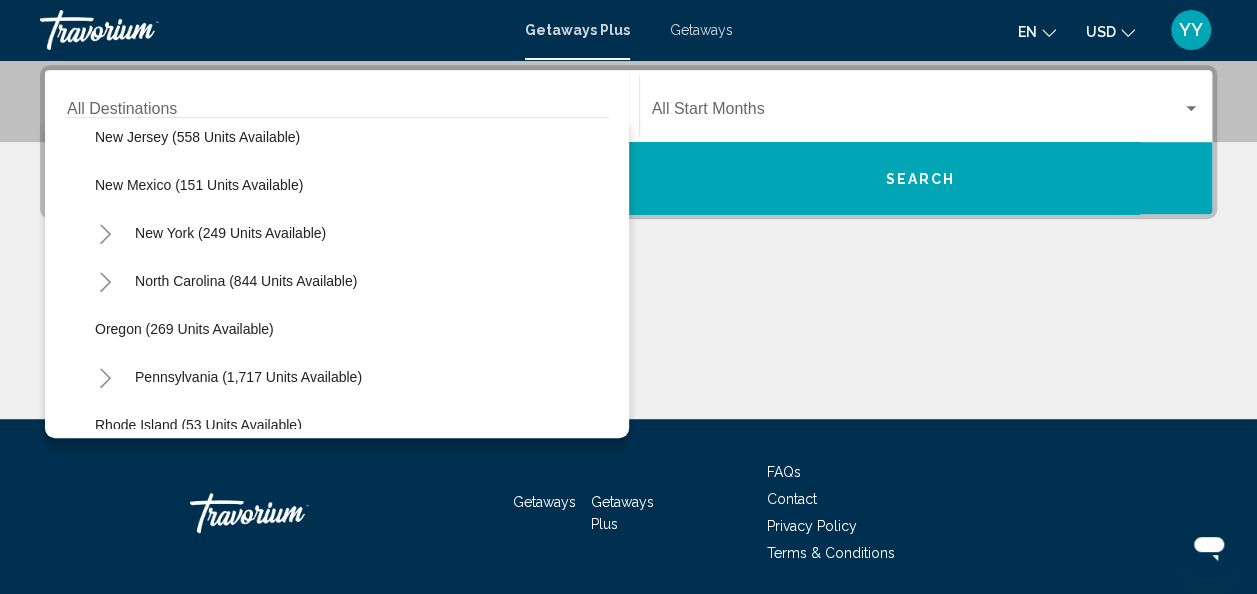 scroll, scrollTop: 1262, scrollLeft: 0, axis: vertical 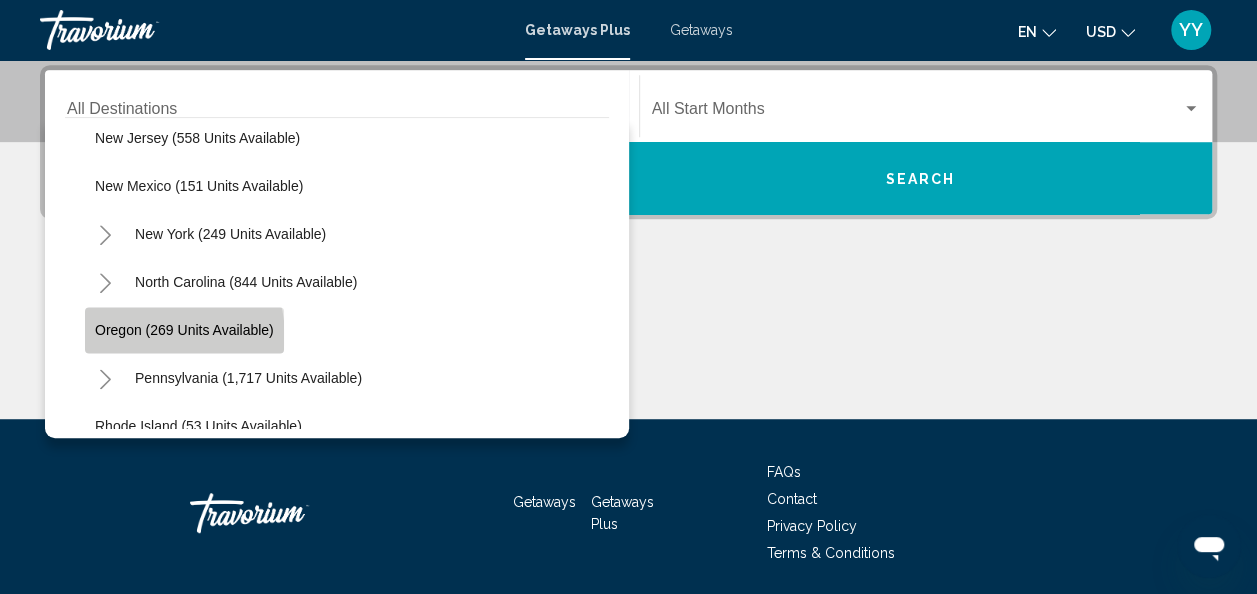 click on "Oregon (269 units available)" 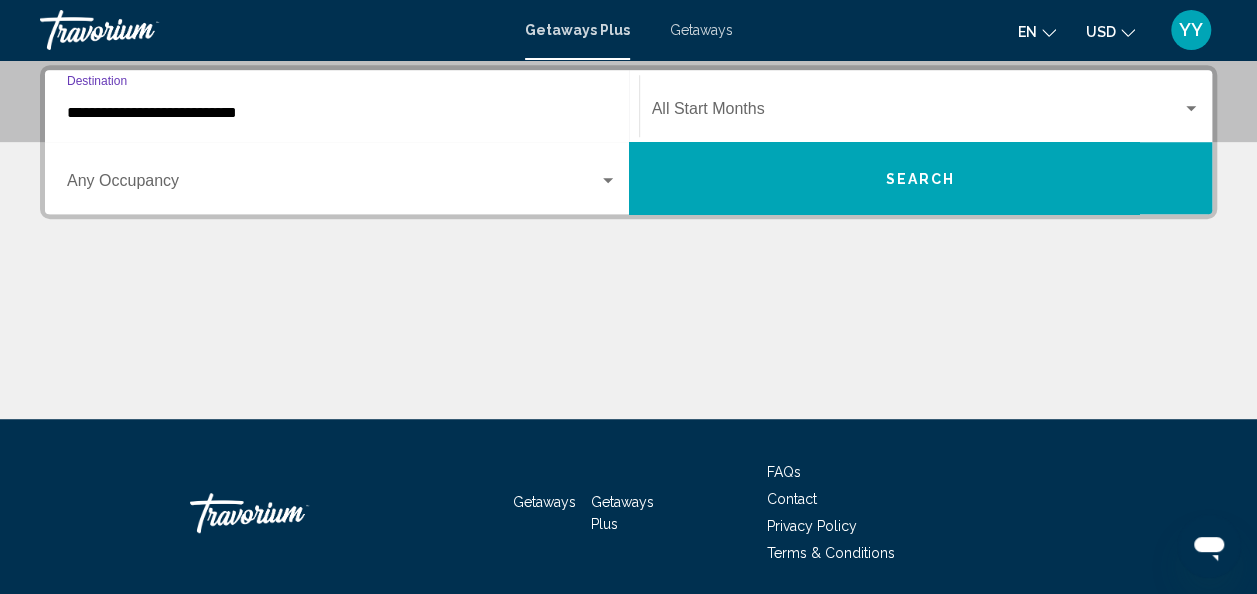 click at bounding box center (1191, 108) 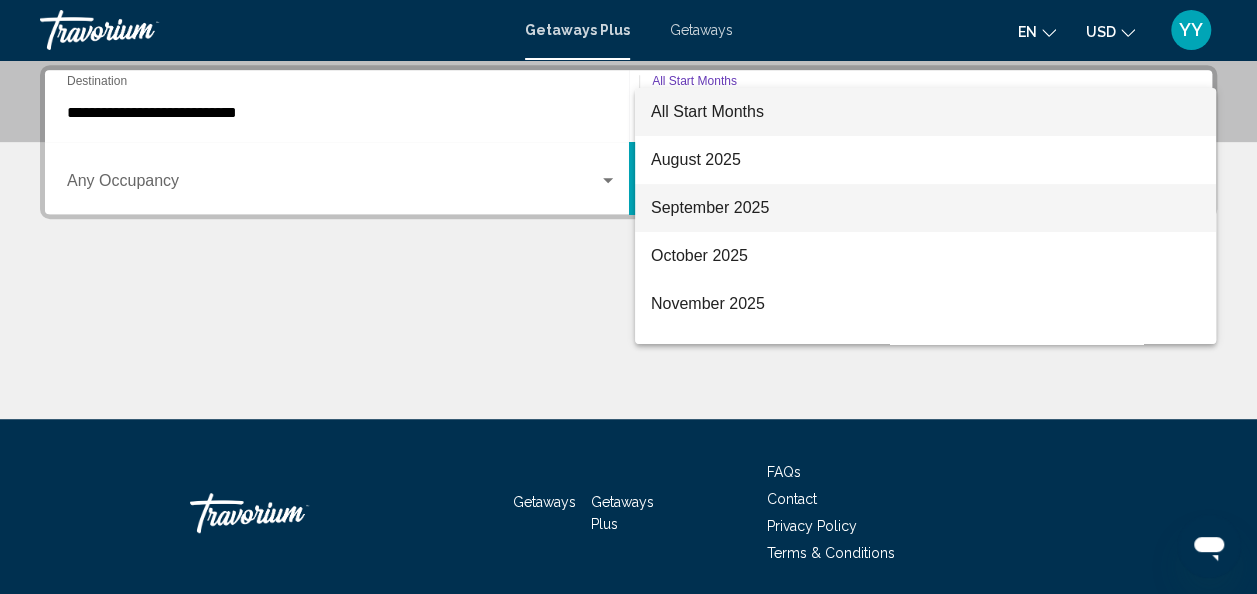 click on "September 2025" at bounding box center [925, 208] 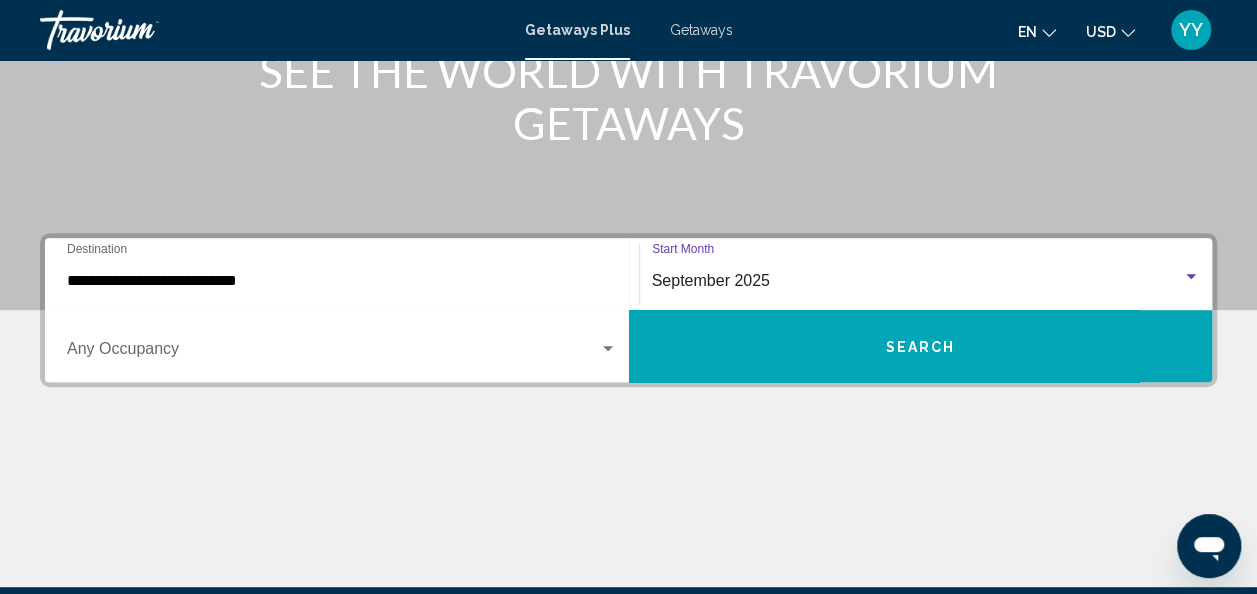 scroll, scrollTop: 288, scrollLeft: 0, axis: vertical 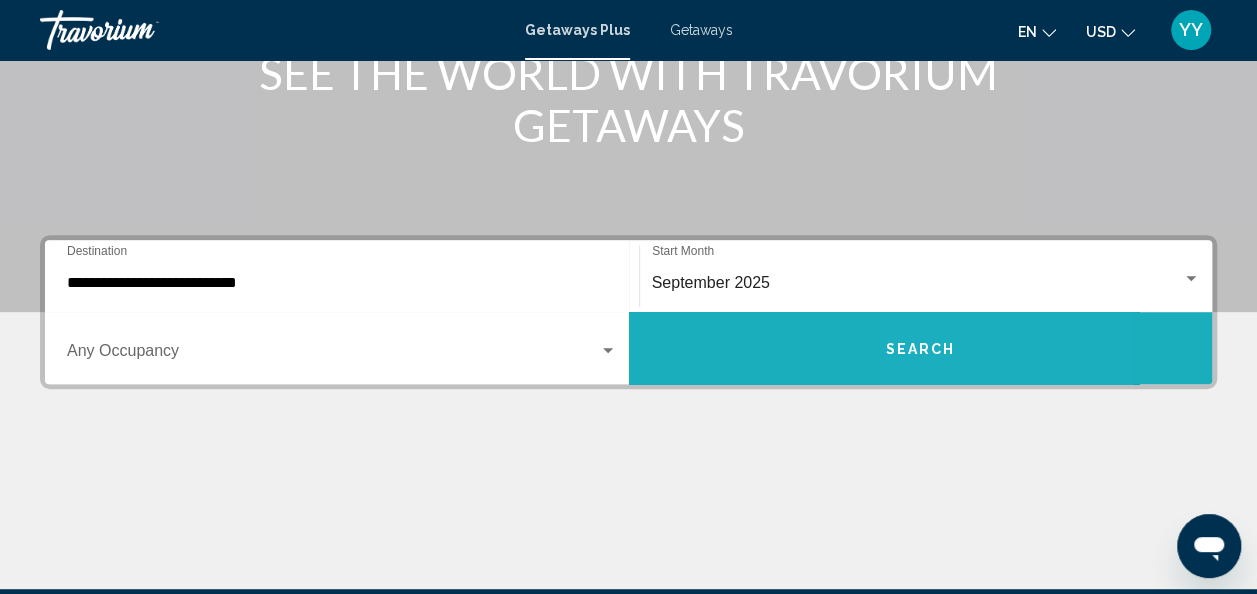 click on "Search" at bounding box center (921, 348) 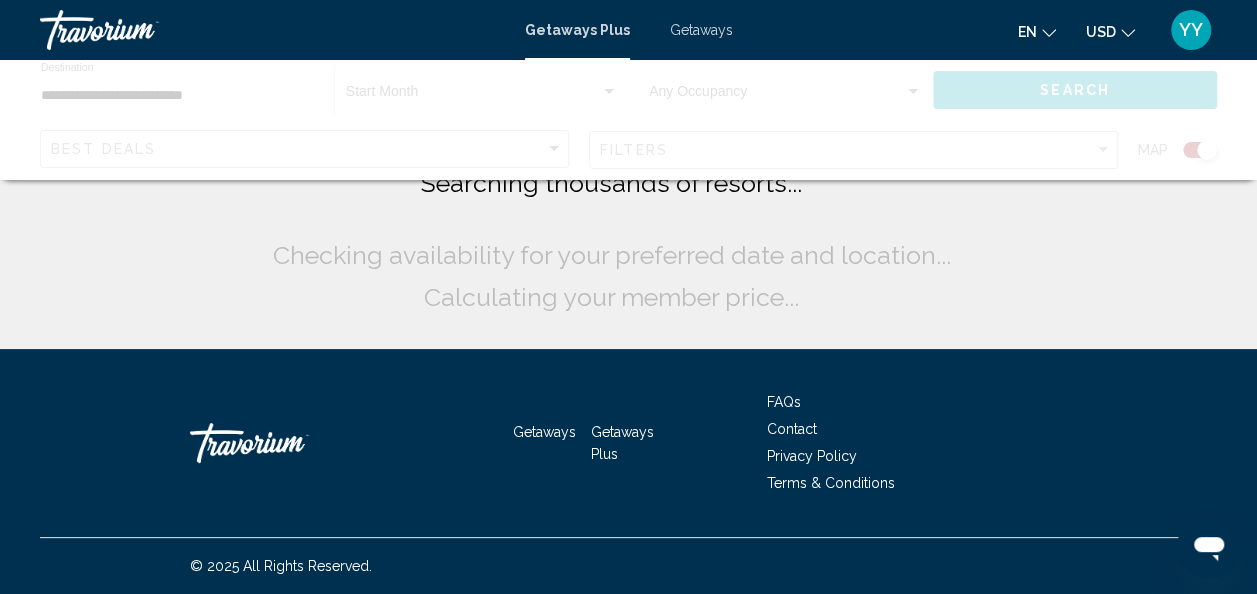 scroll, scrollTop: 0, scrollLeft: 0, axis: both 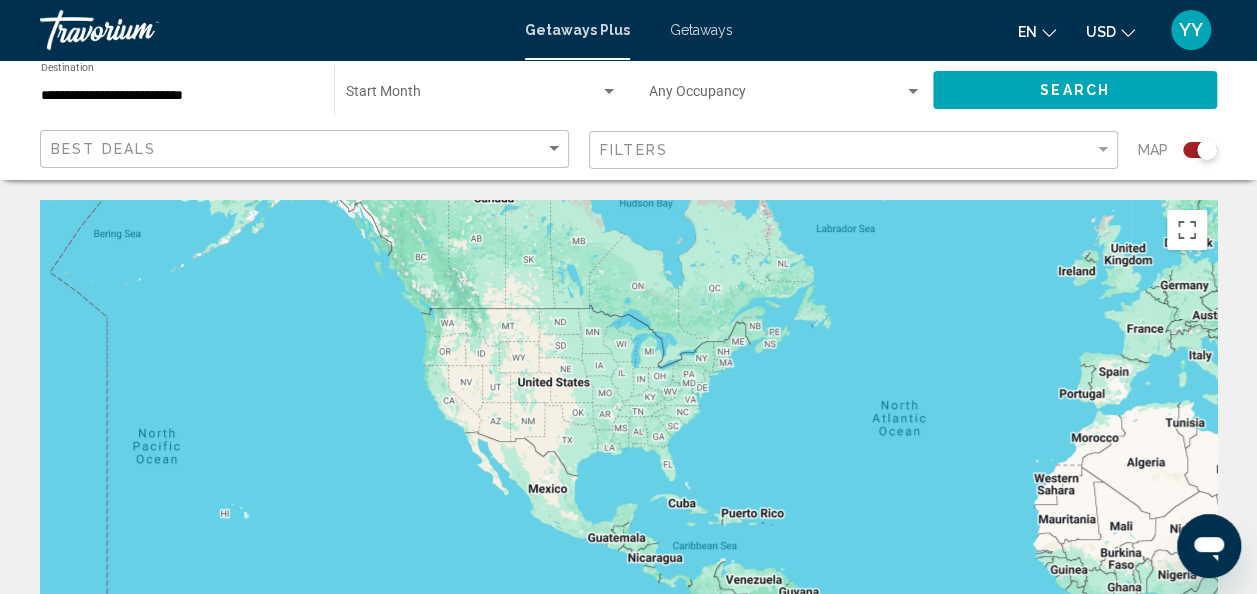 drag, startPoint x: 140, startPoint y: 390, endPoint x: 472, endPoint y: 338, distance: 336.0476 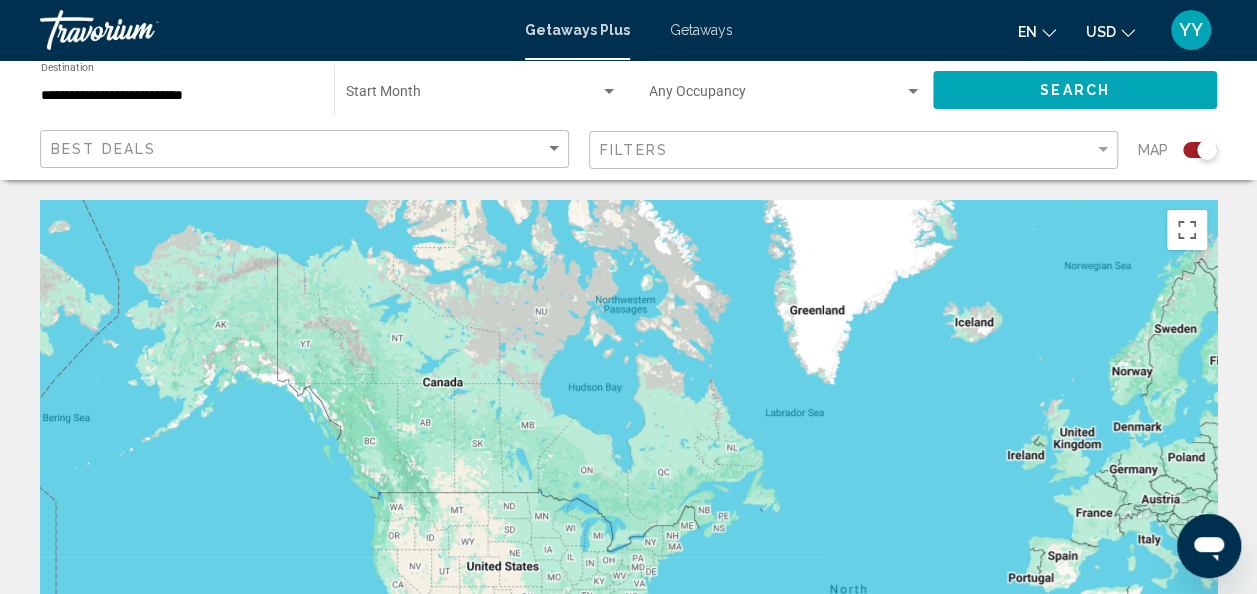 drag, startPoint x: 466, startPoint y: 352, endPoint x: 417, endPoint y: 536, distance: 190.4127 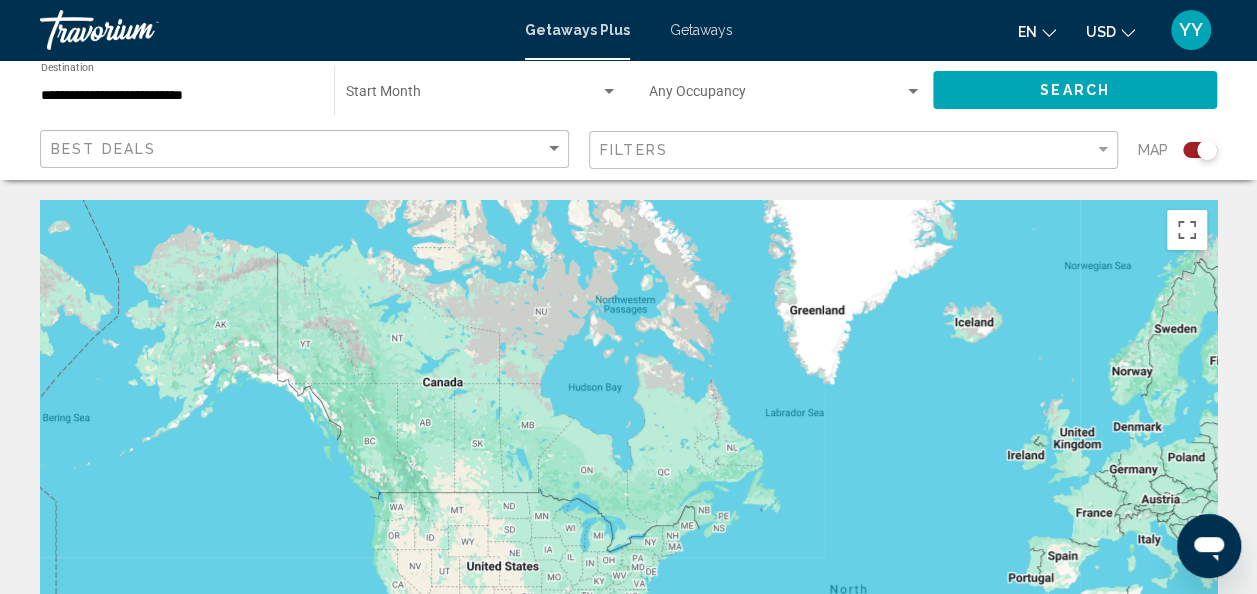 click at bounding box center [776, 96] 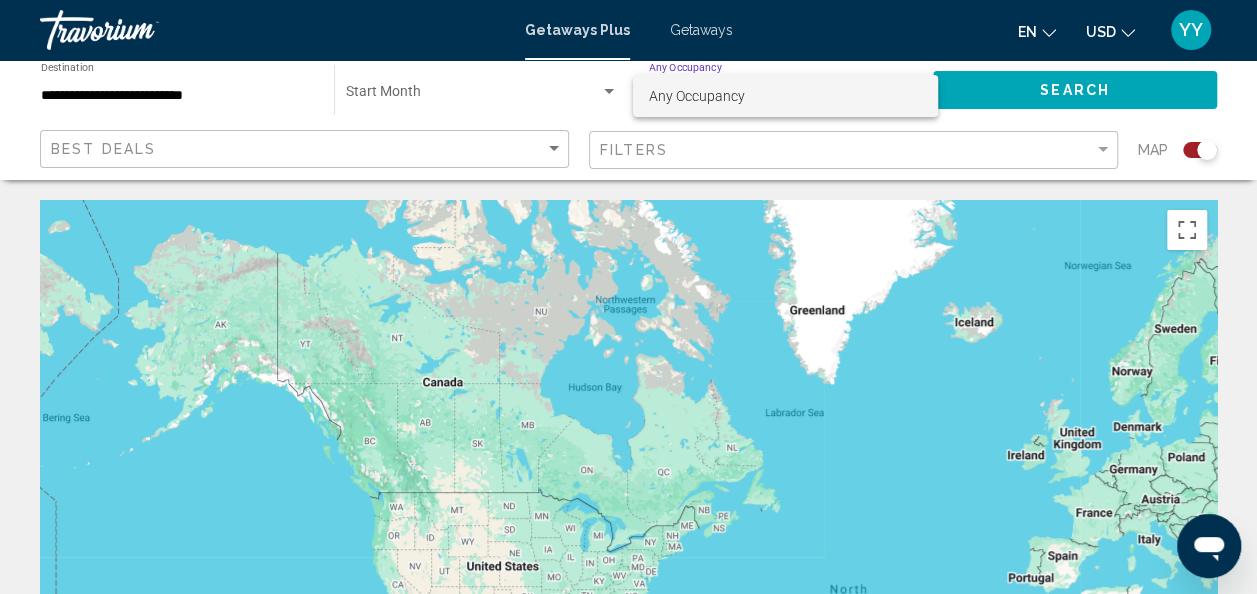click at bounding box center (628, 297) 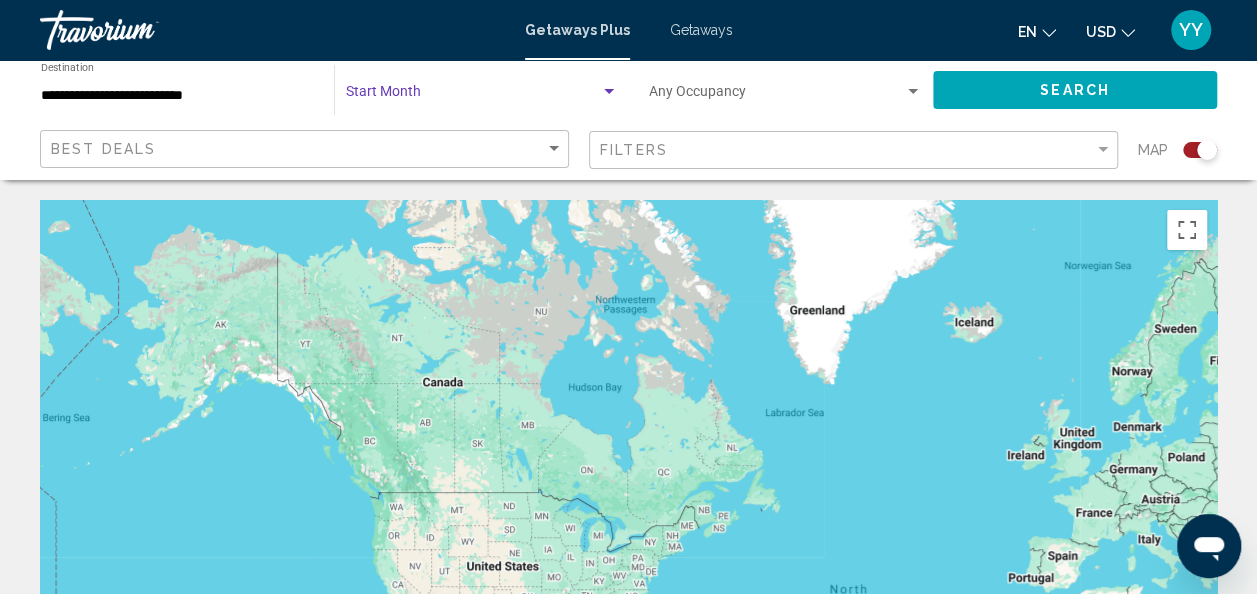 click at bounding box center [609, 91] 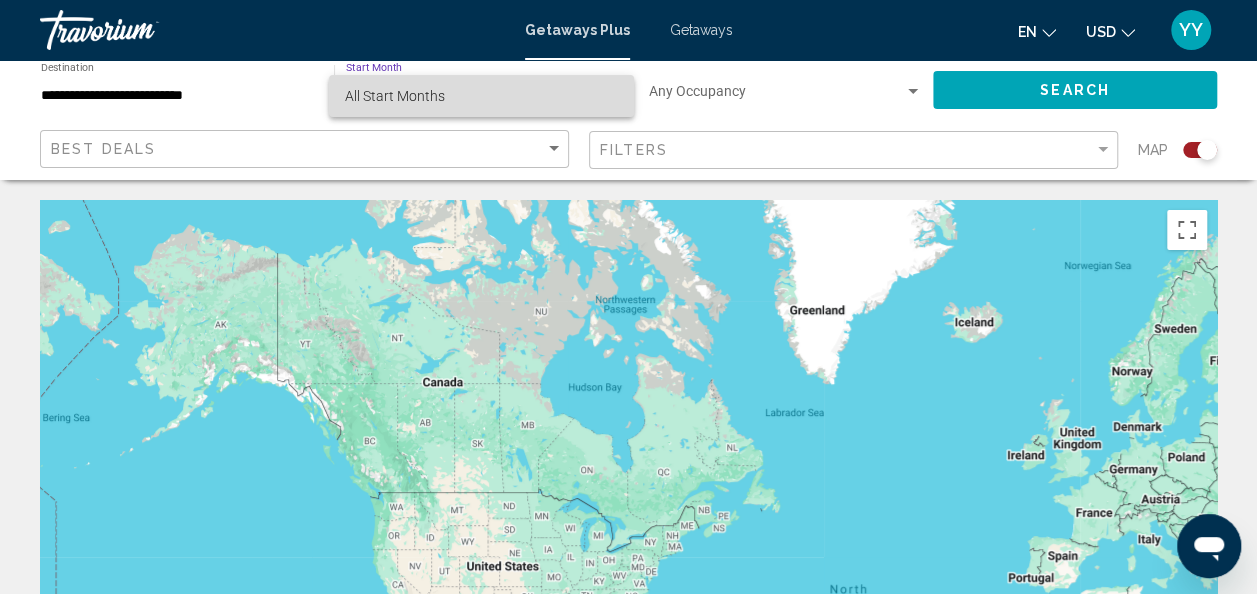 click on "All Start Months" at bounding box center [481, 96] 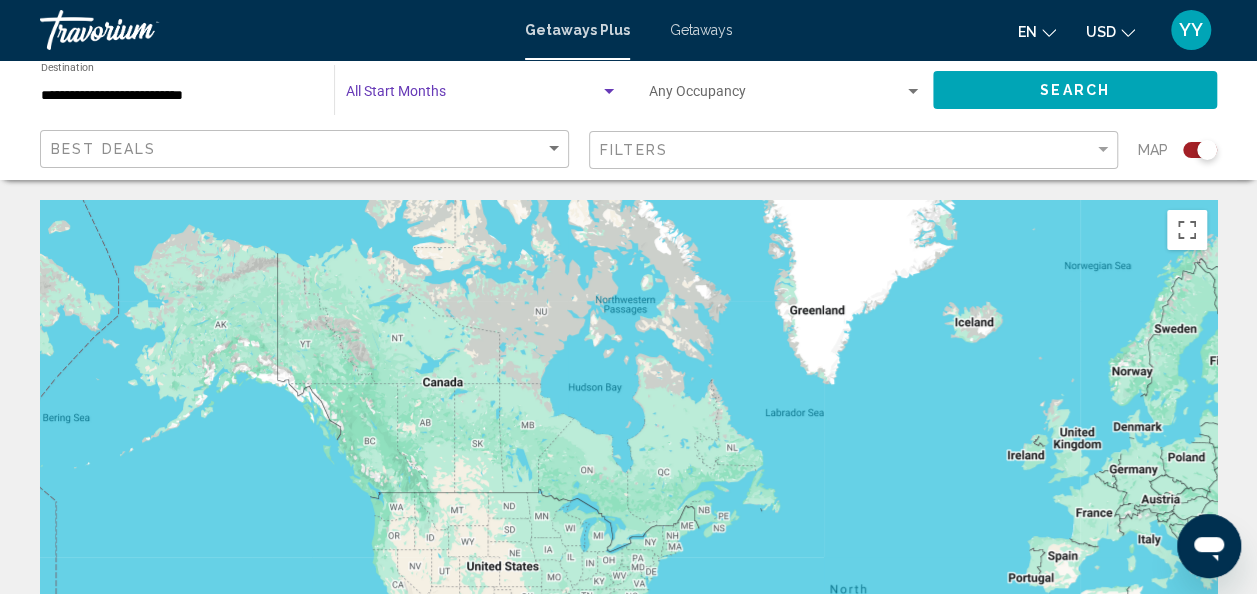 click at bounding box center (609, 91) 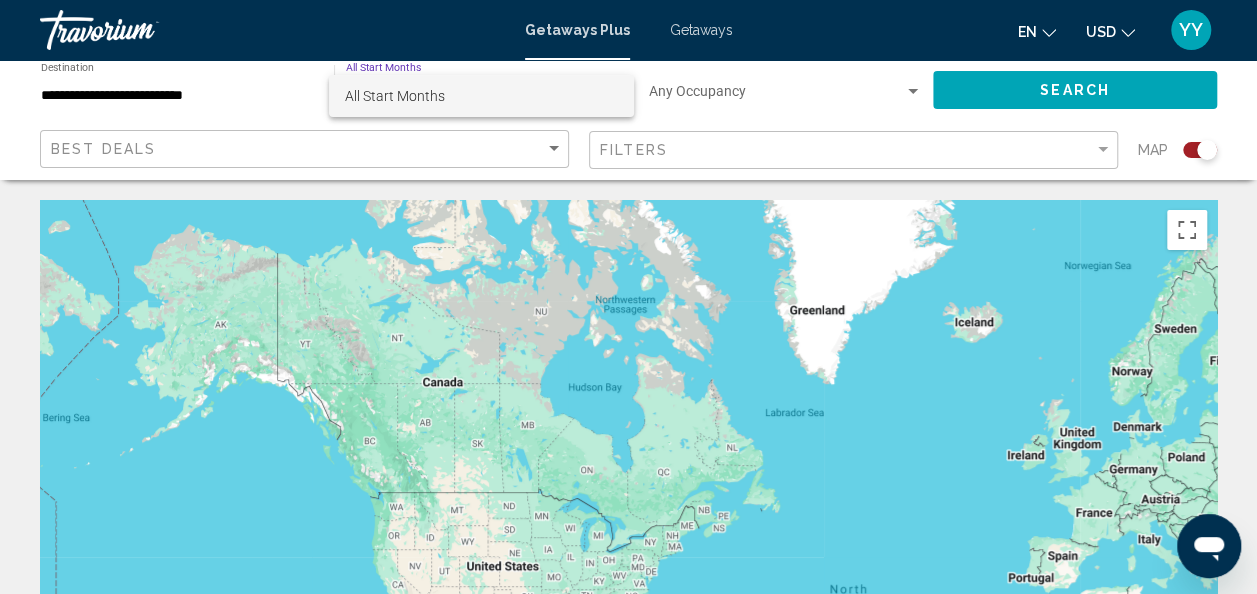 click on "All Start Months" at bounding box center [481, 96] 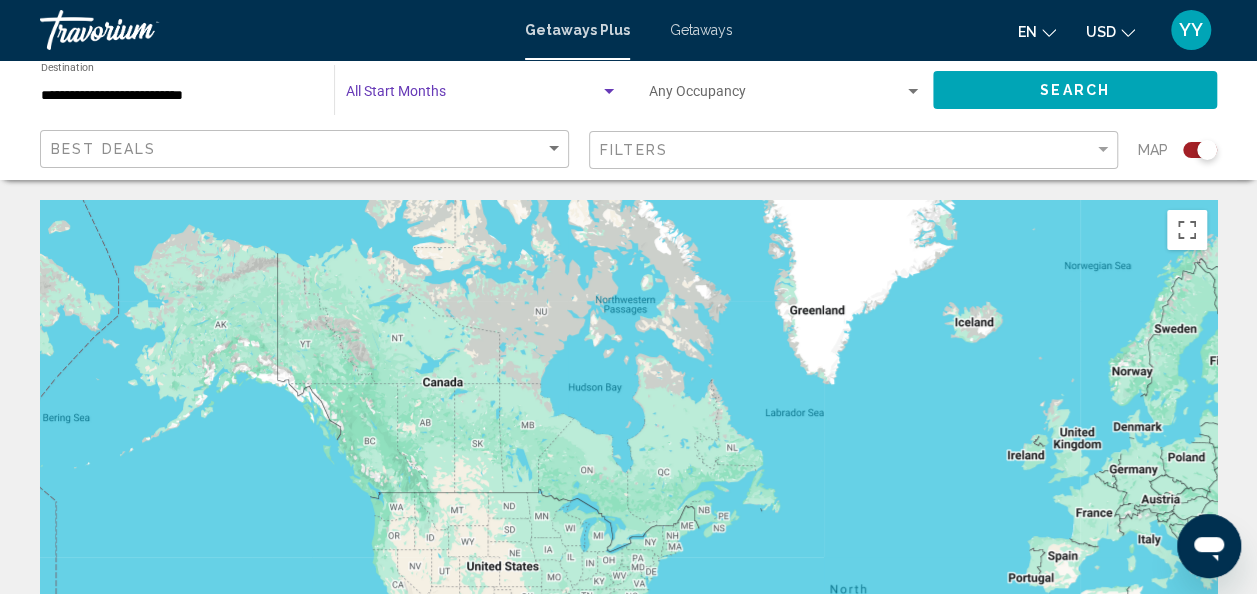 click at bounding box center [609, 91] 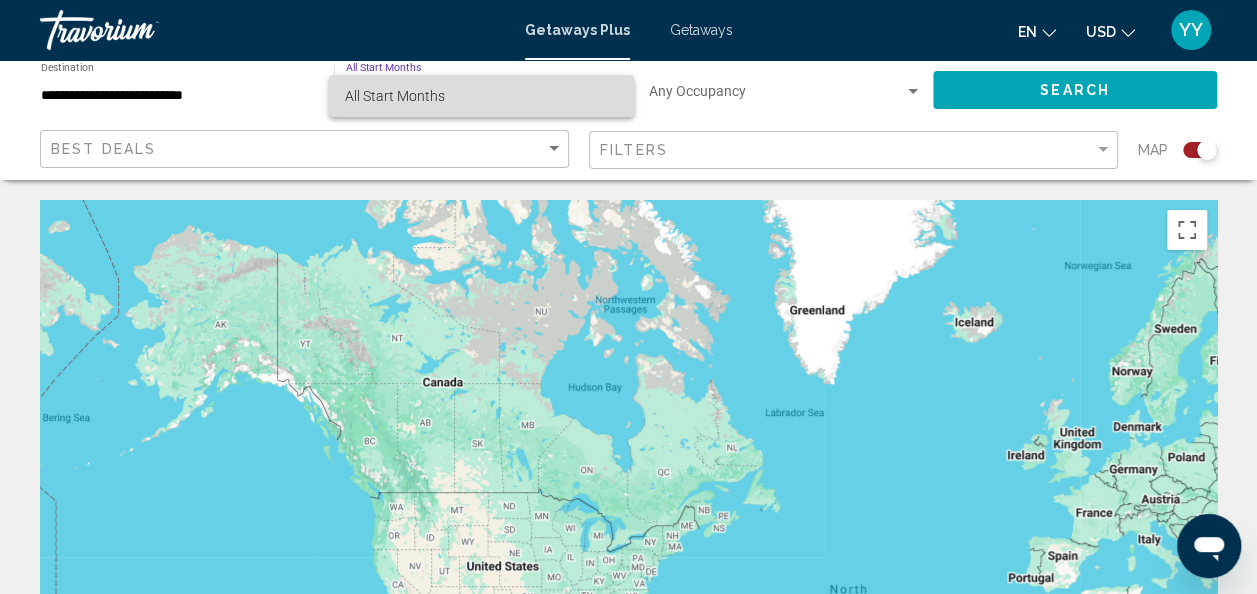click on "All Start Months" at bounding box center [481, 96] 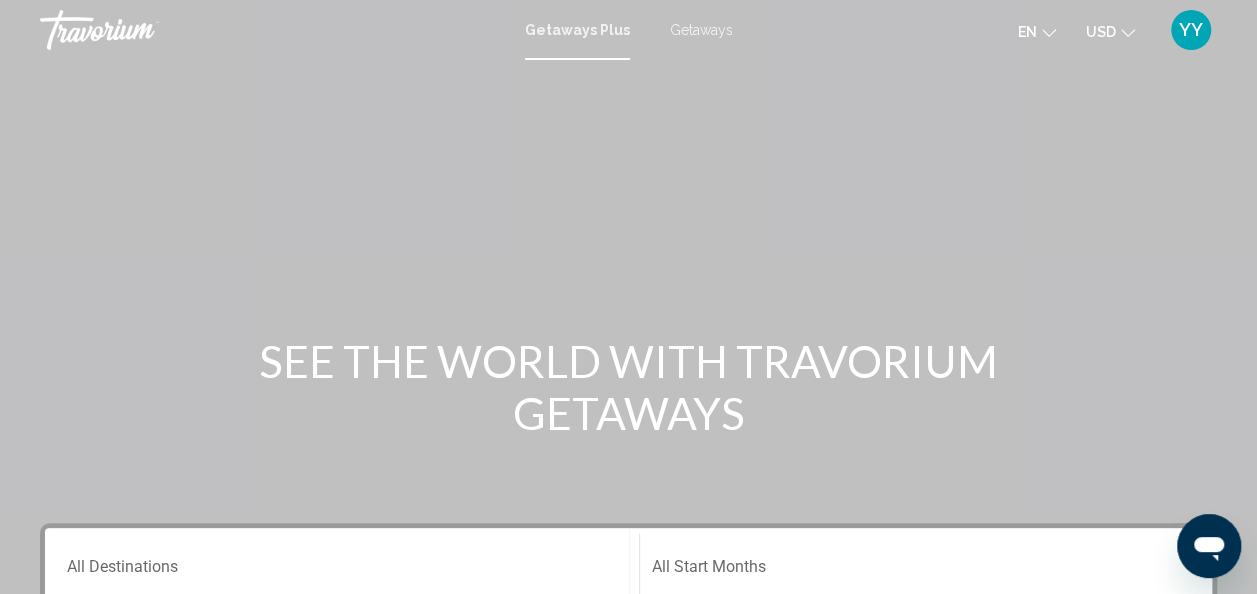 click on "Getaways Plus  Getaways en
English Español Français Italiano Português русский USD
USD ($) MXN (Mex$) CAD (Can$) GBP (£) EUR (€) AUD (A$) NZD (NZ$) CNY (CN¥) YY Login" at bounding box center (628, 30) 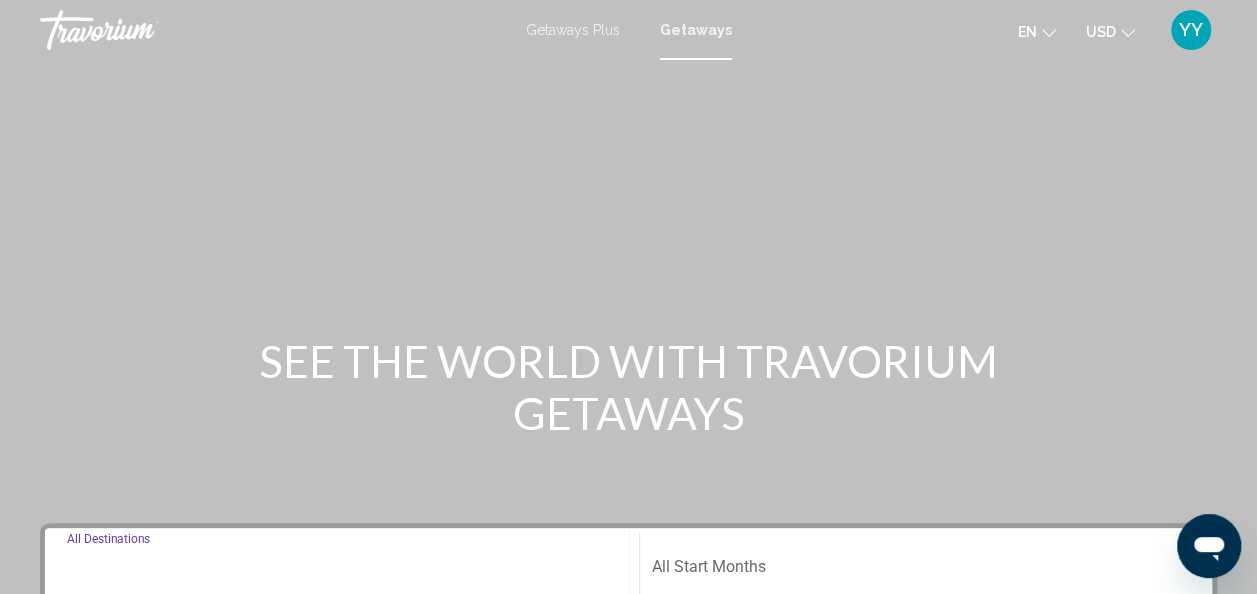 click on "Destination All Destinations" at bounding box center (342, 571) 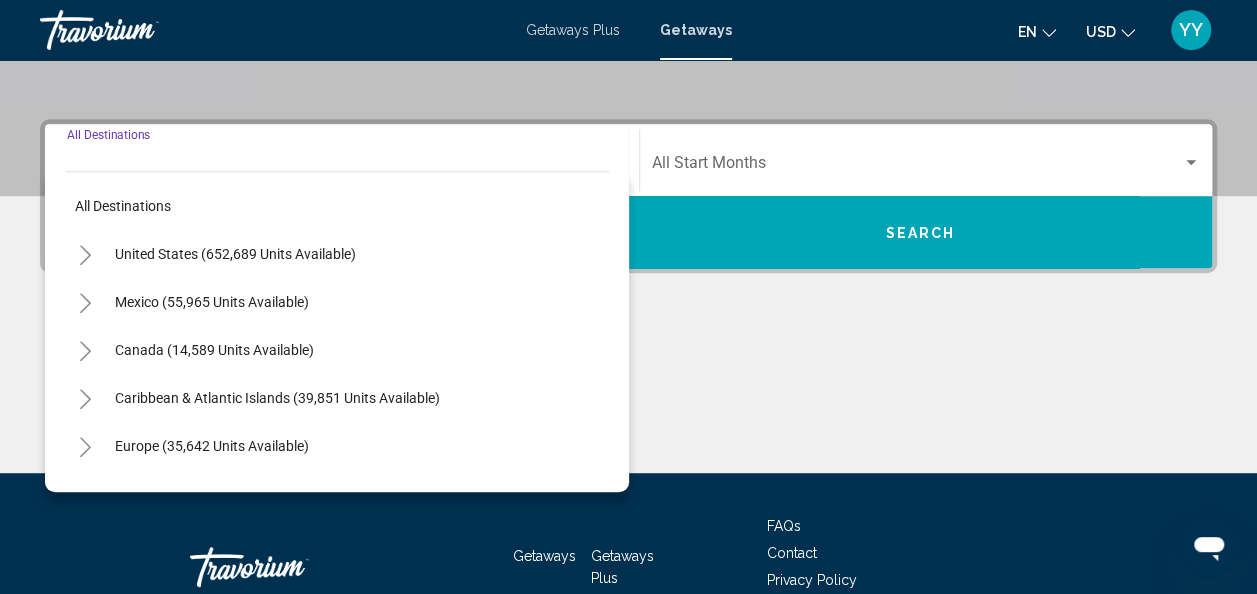 scroll, scrollTop: 458, scrollLeft: 0, axis: vertical 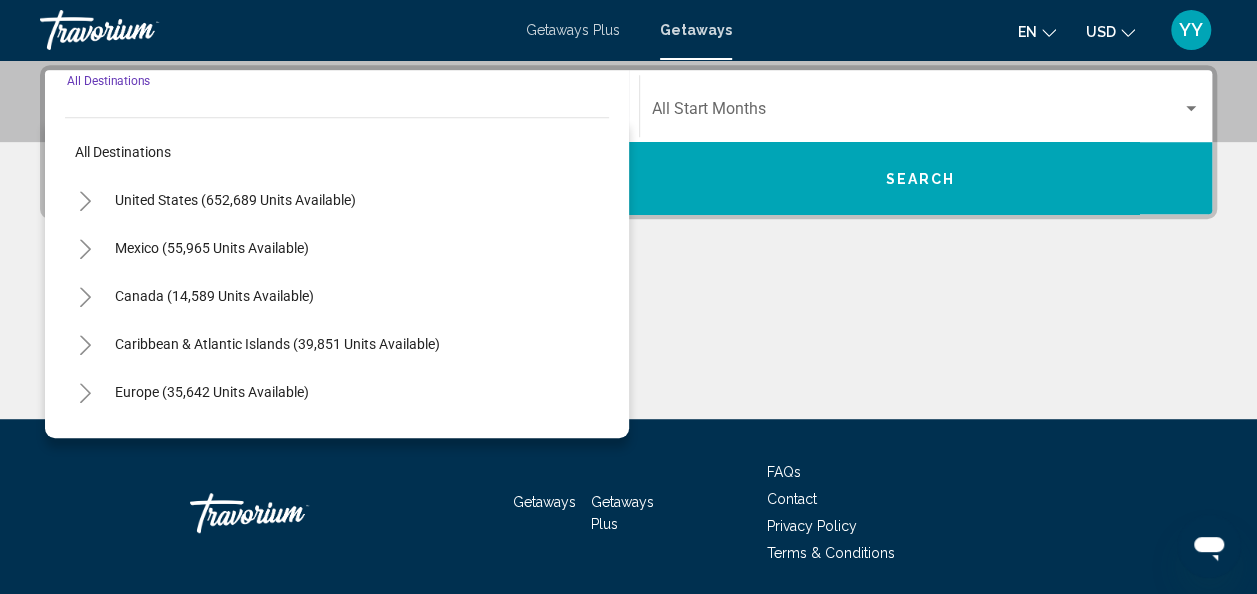 click 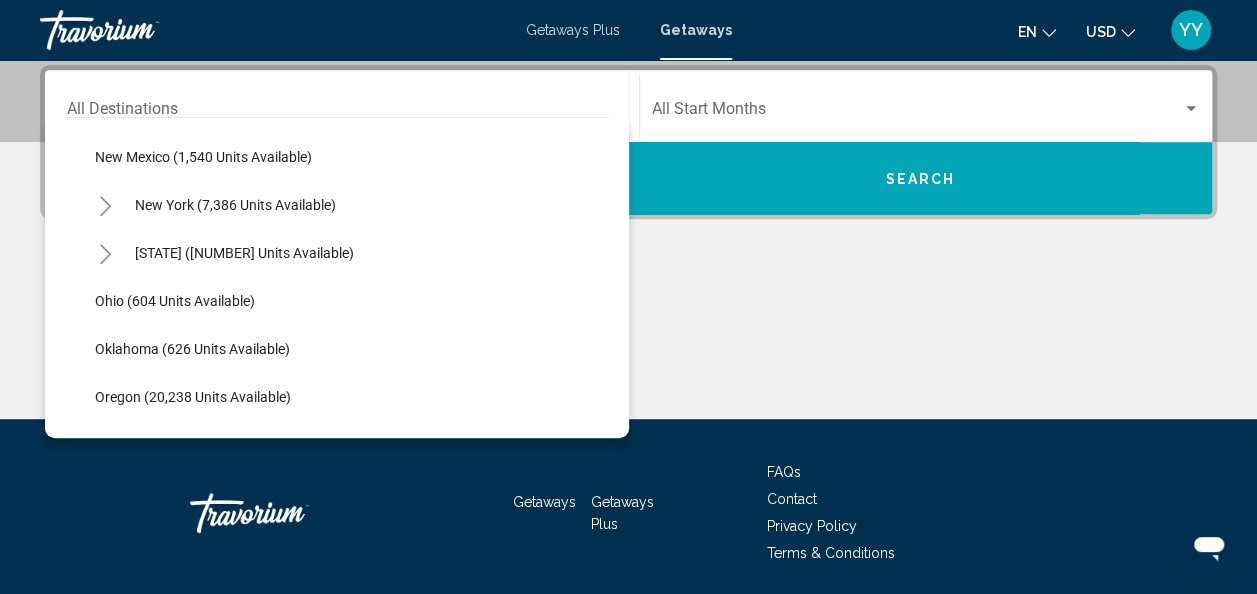 scroll, scrollTop: 1342, scrollLeft: 0, axis: vertical 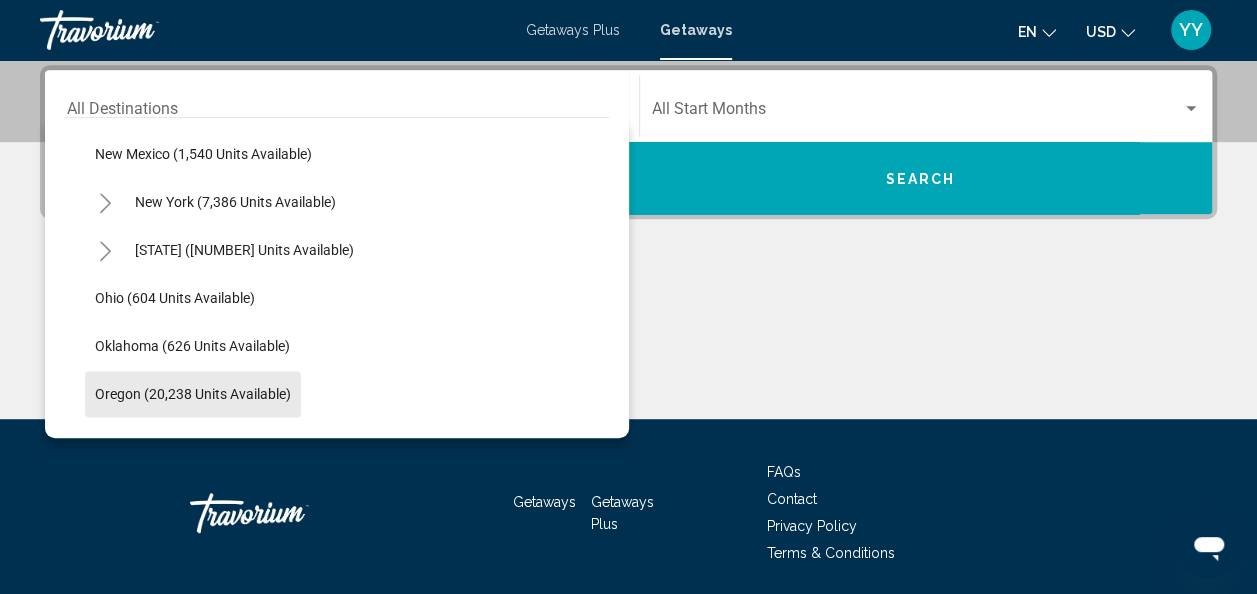 click on "Oregon (20,238 units available)" 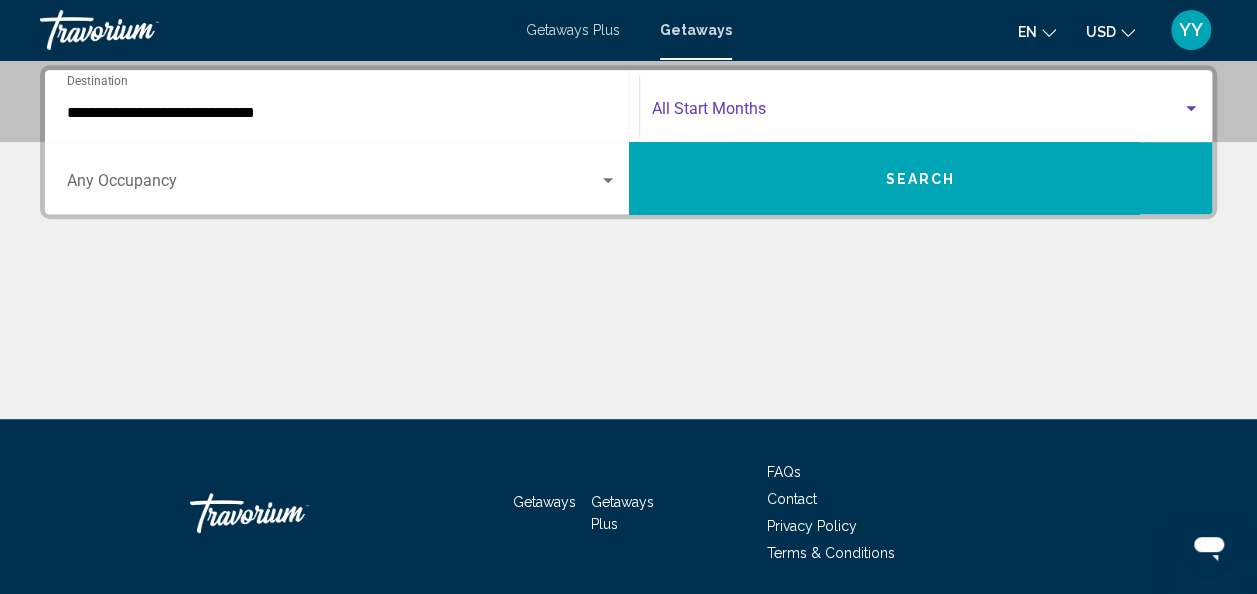 click at bounding box center [1191, 109] 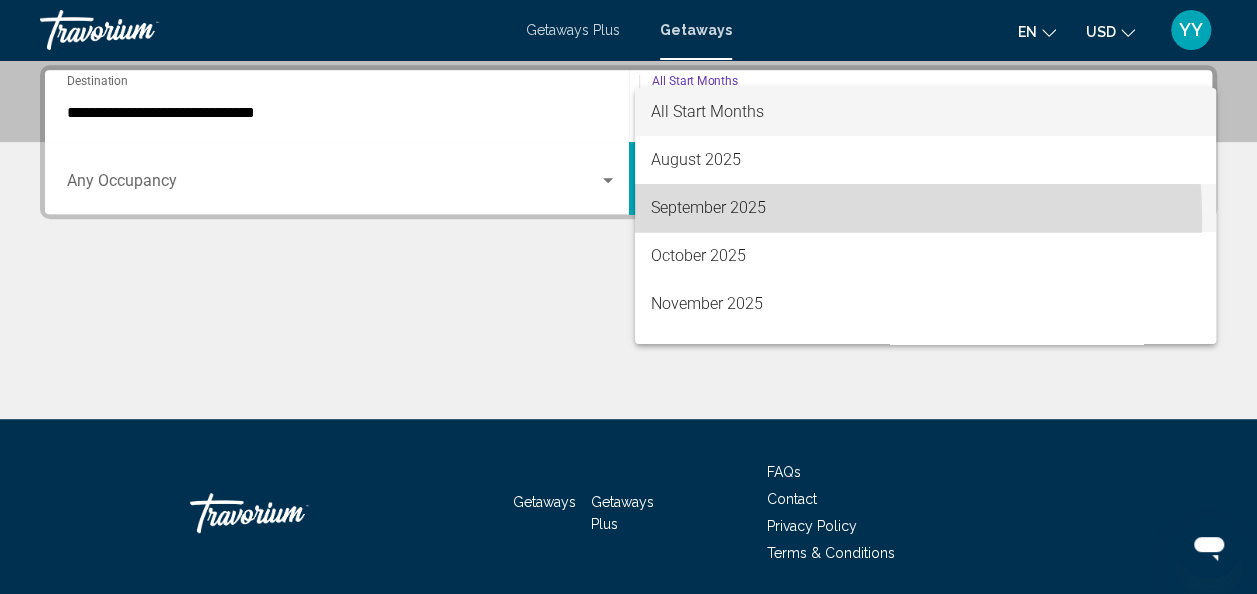 click on "September 2025" at bounding box center [925, 208] 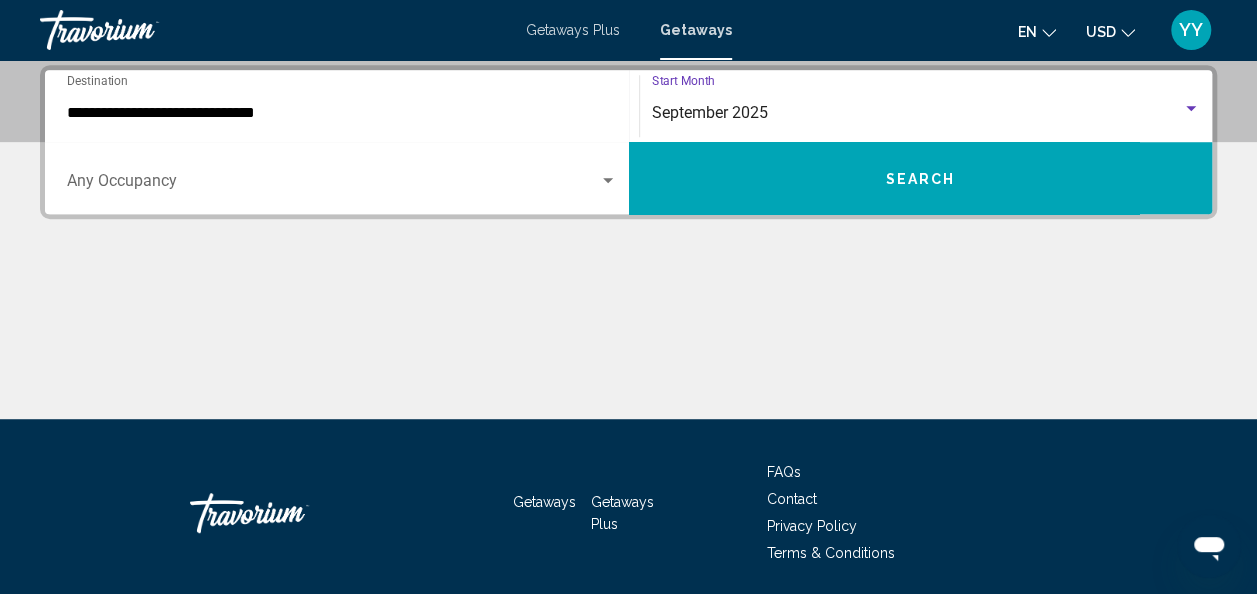 click at bounding box center [608, 180] 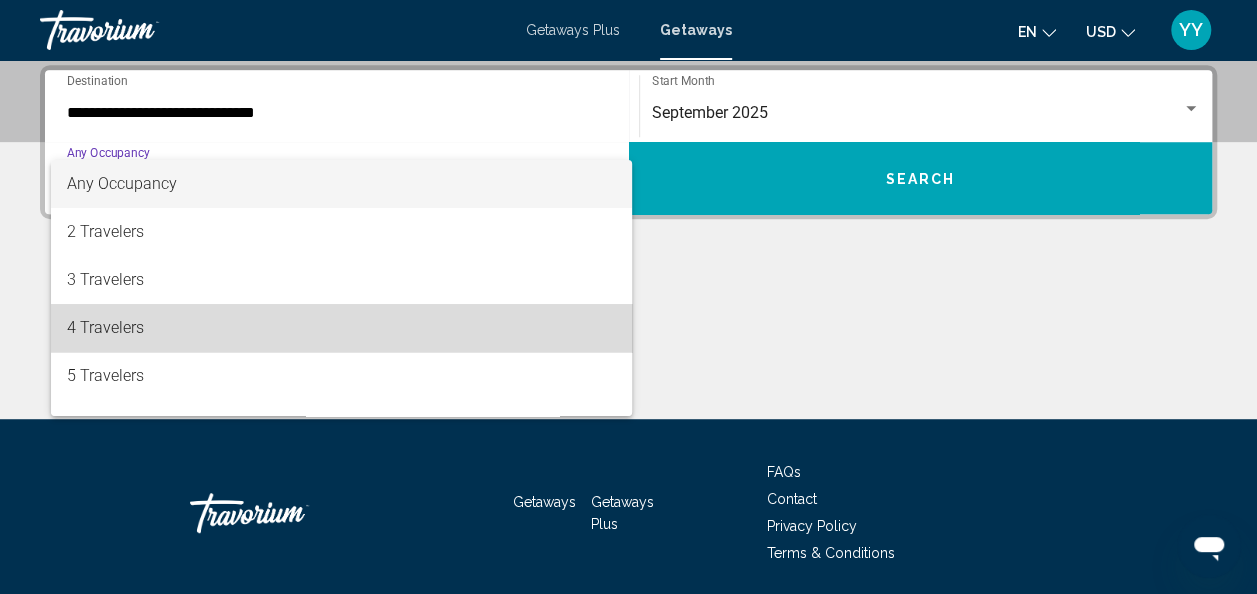 click on "4 Travelers" at bounding box center (342, 328) 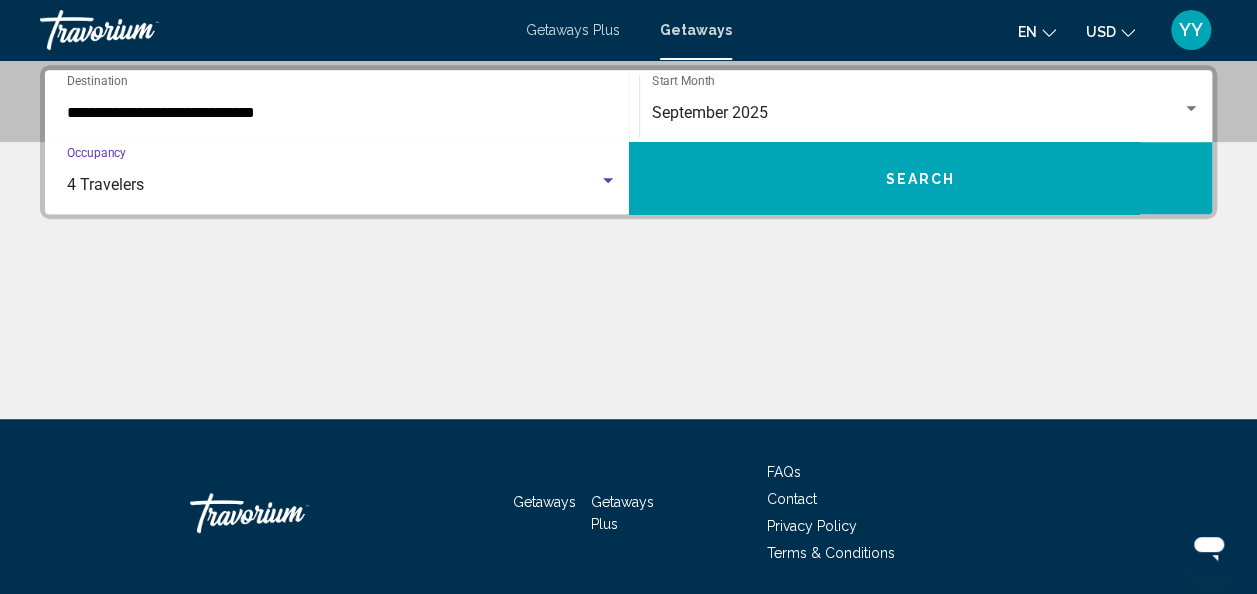 click at bounding box center [608, 181] 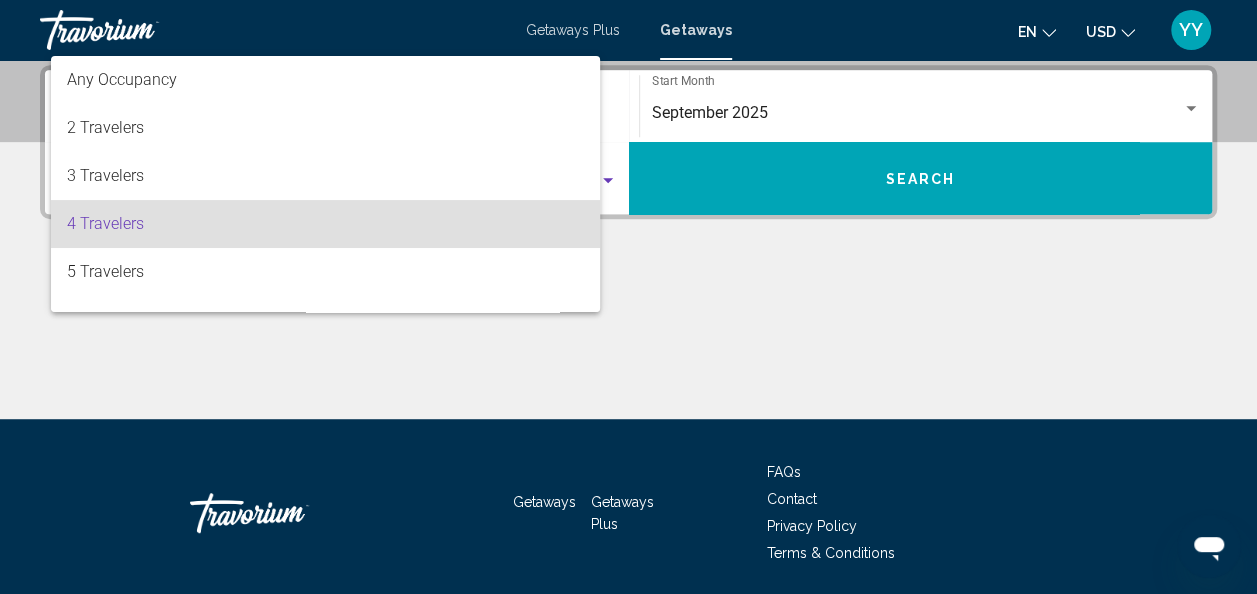 scroll, scrollTop: 40, scrollLeft: 0, axis: vertical 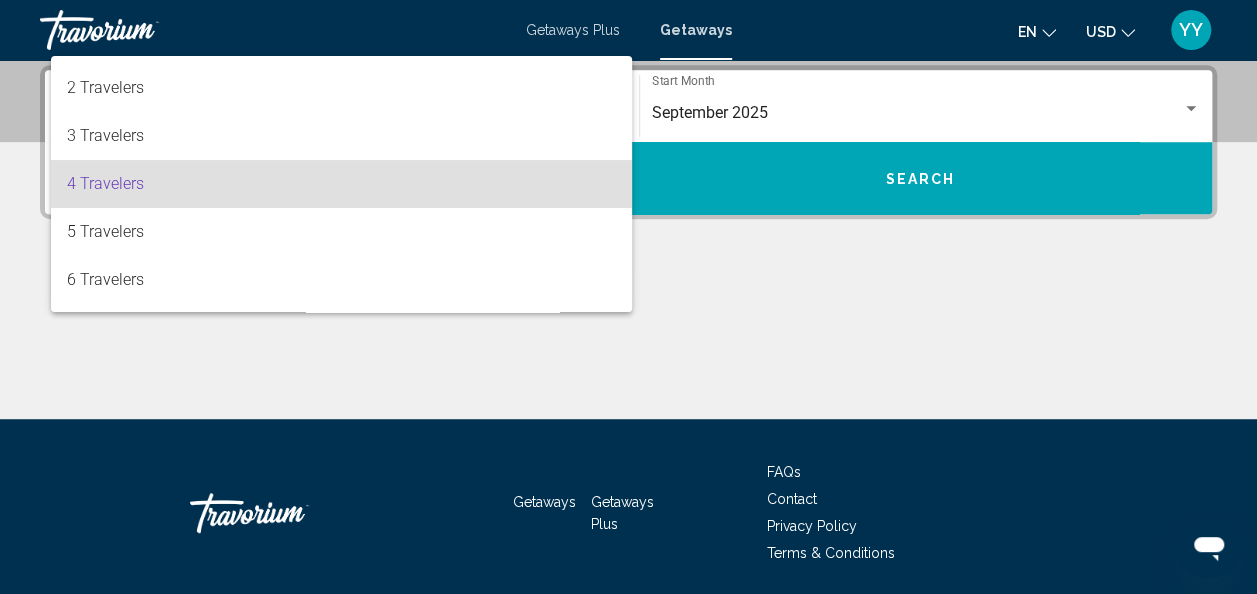 click on "4 Travelers" at bounding box center [342, 184] 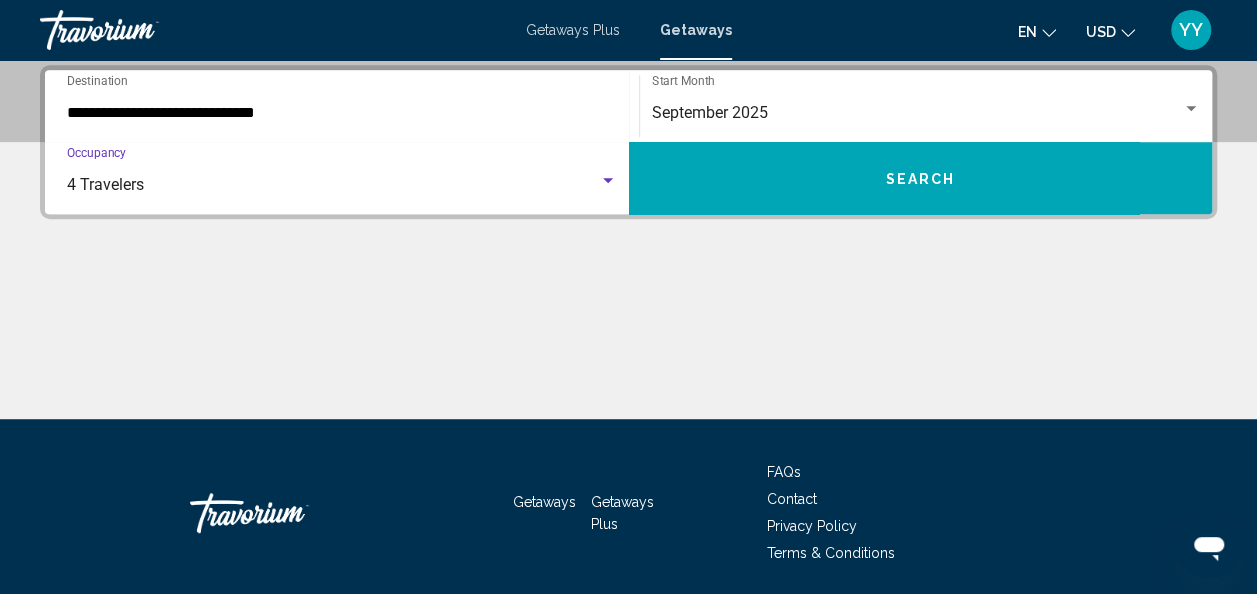 click on "Search" at bounding box center (921, 178) 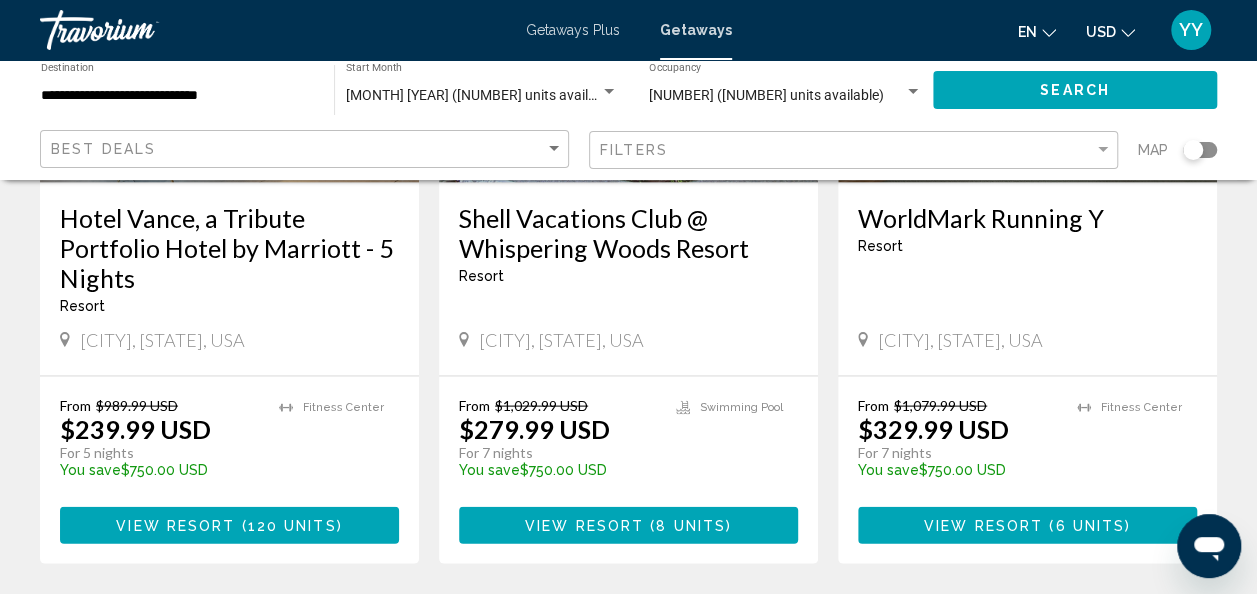 scroll, scrollTop: 1864, scrollLeft: 0, axis: vertical 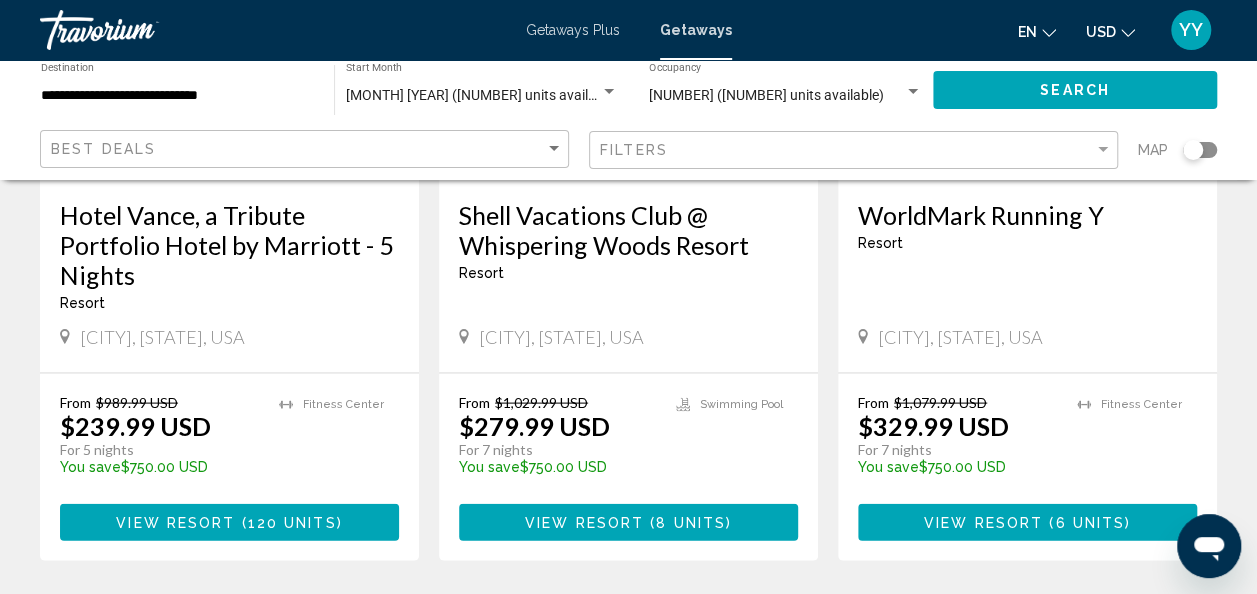 click on "View Resort" at bounding box center [584, 522] 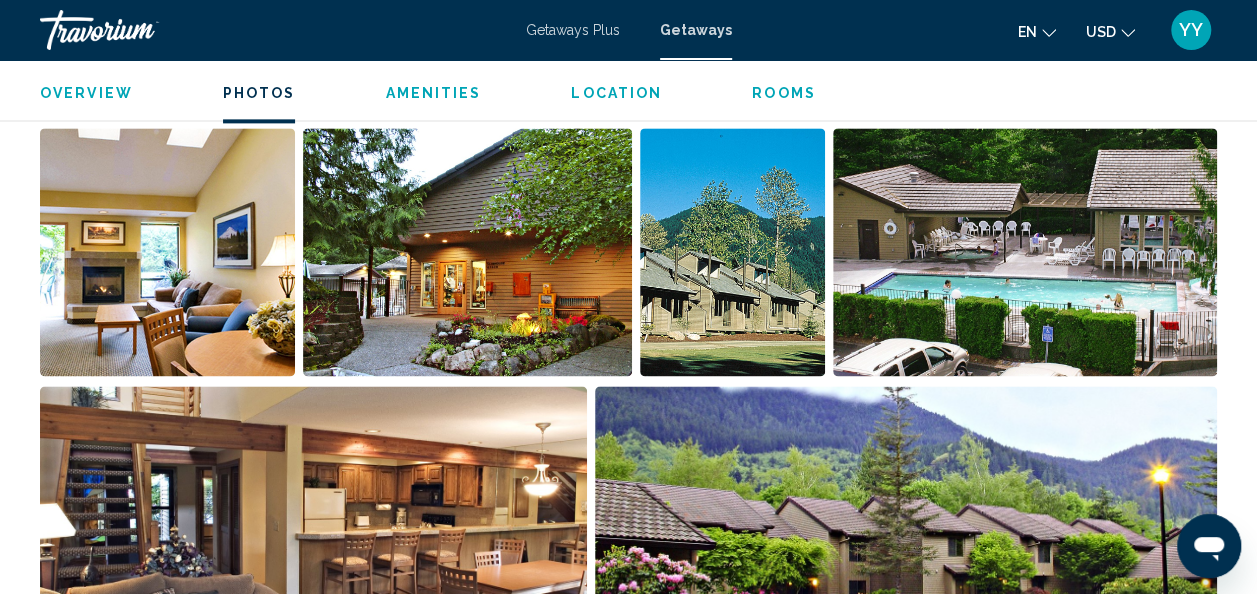 scroll, scrollTop: 1216, scrollLeft: 0, axis: vertical 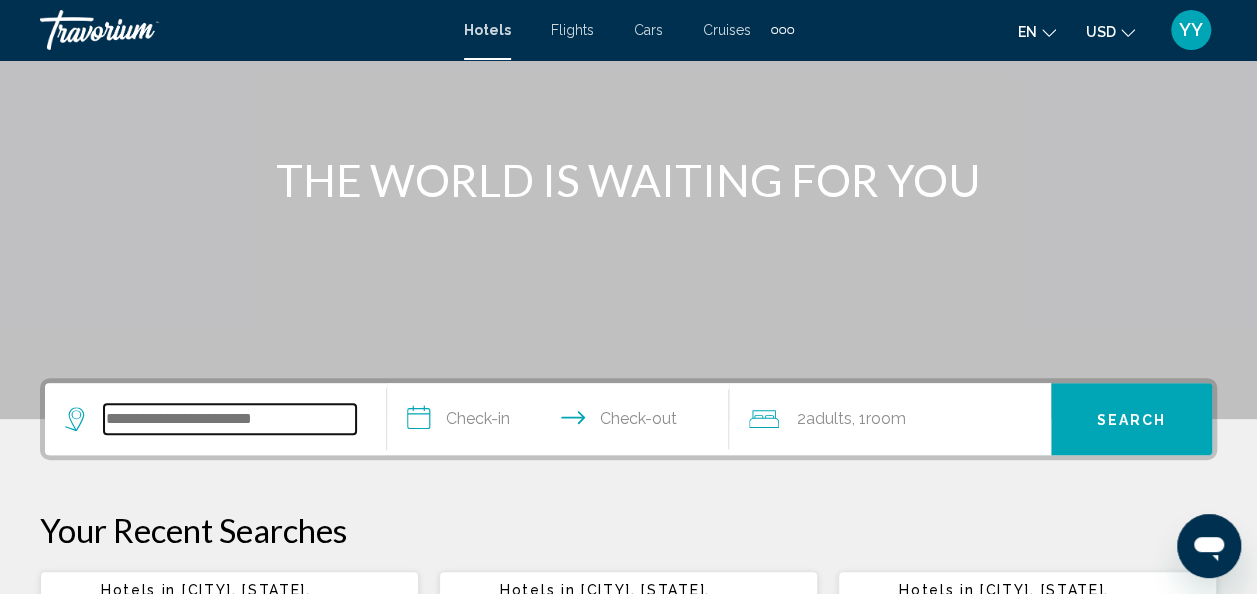 click at bounding box center (230, 419) 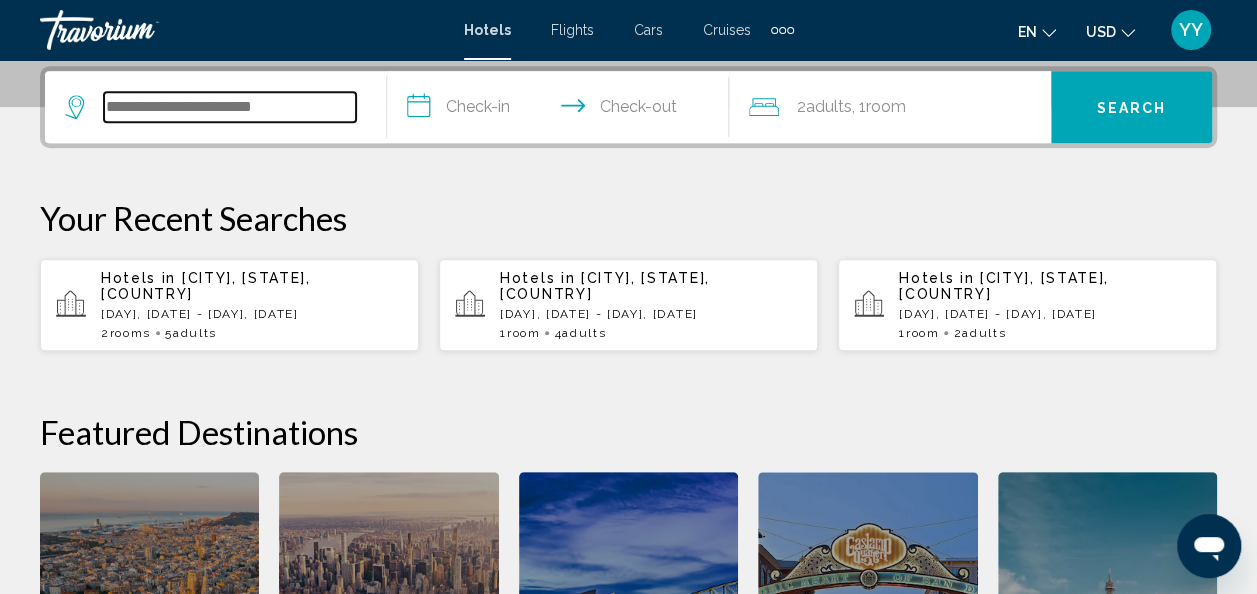 scroll, scrollTop: 494, scrollLeft: 0, axis: vertical 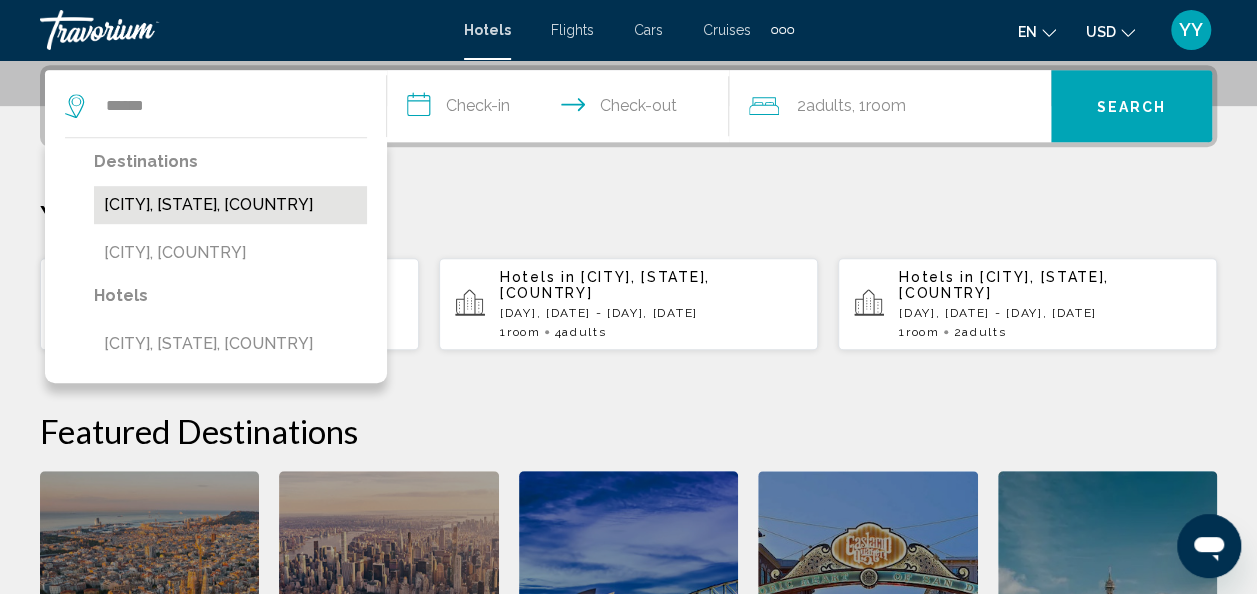 click on "[CITY], [STATE], [COUNTRY]" at bounding box center (230, 205) 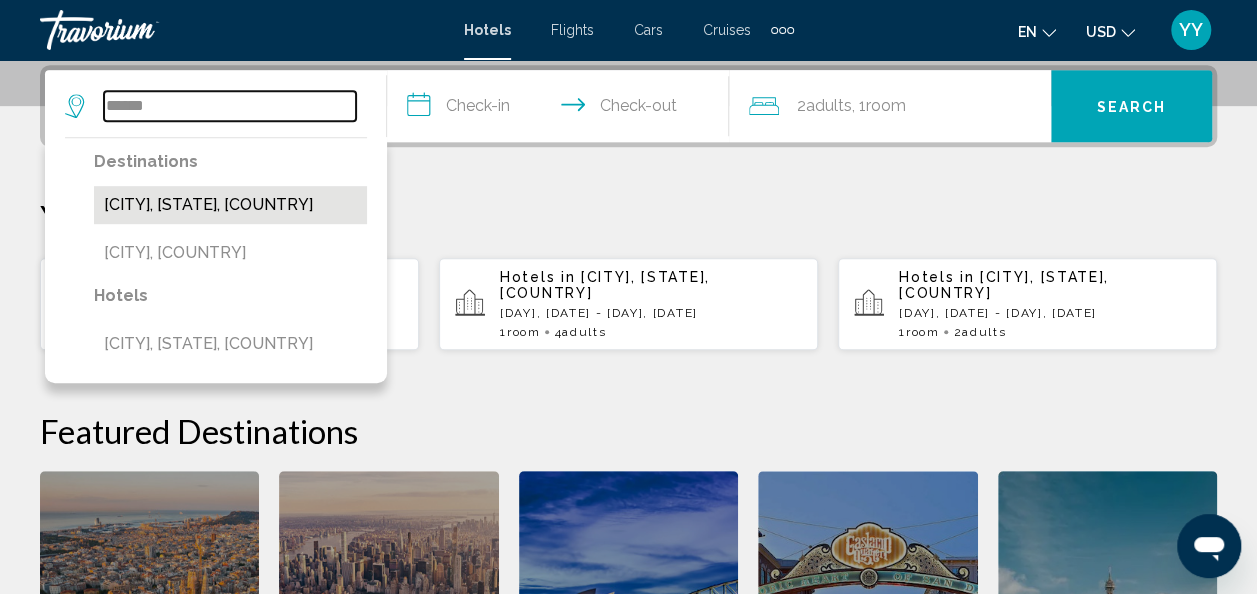 type on "**********" 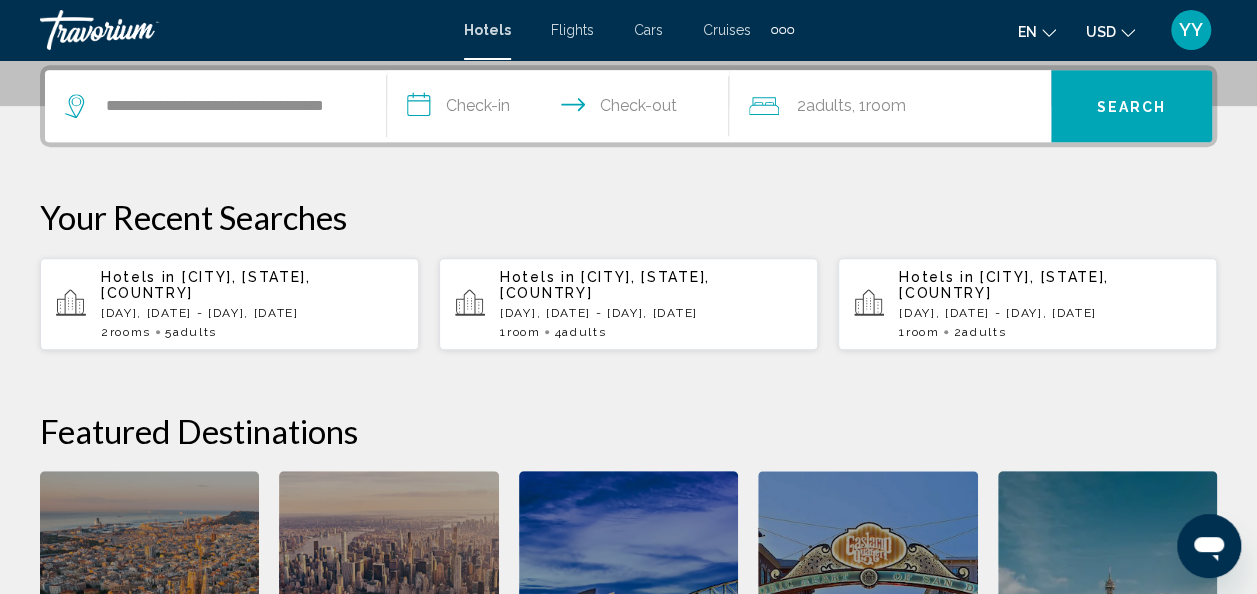 click on "**********" at bounding box center (562, 109) 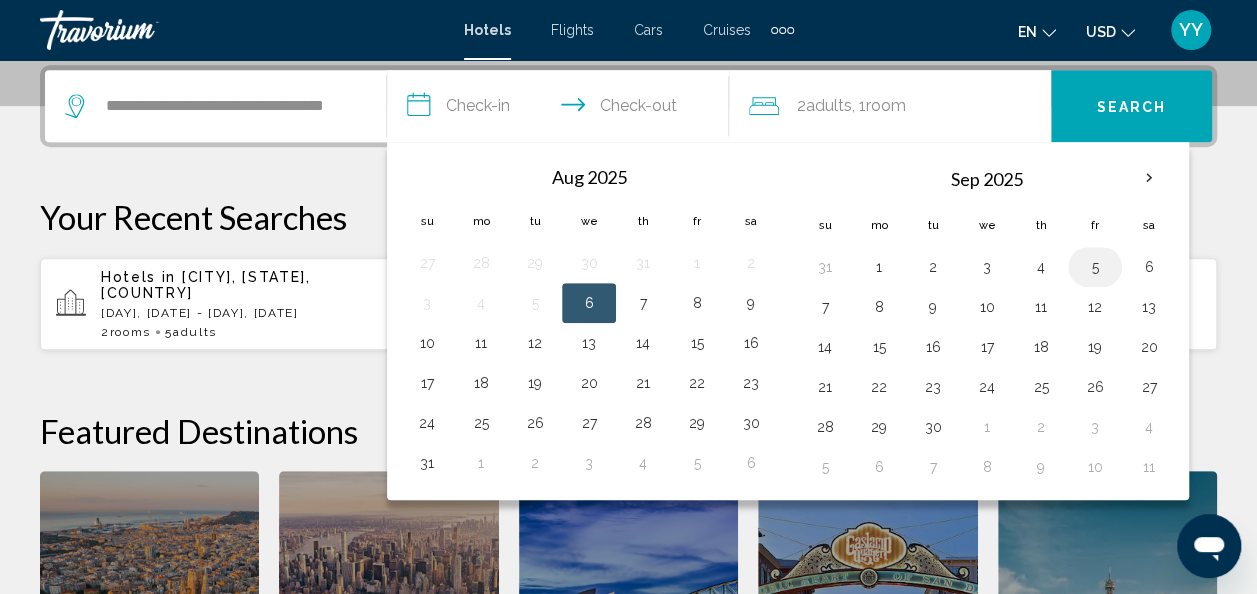 click on "5" at bounding box center [1095, 267] 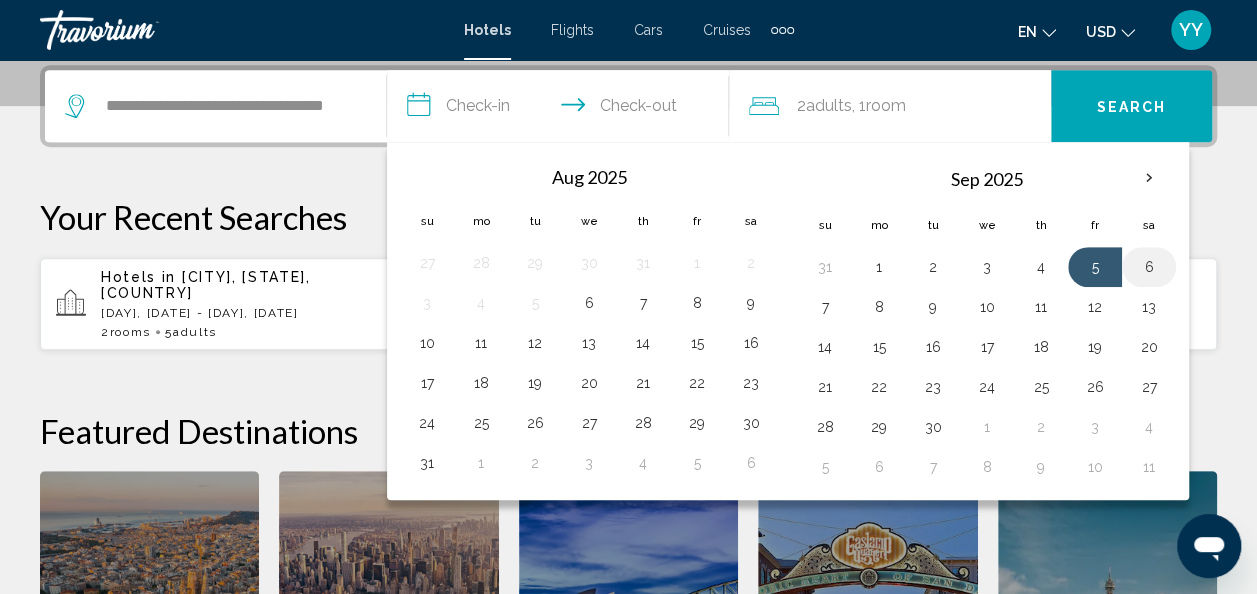 click on "6" at bounding box center (1149, 267) 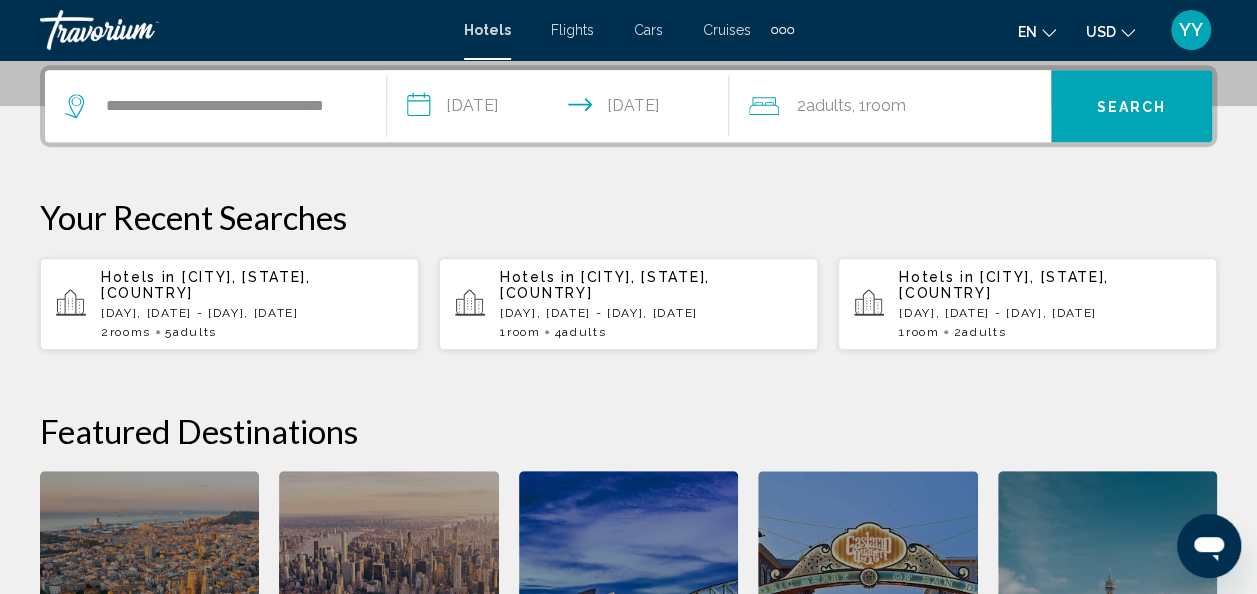 click on "2  Adult Adults , 1  Room rooms" 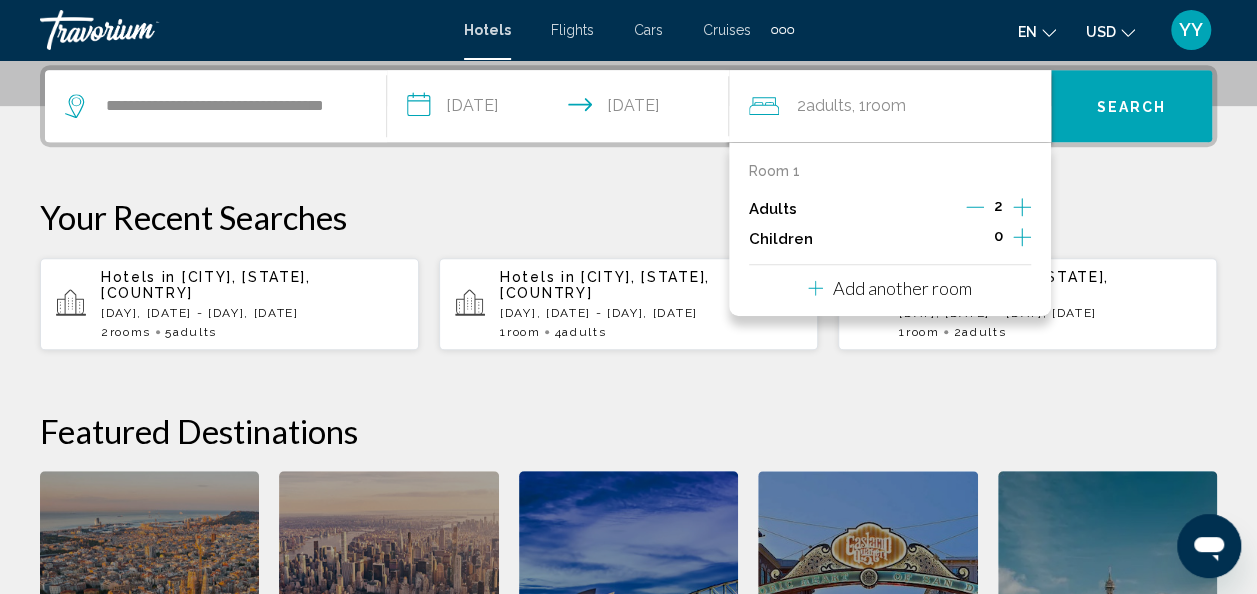 click 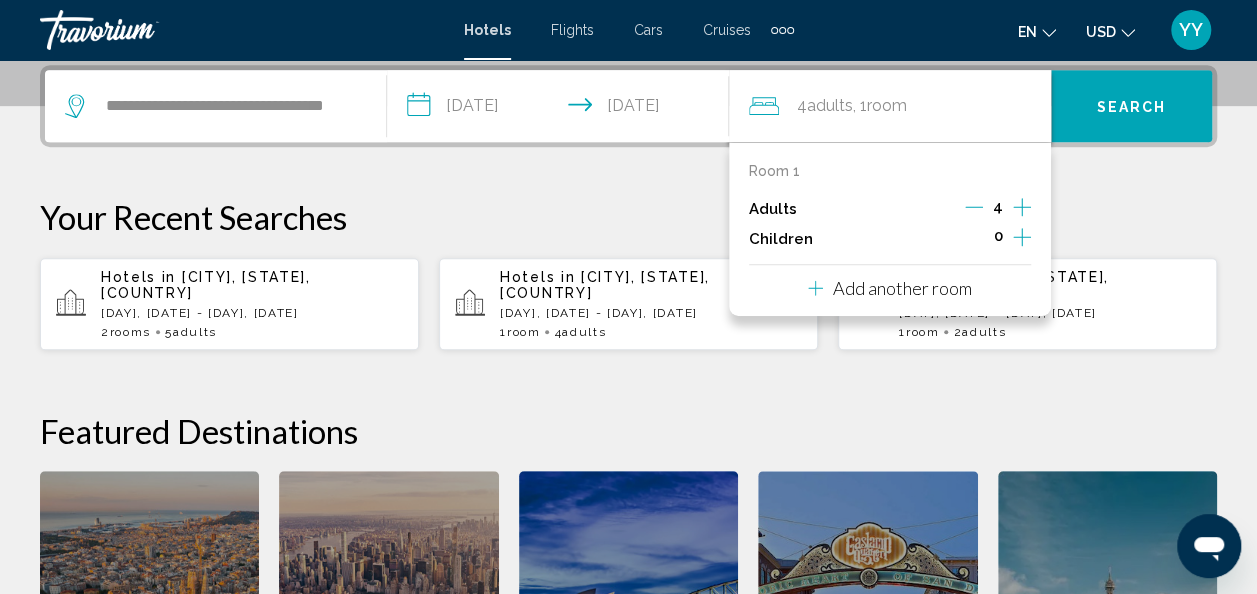 click on "Search" at bounding box center [1131, 106] 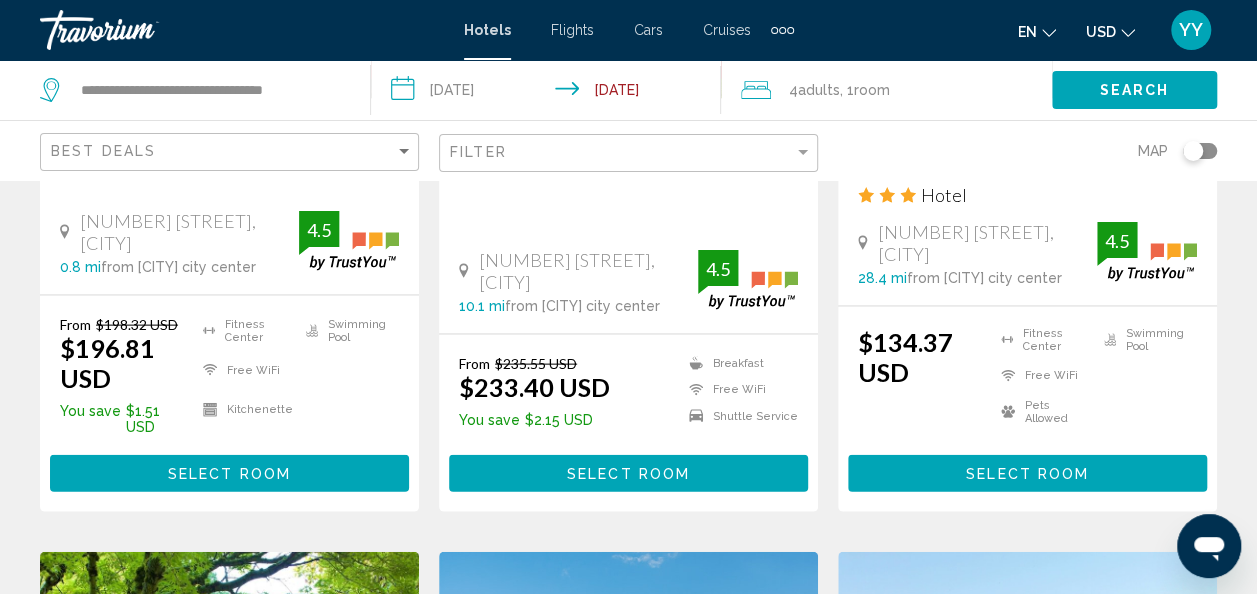 scroll, scrollTop: 2011, scrollLeft: 0, axis: vertical 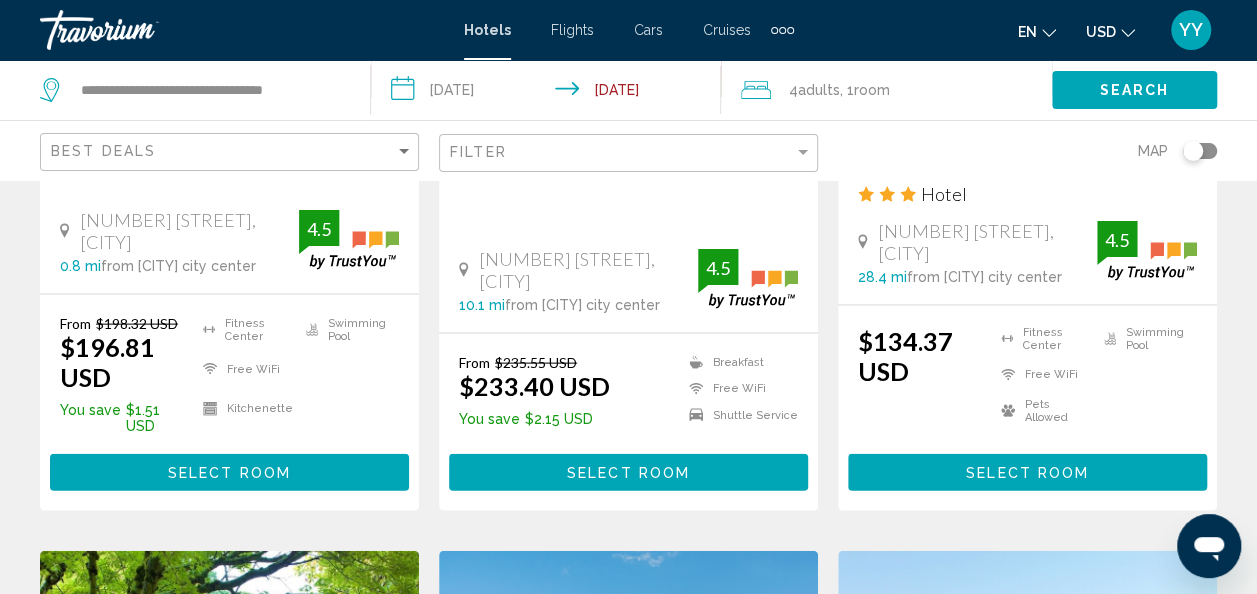 click on "Select Room" at bounding box center [229, 472] 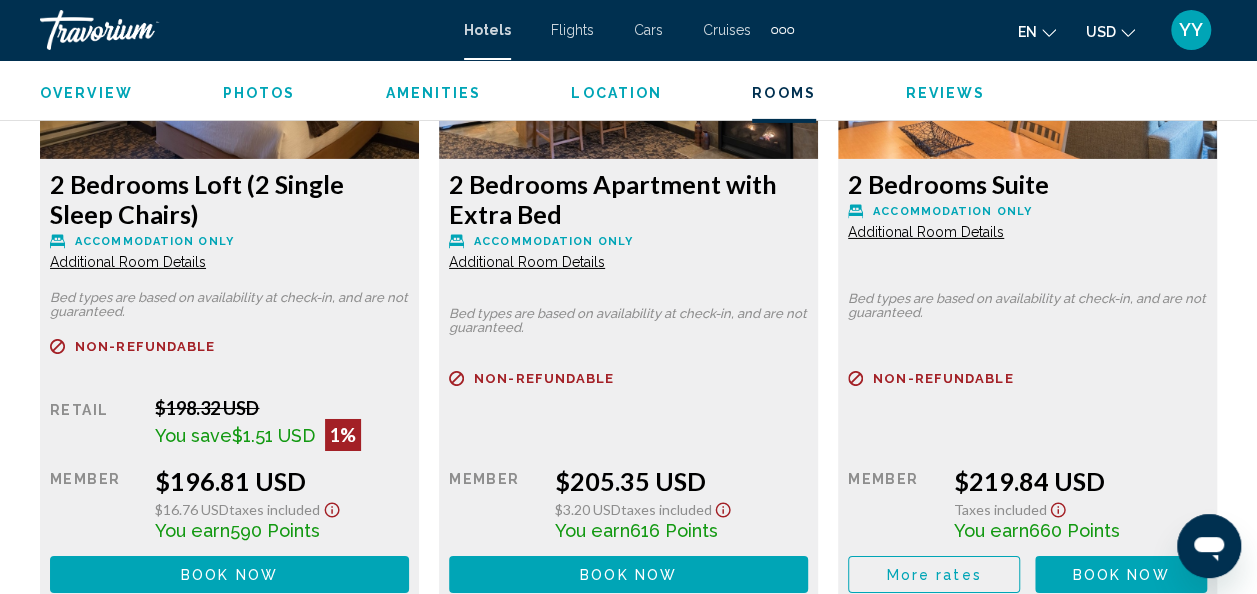 scroll, scrollTop: 3276, scrollLeft: 0, axis: vertical 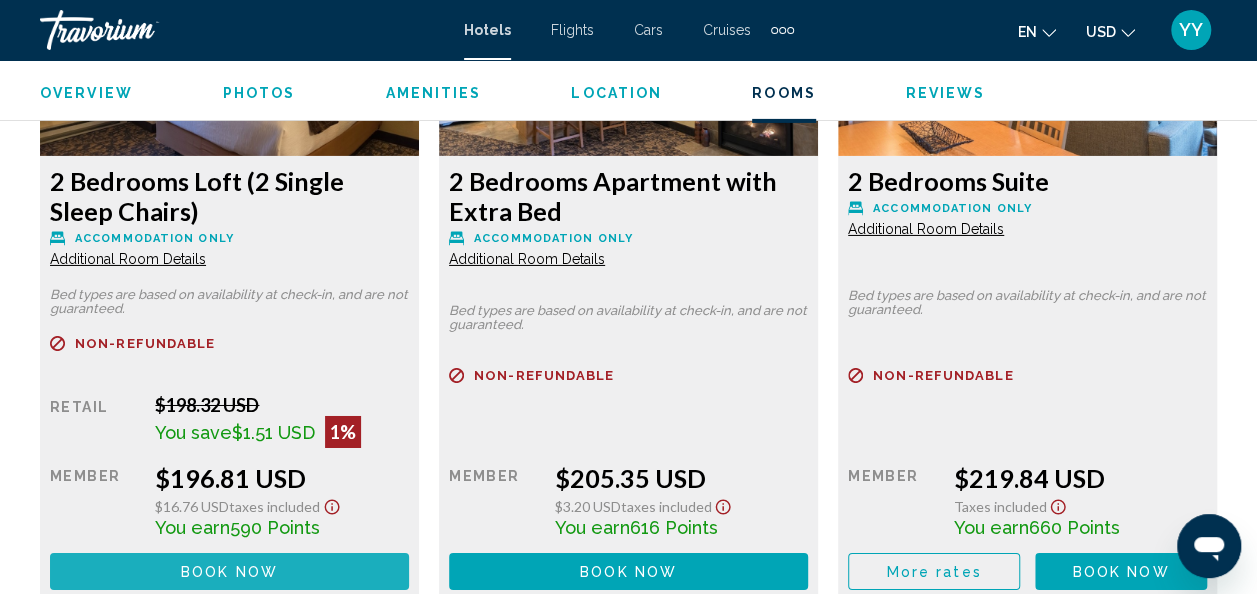 click on "Book now No longer available" at bounding box center (229, 571) 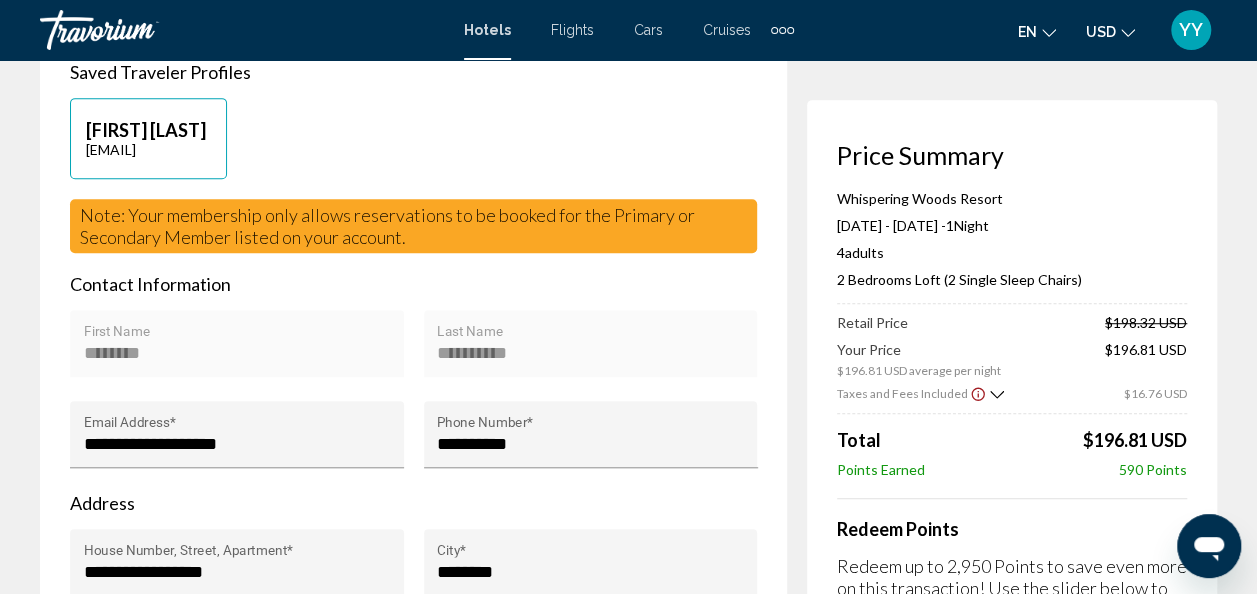 scroll, scrollTop: 493, scrollLeft: 0, axis: vertical 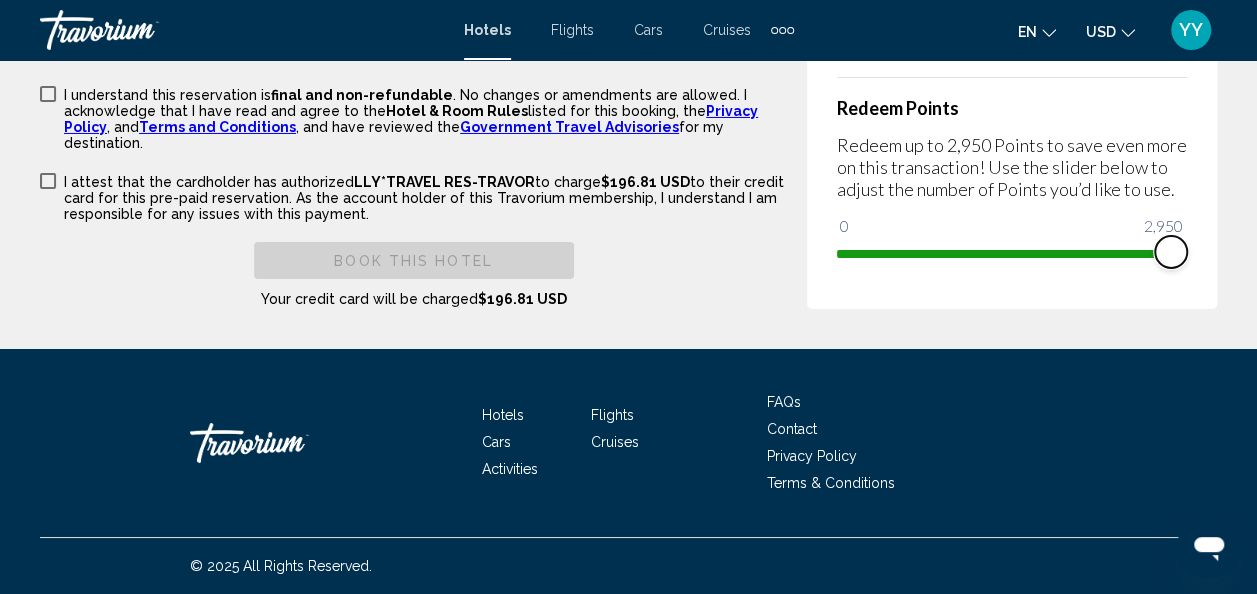 drag, startPoint x: 851, startPoint y: 251, endPoint x: 1210, endPoint y: 278, distance: 360.0139 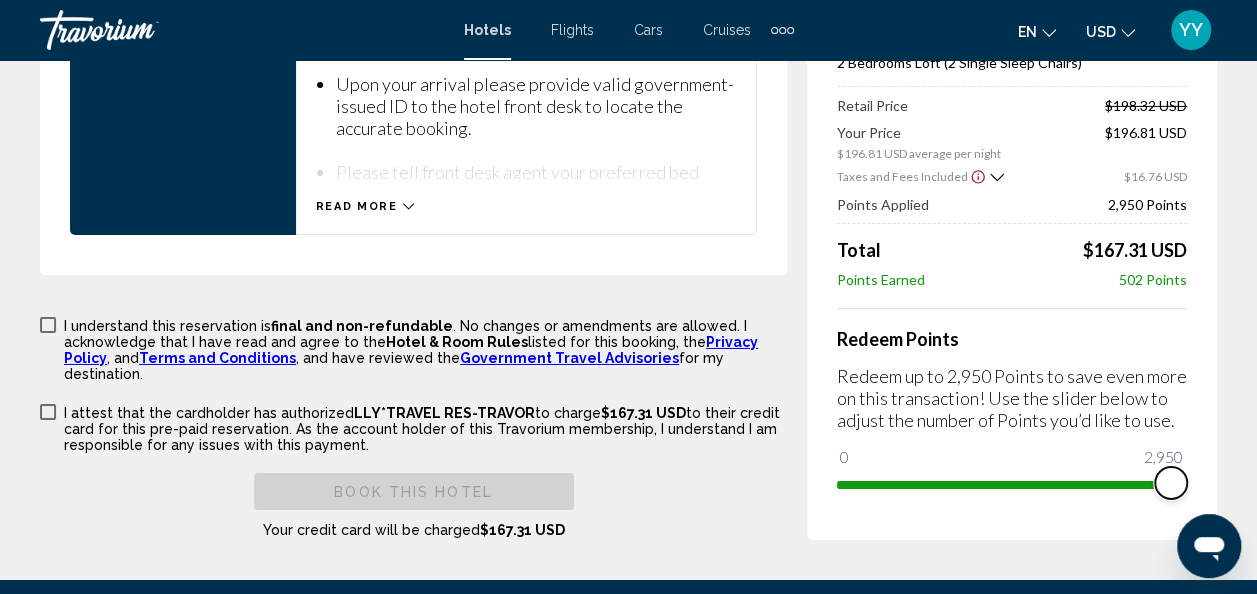 scroll, scrollTop: 3251, scrollLeft: 0, axis: vertical 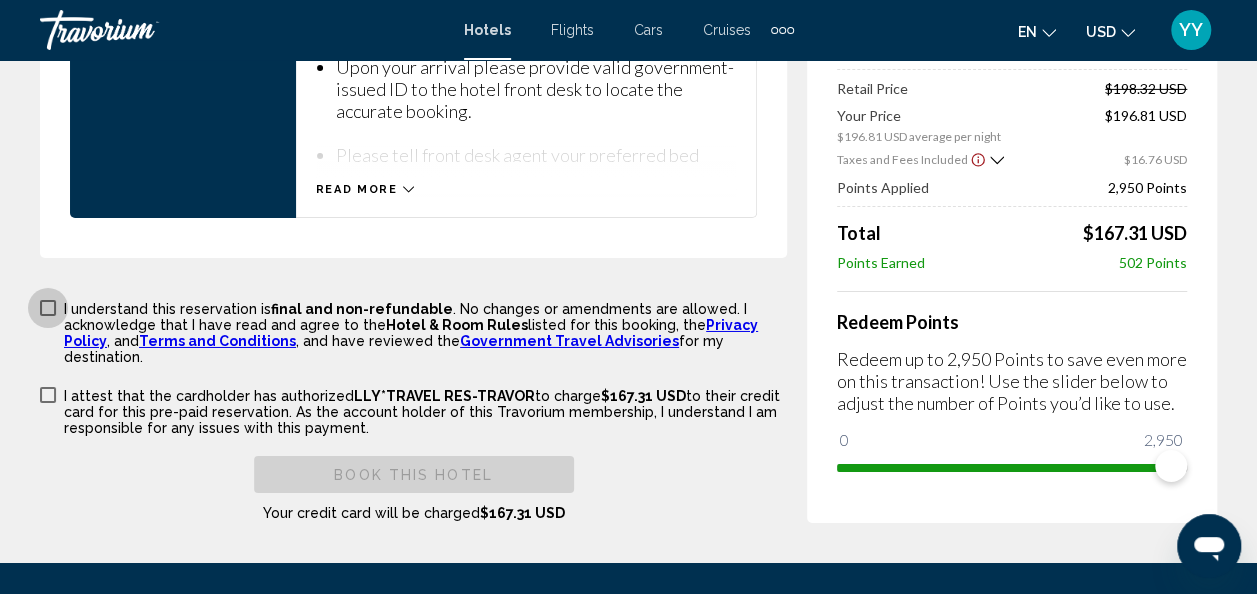 click at bounding box center (48, 308) 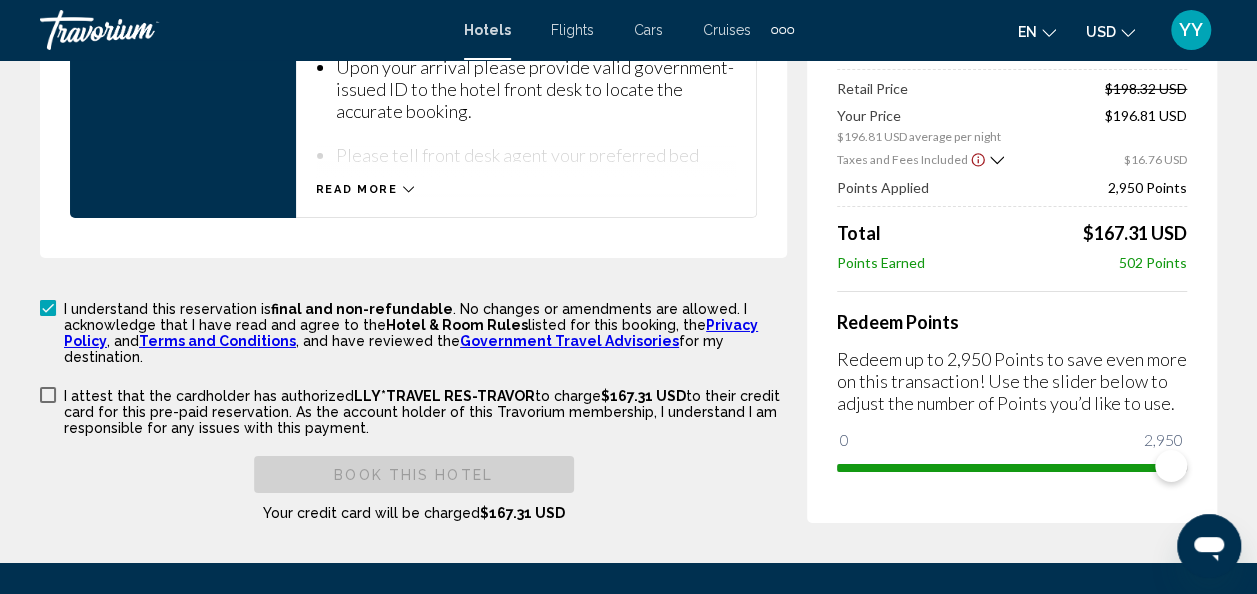 click at bounding box center [48, 395] 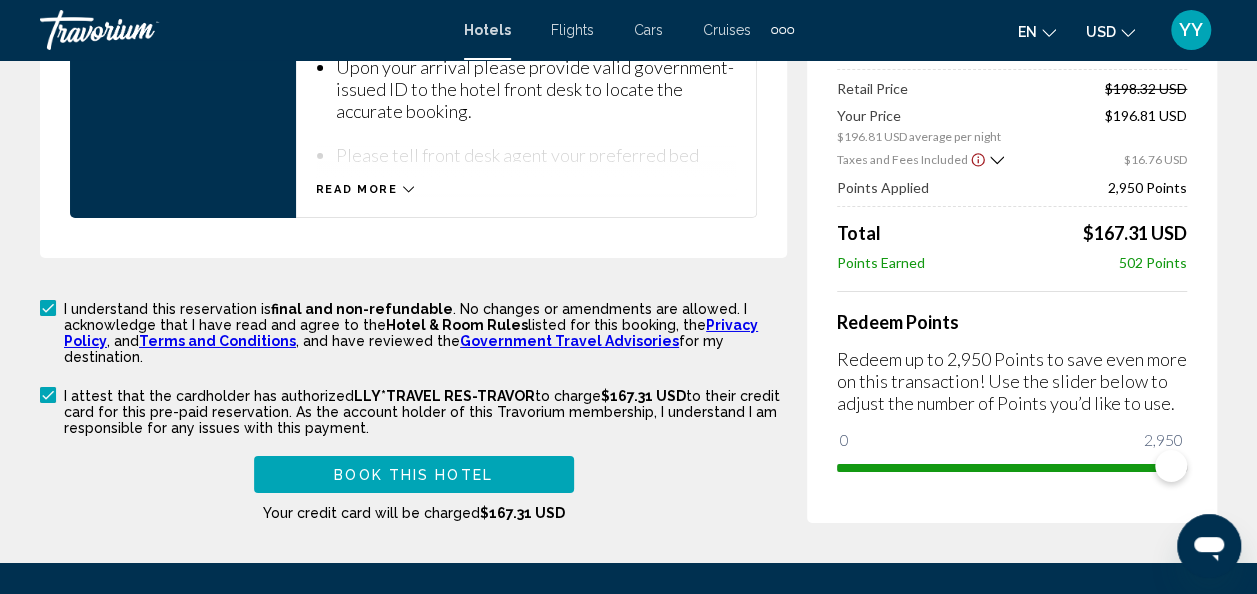click on "Book this hotel" at bounding box center (414, 474) 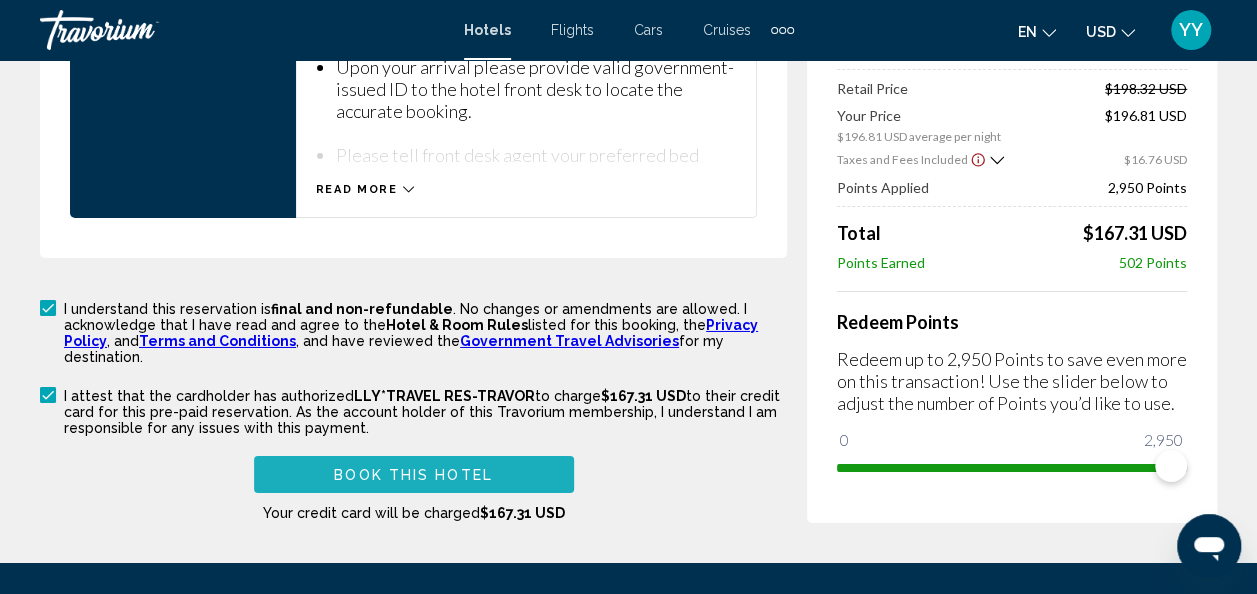 scroll, scrollTop: 1970, scrollLeft: 0, axis: vertical 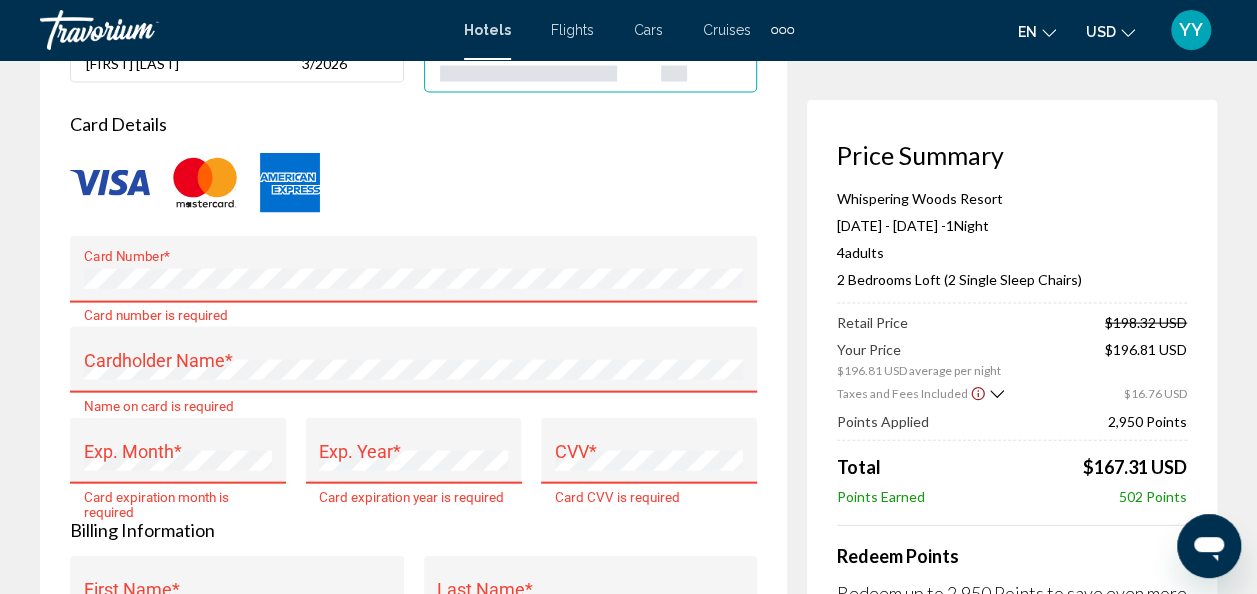 click on "Card Number  *" at bounding box center [414, 275] 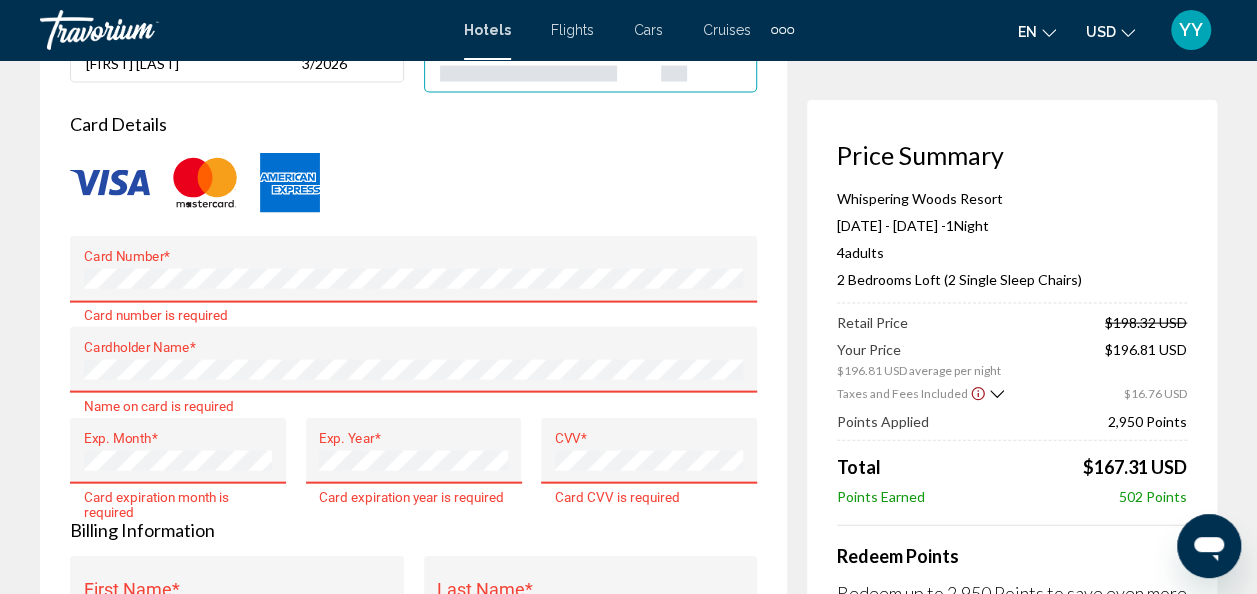 type on "**********" 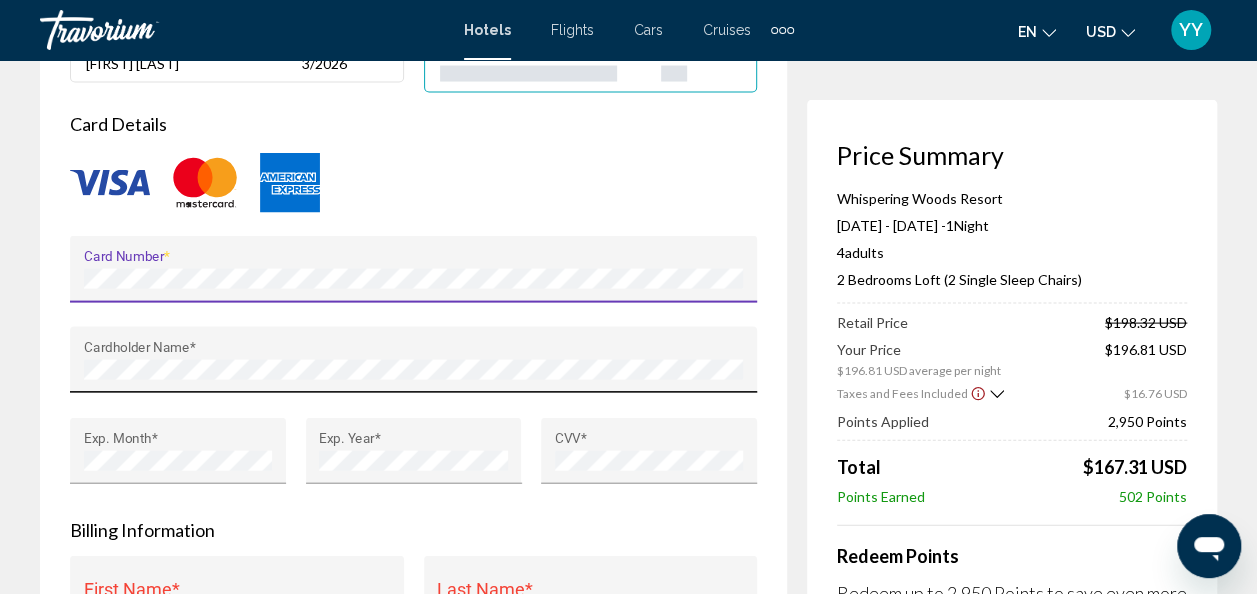 scroll, scrollTop: 0, scrollLeft: 0, axis: both 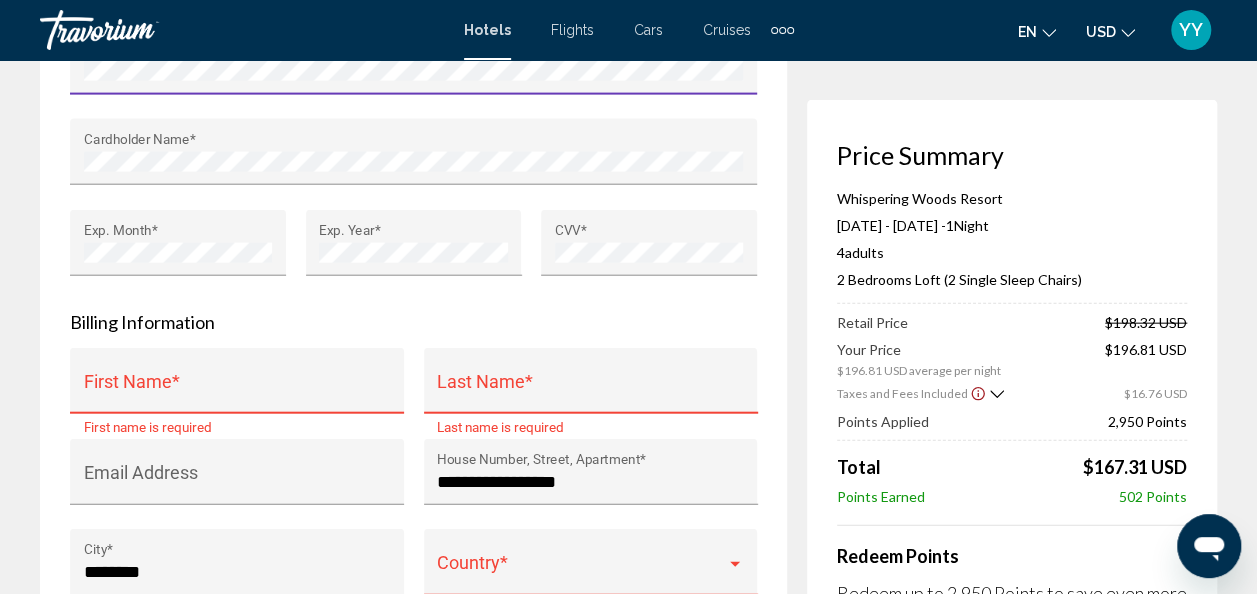 click on "First Name  *" at bounding box center [237, 391] 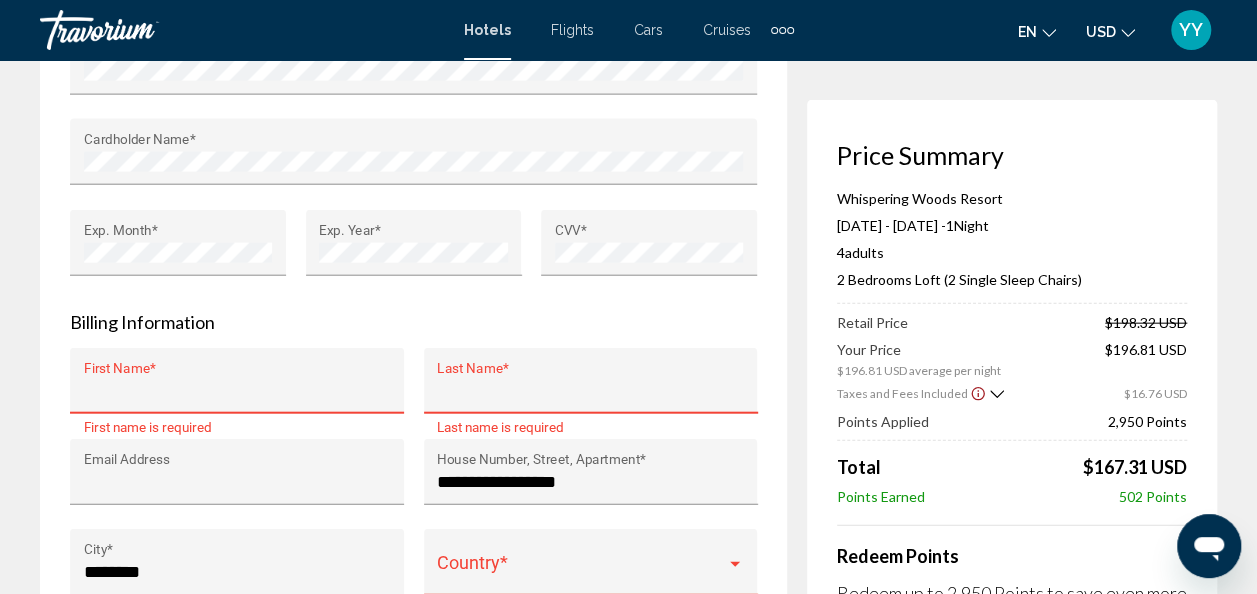 type on "********" 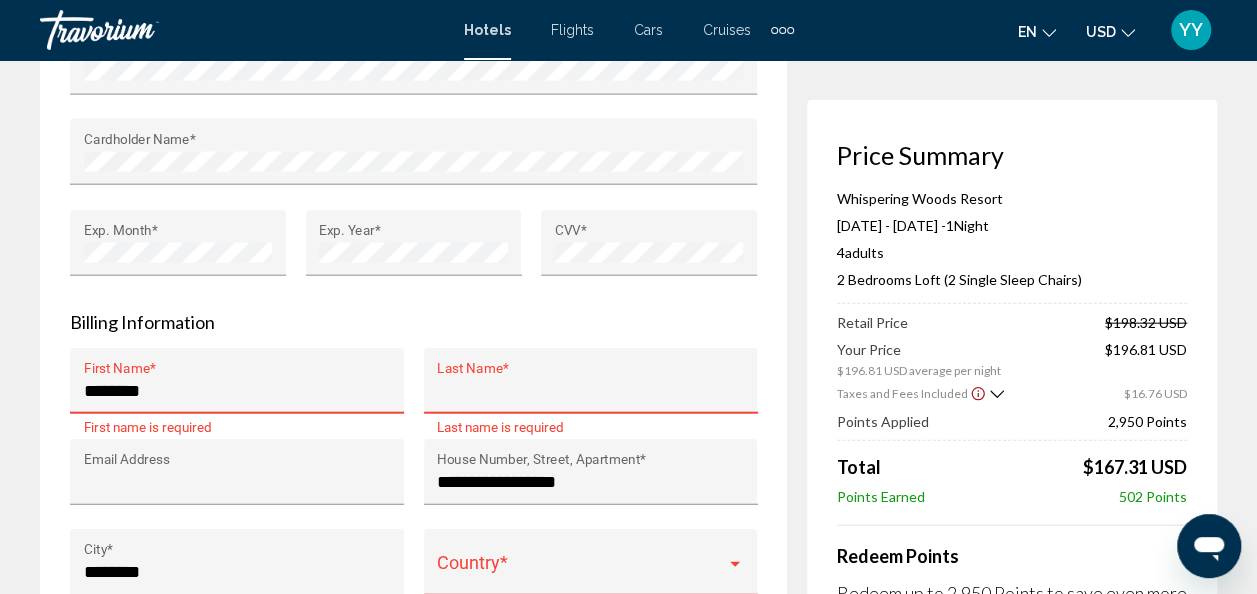 type on "**********" 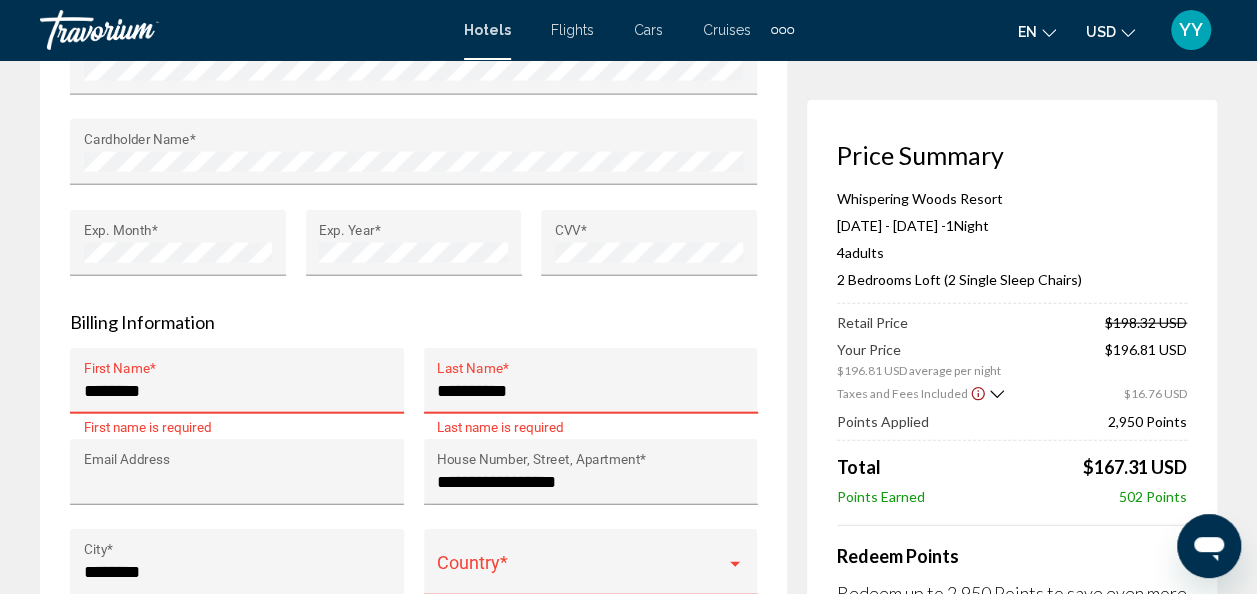type on "**********" 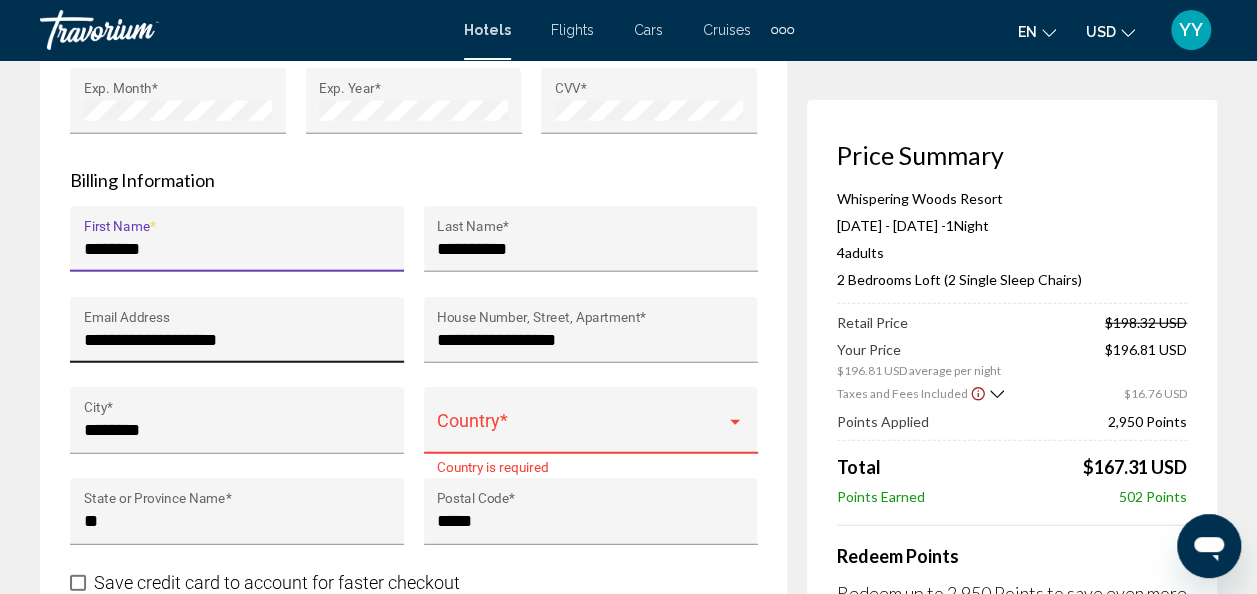 scroll, scrollTop: 2373, scrollLeft: 0, axis: vertical 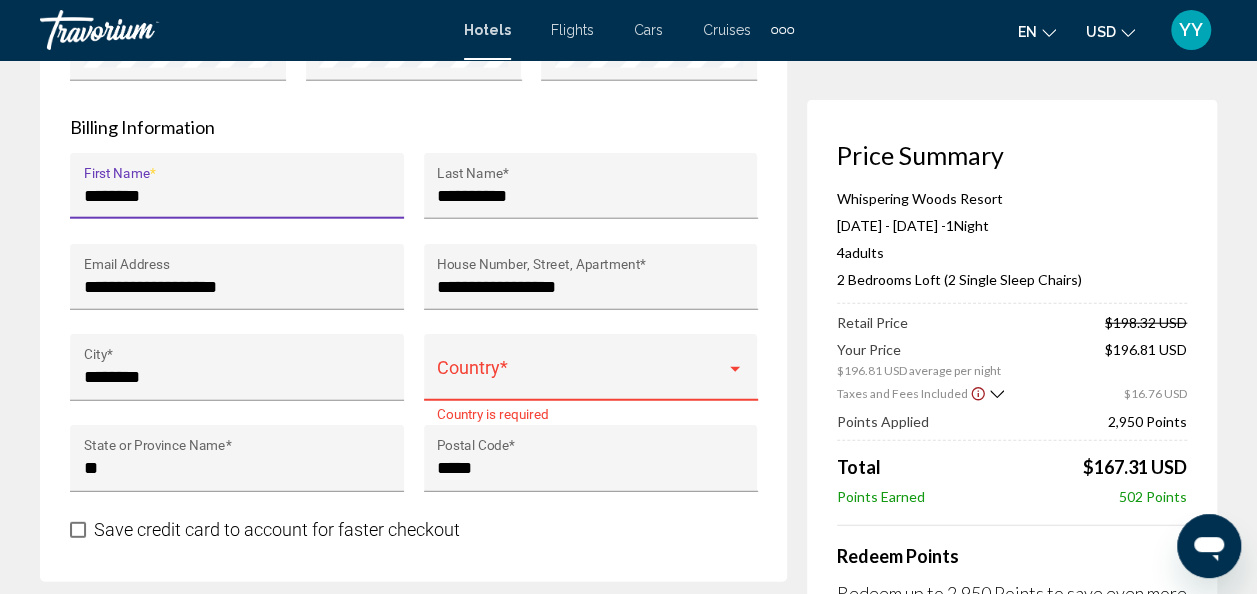 click at bounding box center (735, 370) 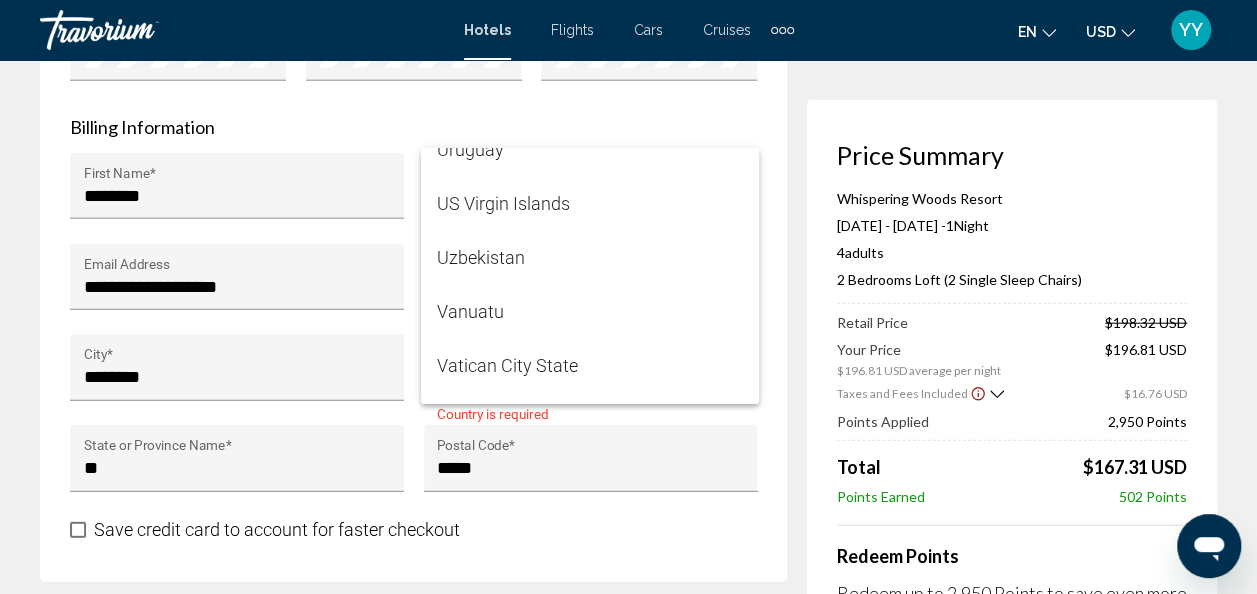 scroll, scrollTop: 13060, scrollLeft: 0, axis: vertical 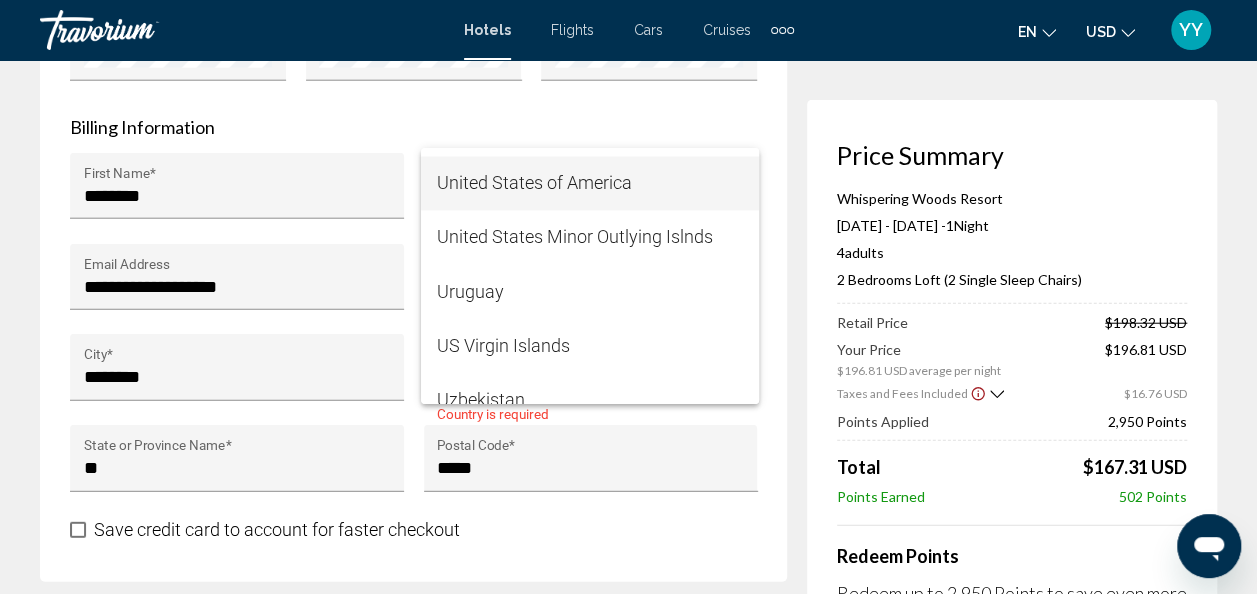 click on "United States of America" at bounding box center [590, 183] 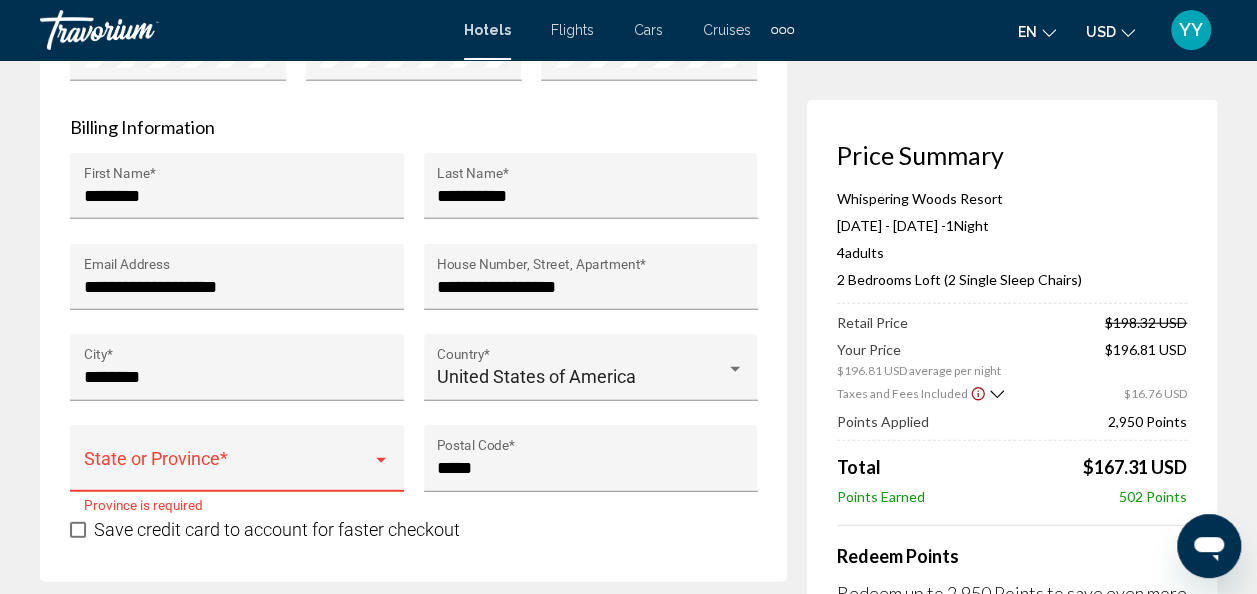 click at bounding box center [228, 468] 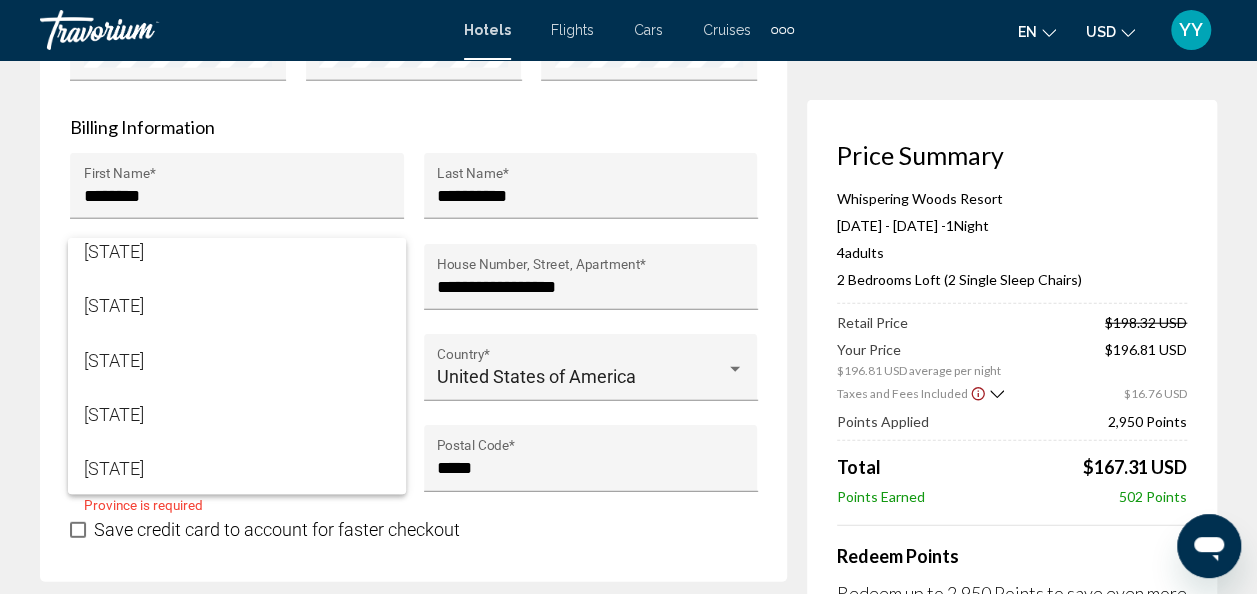 scroll, scrollTop: 1840, scrollLeft: 0, axis: vertical 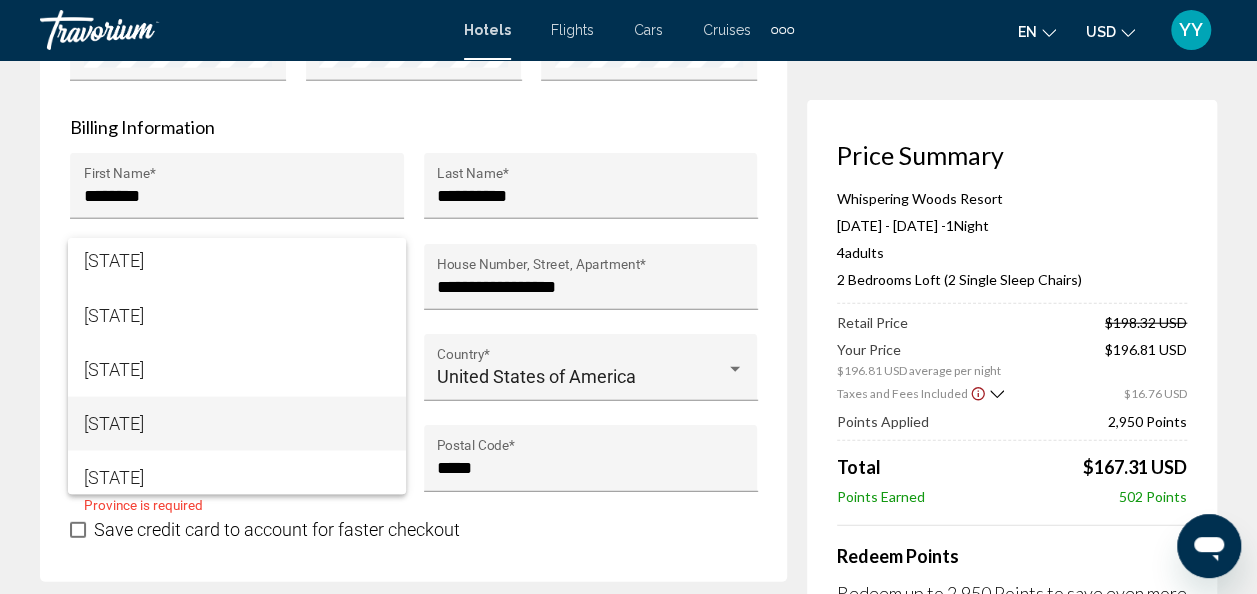click on "Oregon" at bounding box center (237, 423) 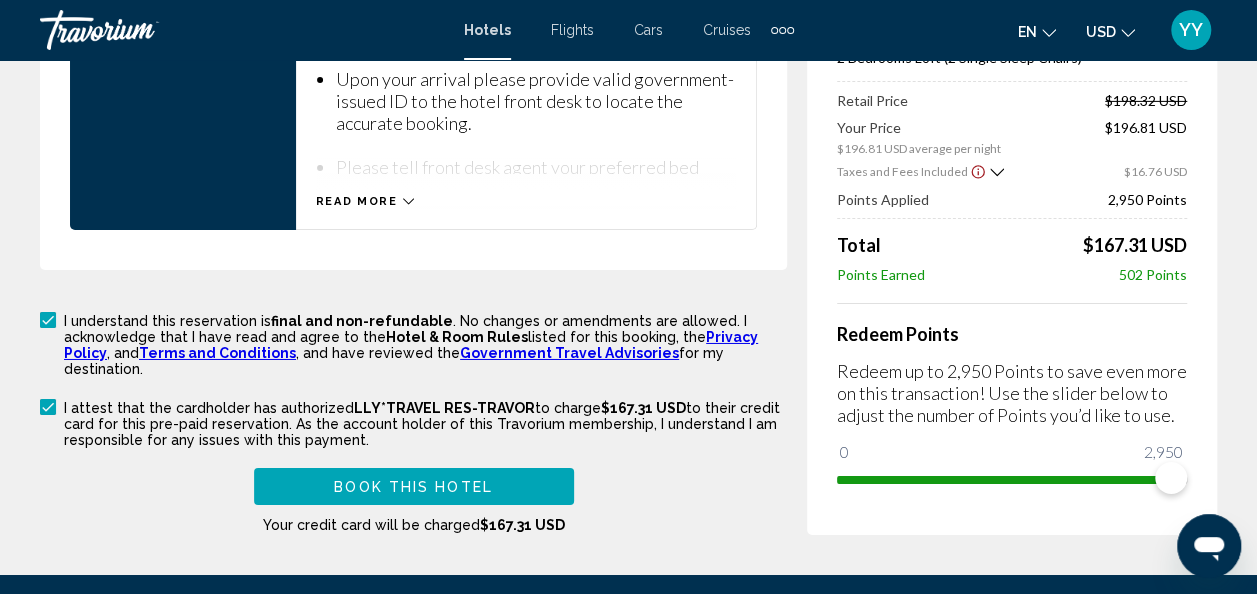 scroll, scrollTop: 3185, scrollLeft: 0, axis: vertical 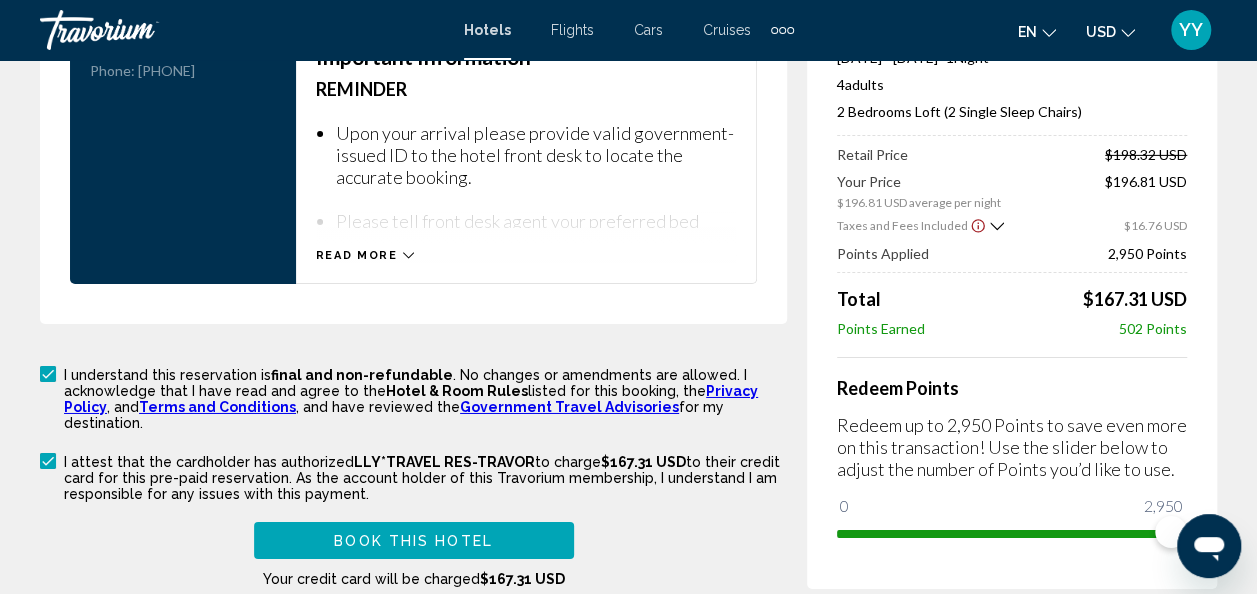 click on "Book this hotel" at bounding box center [414, 540] 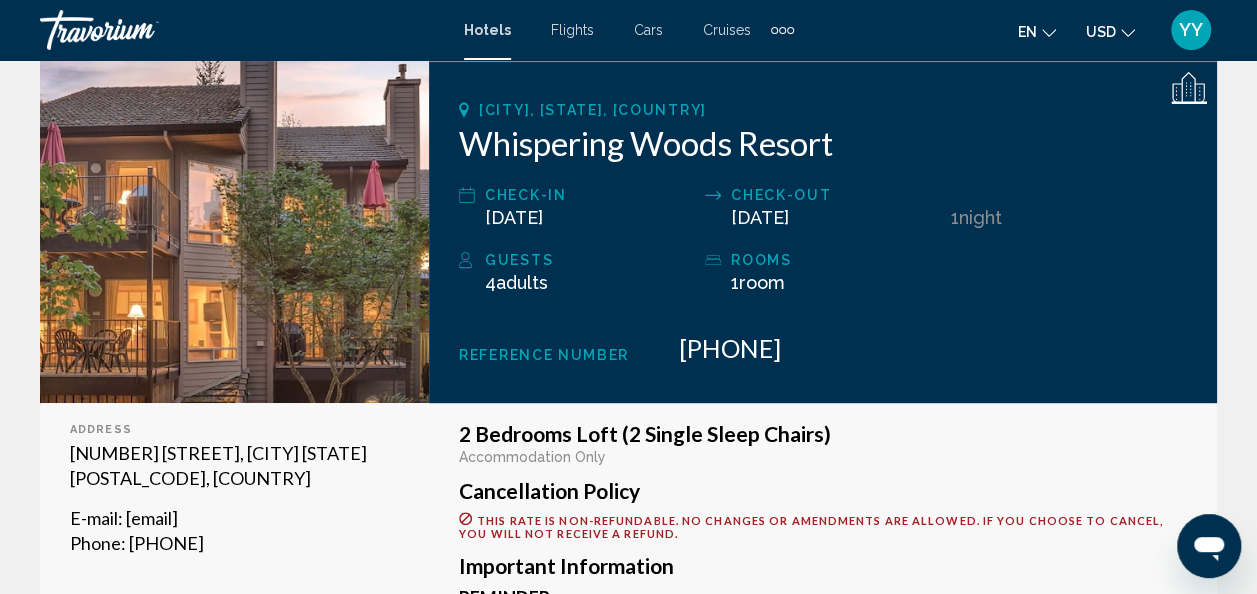 scroll, scrollTop: 255, scrollLeft: 0, axis: vertical 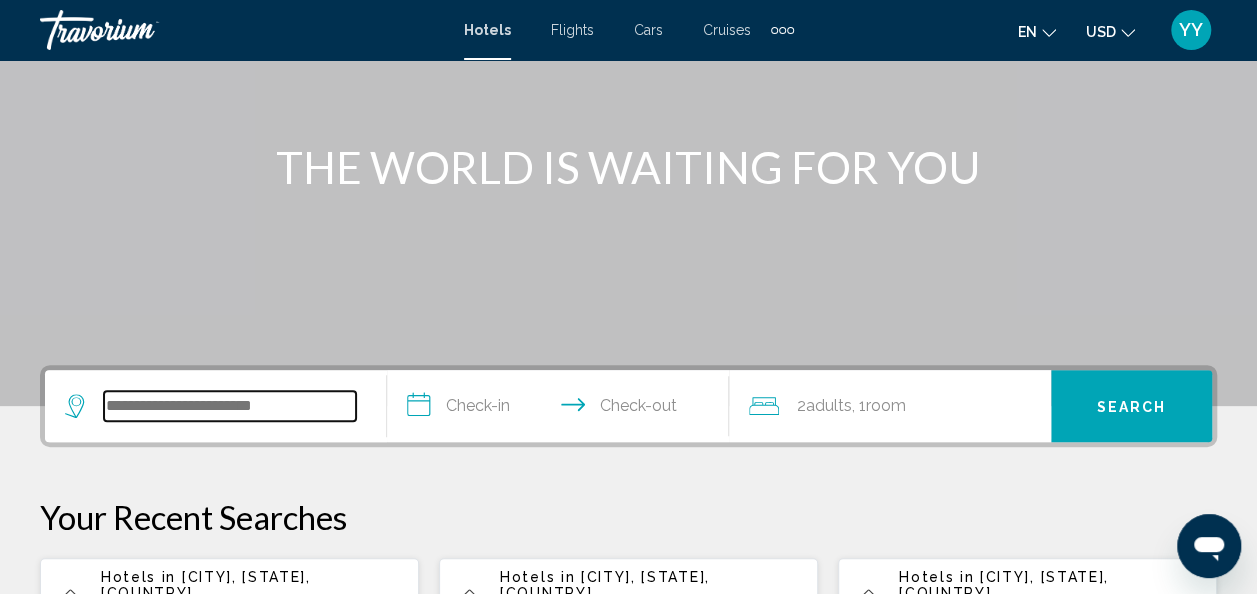 click at bounding box center [230, 406] 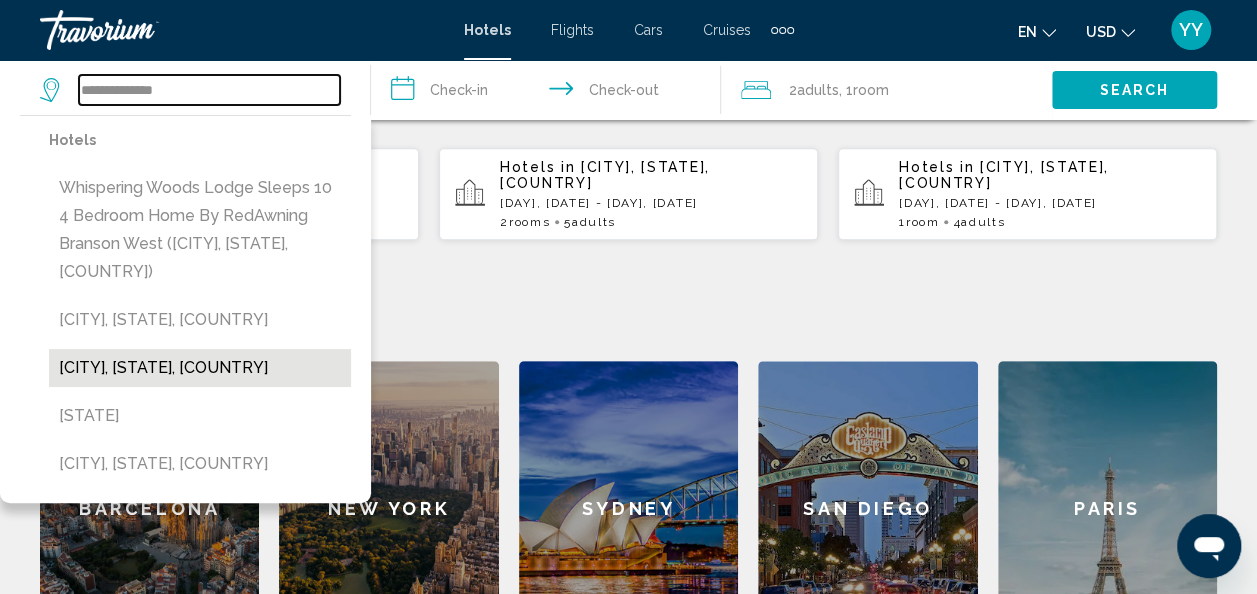 scroll, scrollTop: 602, scrollLeft: 0, axis: vertical 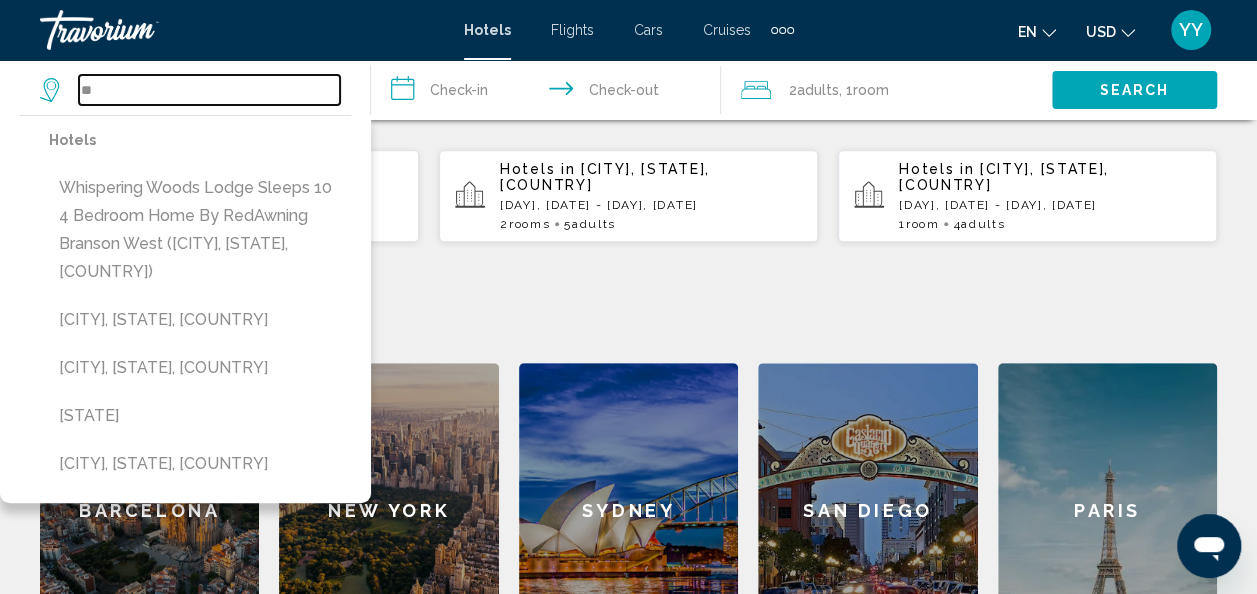 type on "*" 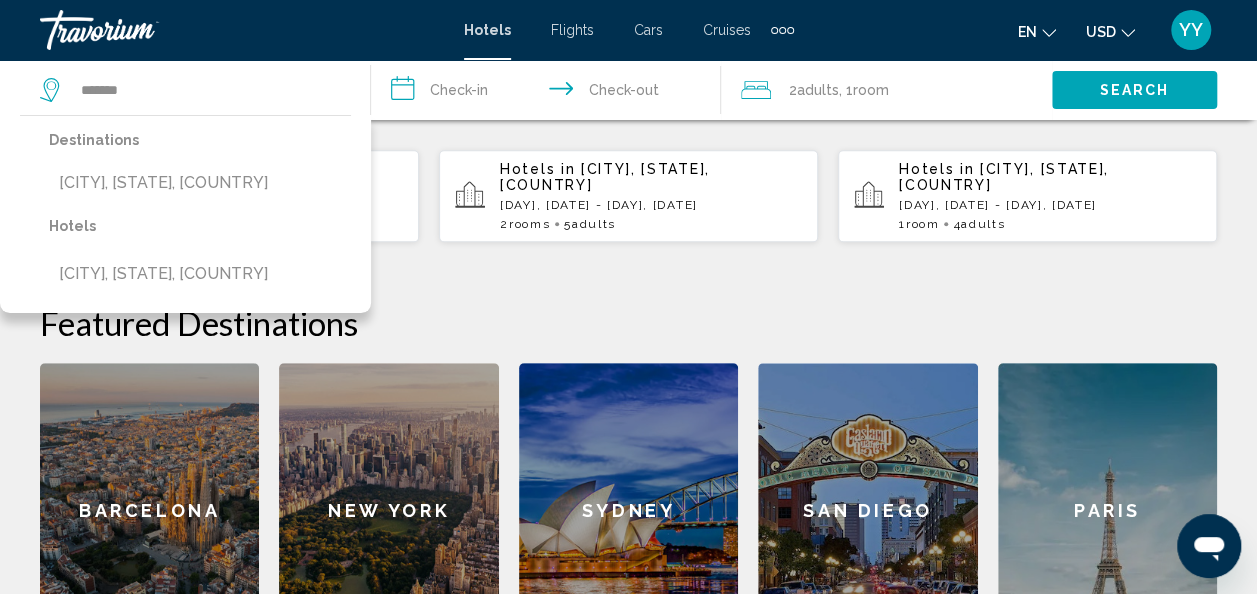 click on "Welches, Mt. Hood, OR, United States" at bounding box center [163, 183] 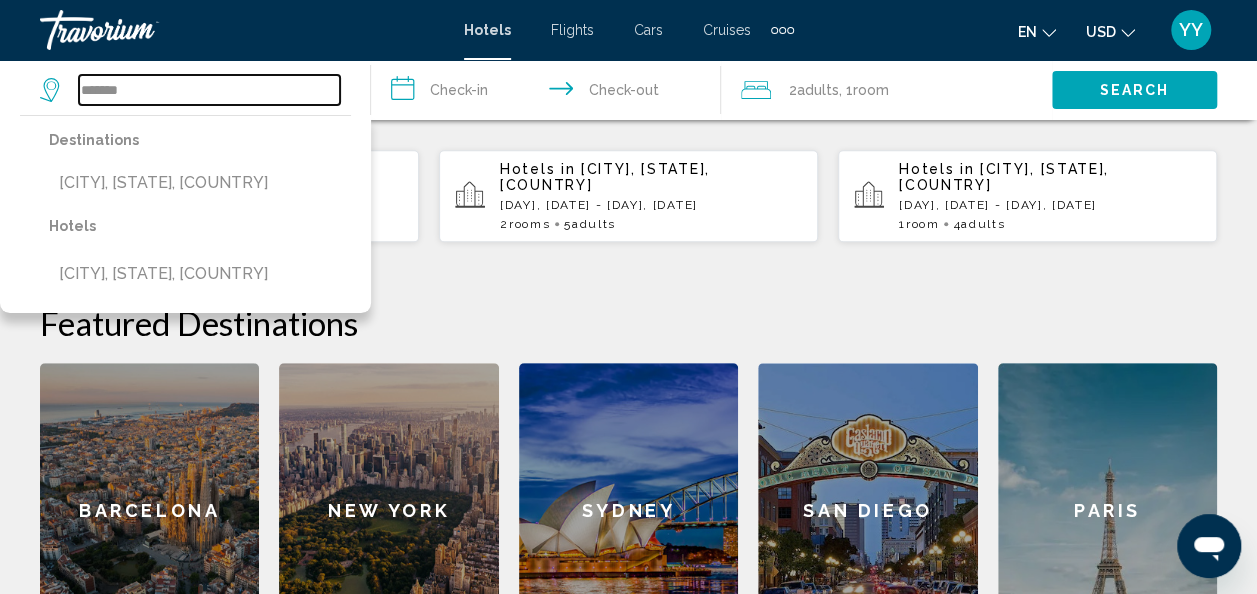type on "**********" 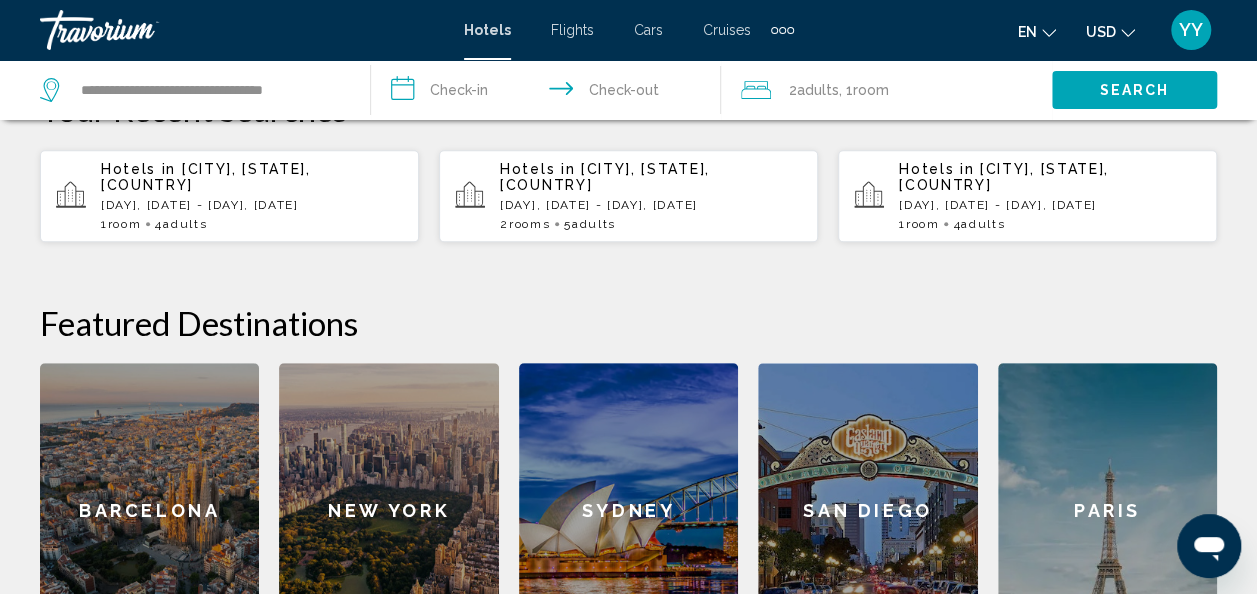 click on "**********" at bounding box center [550, 93] 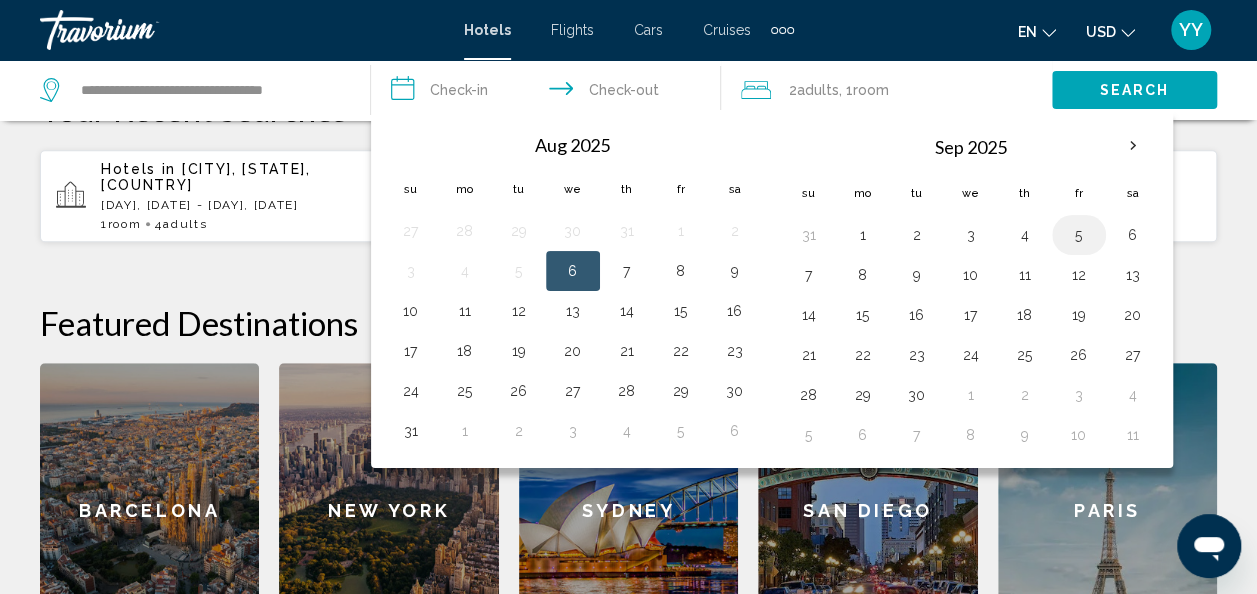click on "5" at bounding box center (1079, 235) 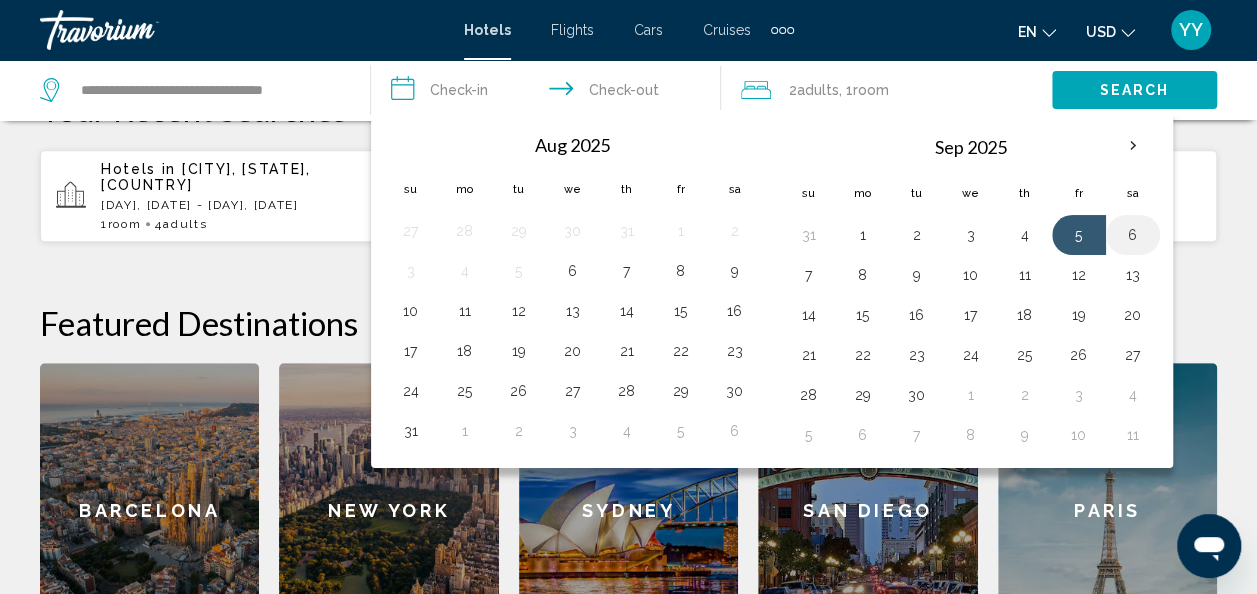 click on "6" at bounding box center (1133, 235) 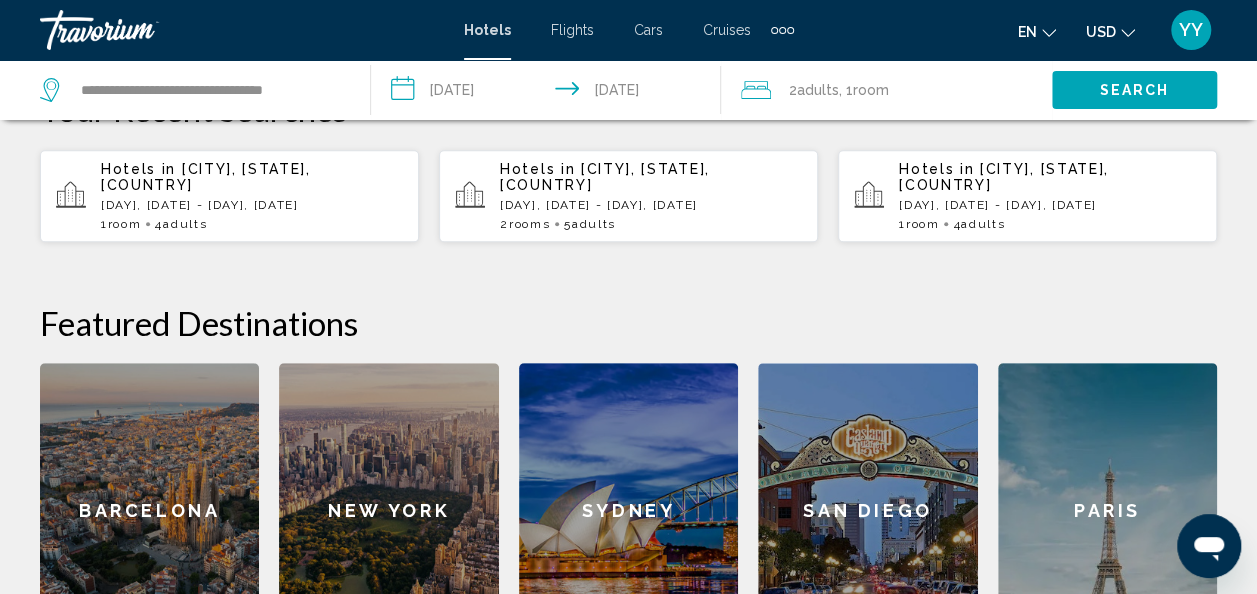 click on "Search" at bounding box center [1135, 91] 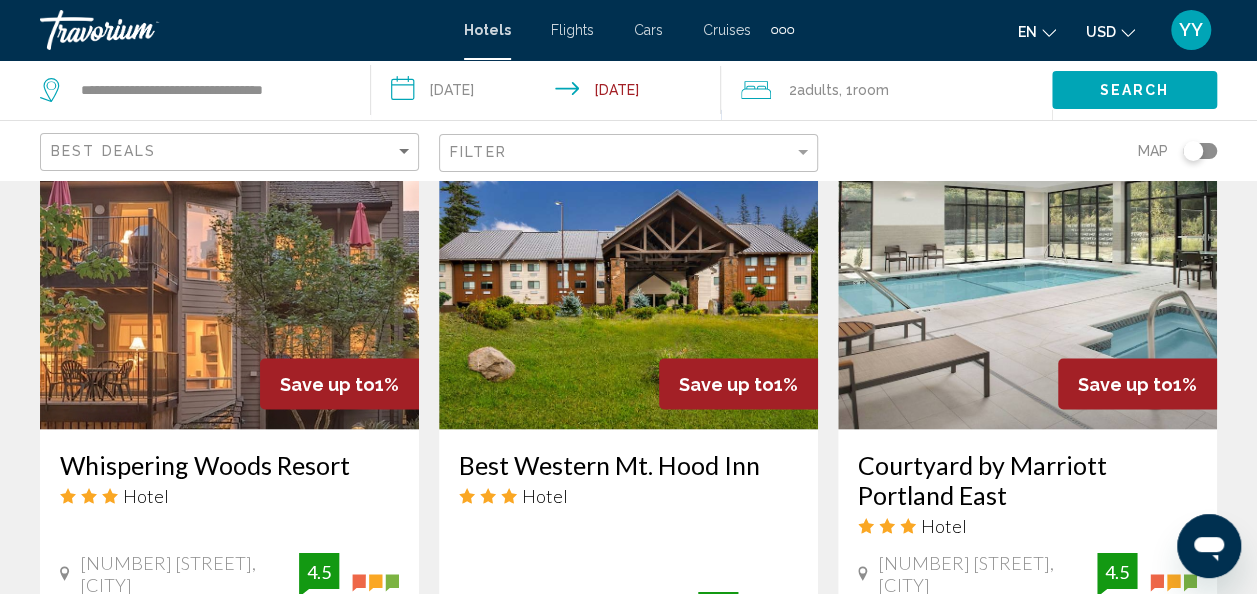 scroll, scrollTop: 1682, scrollLeft: 0, axis: vertical 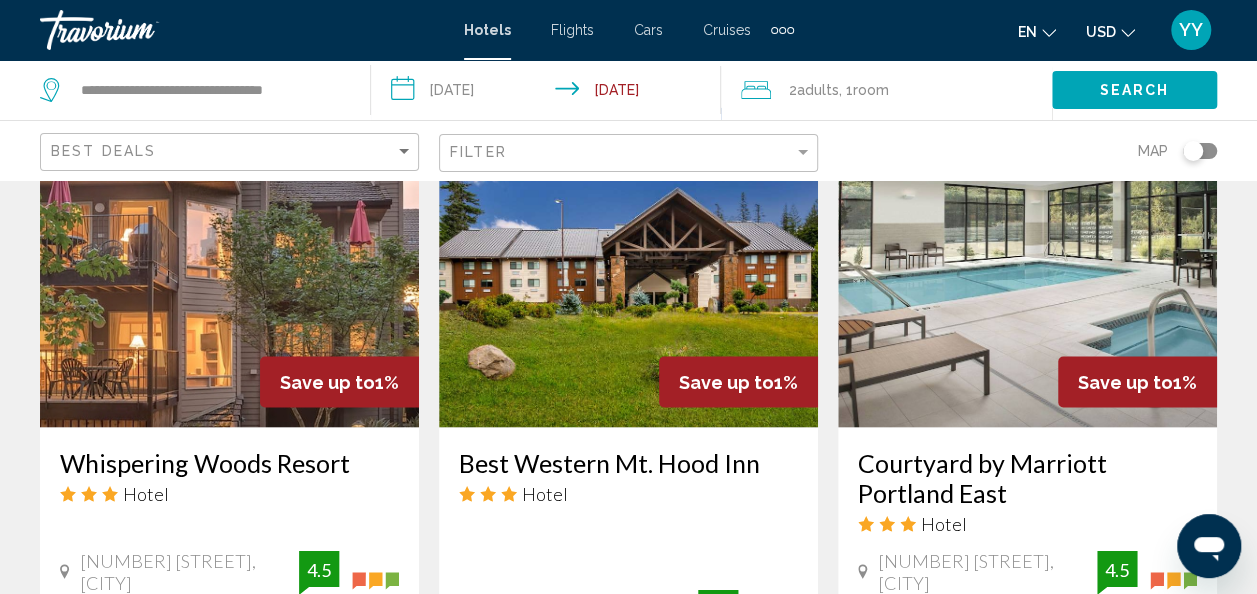 click at bounding box center [229, 267] 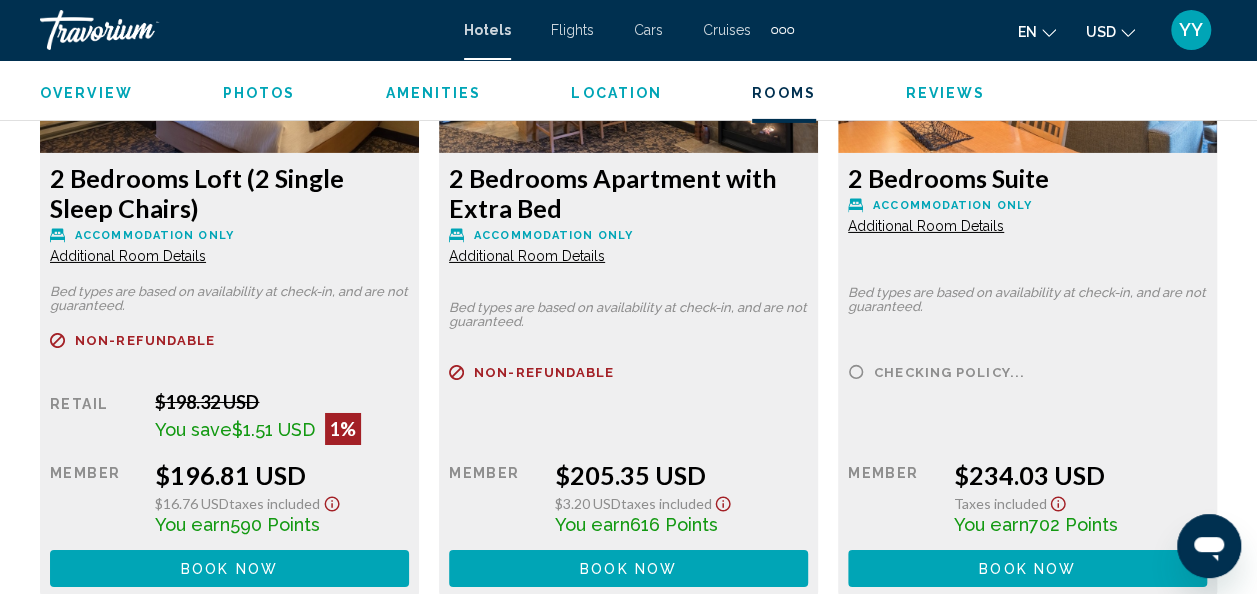 scroll, scrollTop: 3288, scrollLeft: 0, axis: vertical 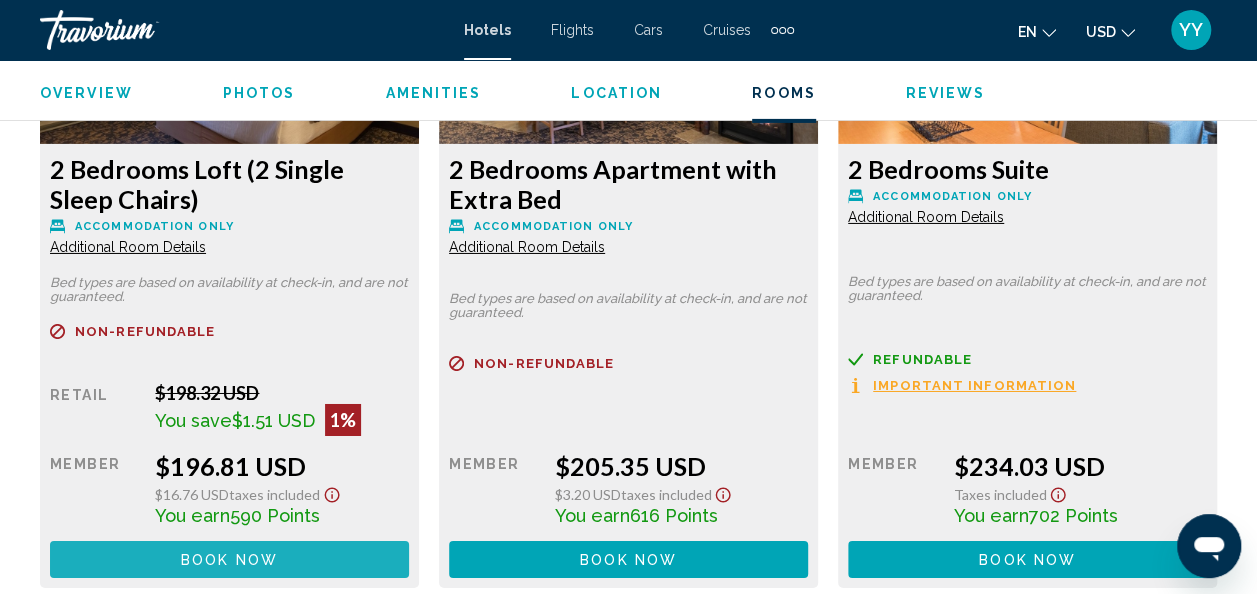 click on "Book now No longer available" at bounding box center (229, 559) 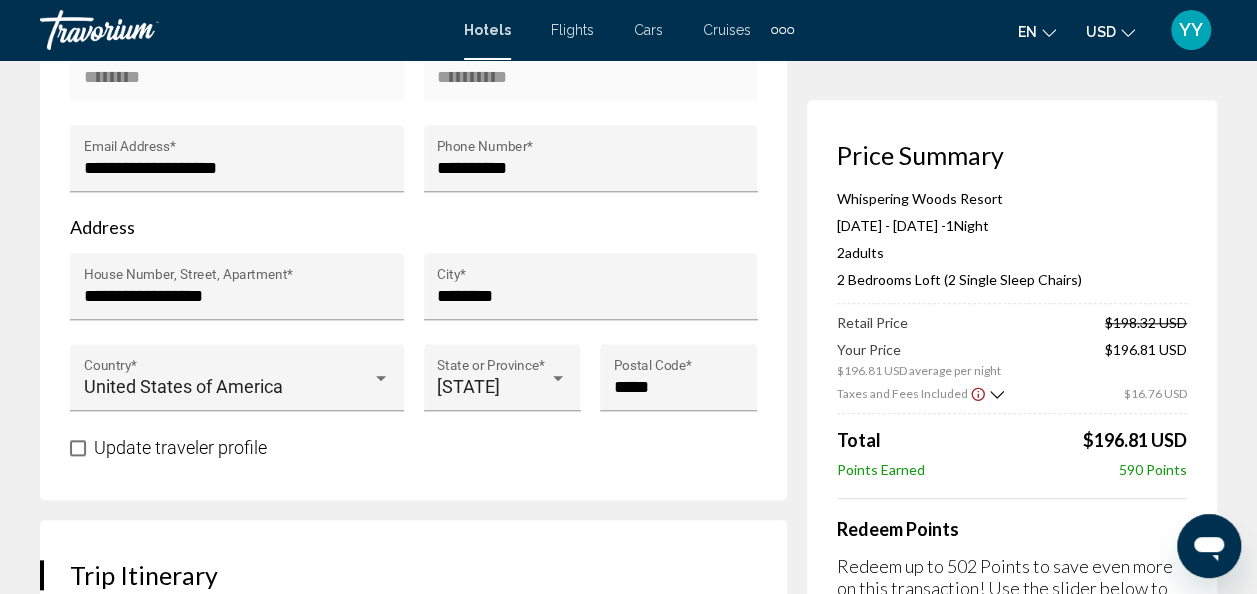 scroll, scrollTop: 772, scrollLeft: 0, axis: vertical 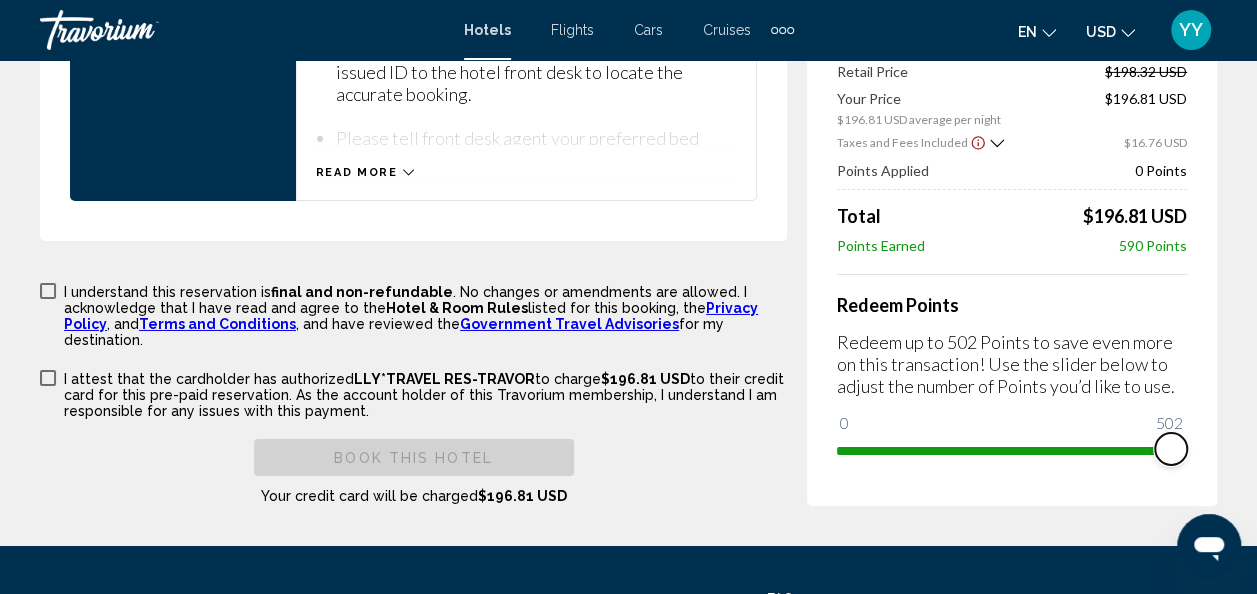 drag, startPoint x: 854, startPoint y: 445, endPoint x: 1186, endPoint y: 442, distance: 332.01355 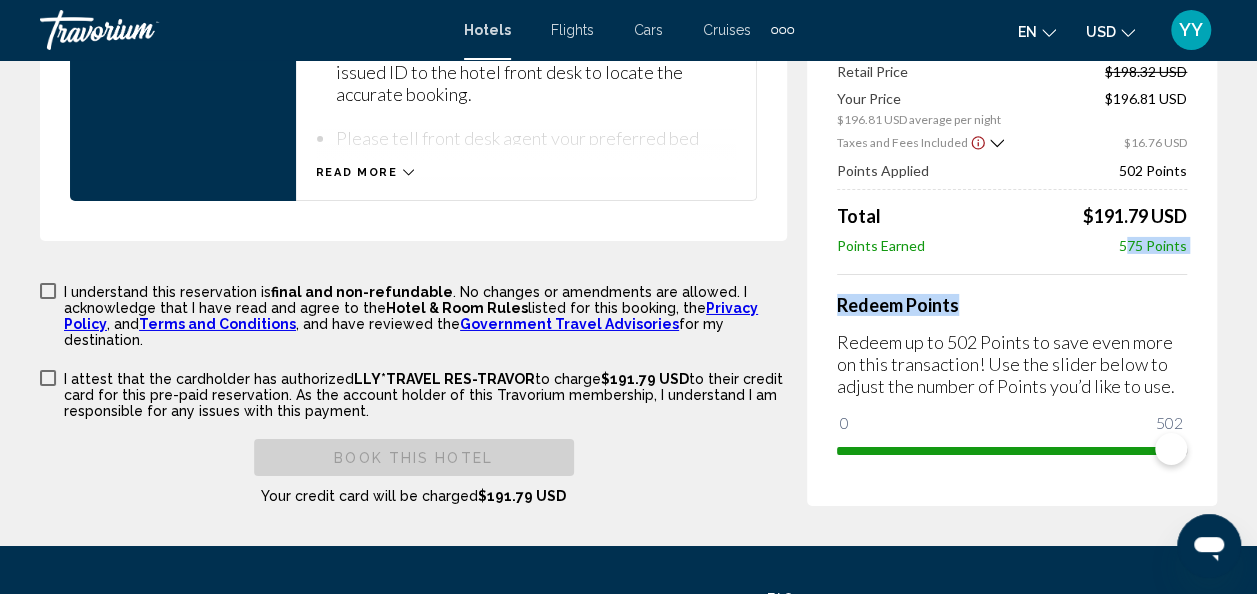 drag, startPoint x: 1089, startPoint y: 291, endPoint x: 1116, endPoint y: 250, distance: 49.09175 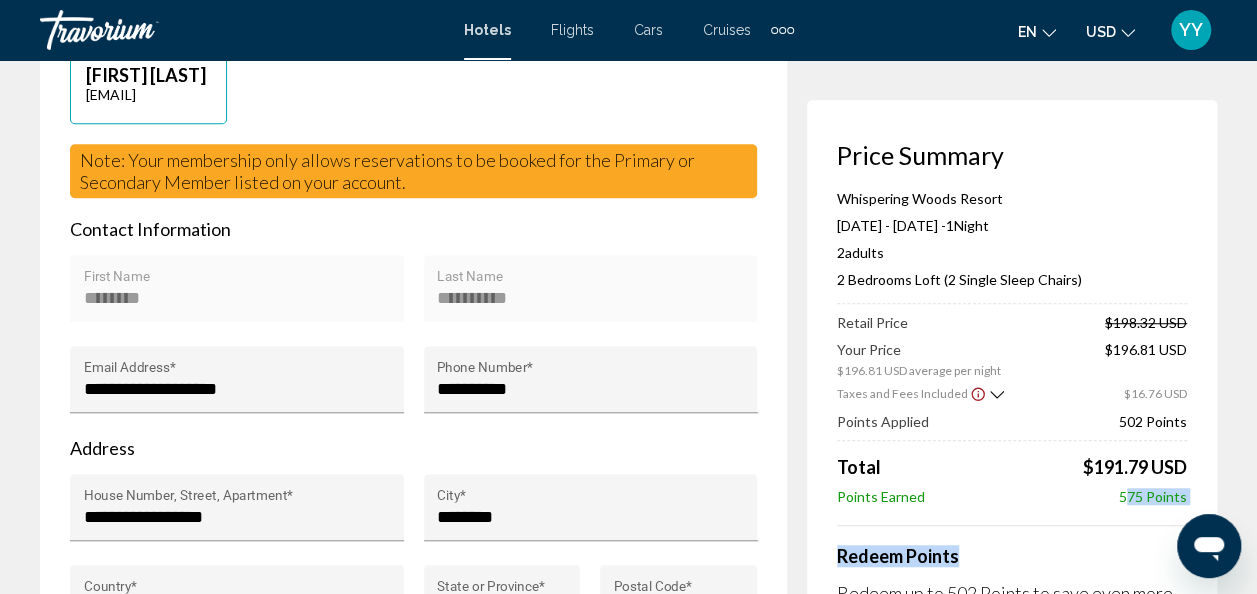 scroll, scrollTop: 447, scrollLeft: 0, axis: vertical 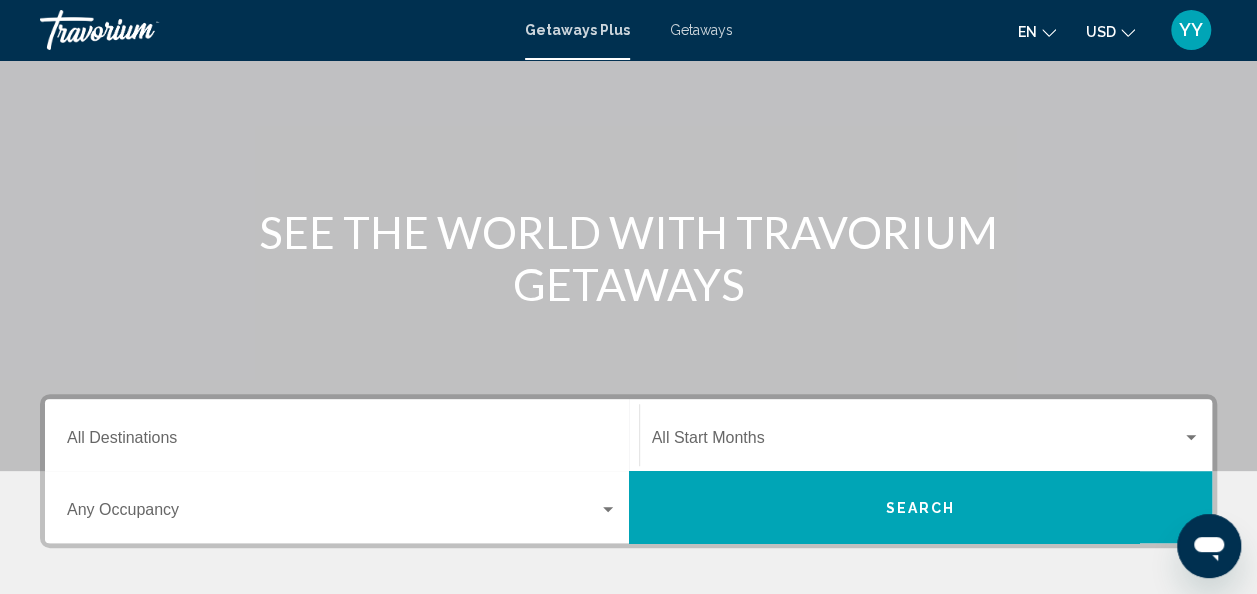 click on "Destination All Destinations" at bounding box center (342, 435) 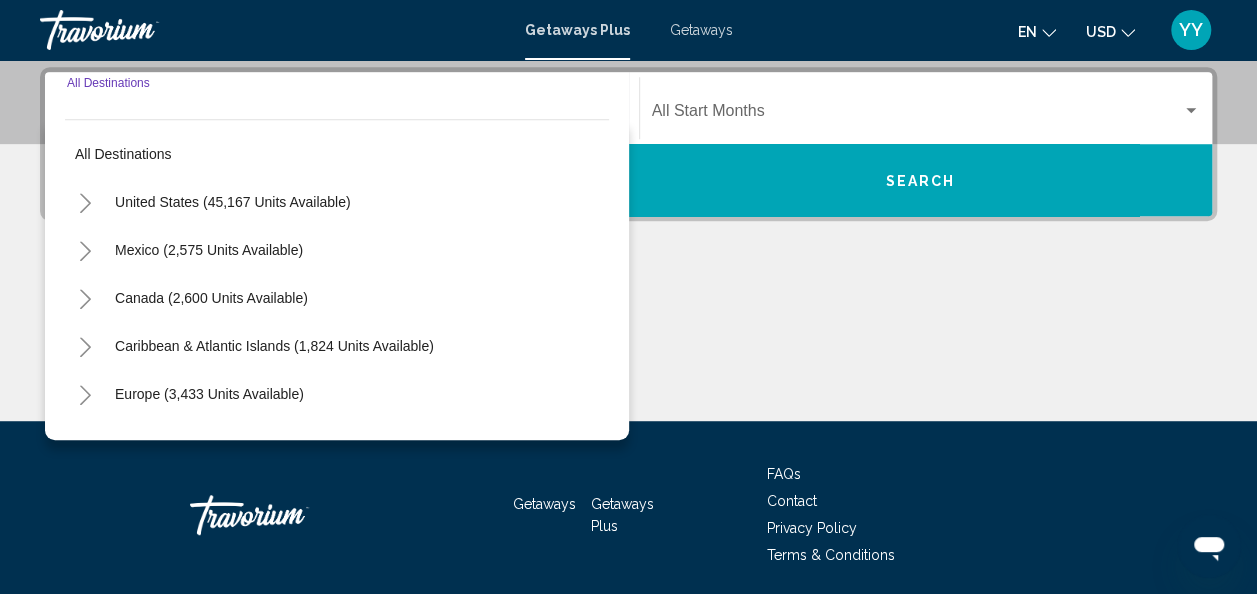 scroll, scrollTop: 458, scrollLeft: 0, axis: vertical 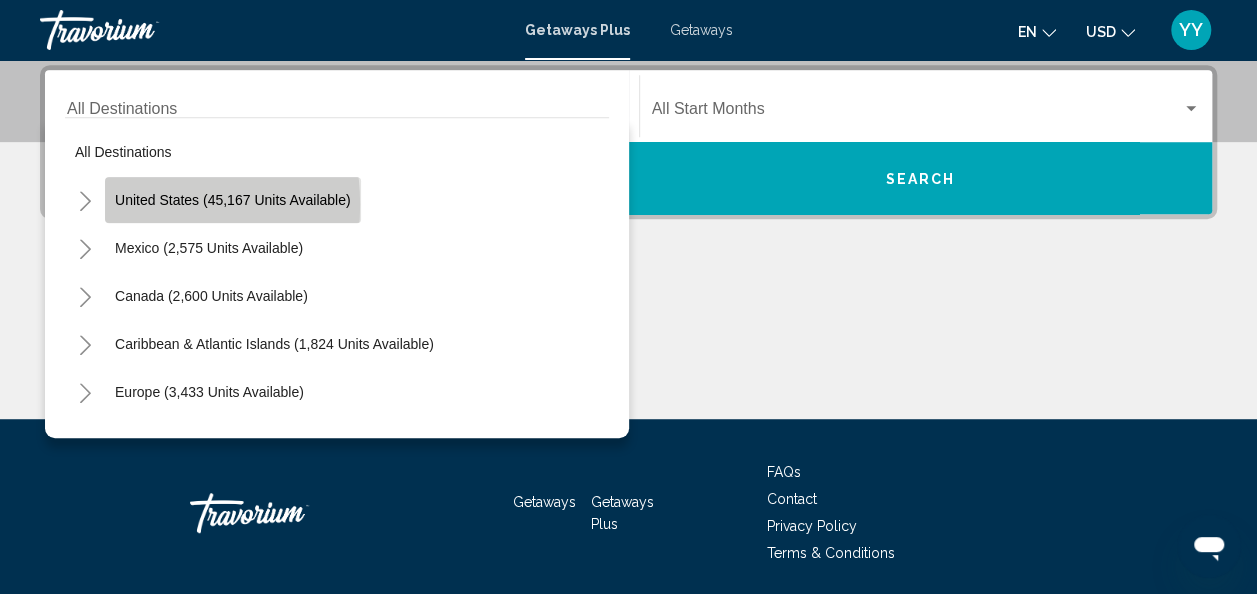 click on "United States (45,167 units available)" 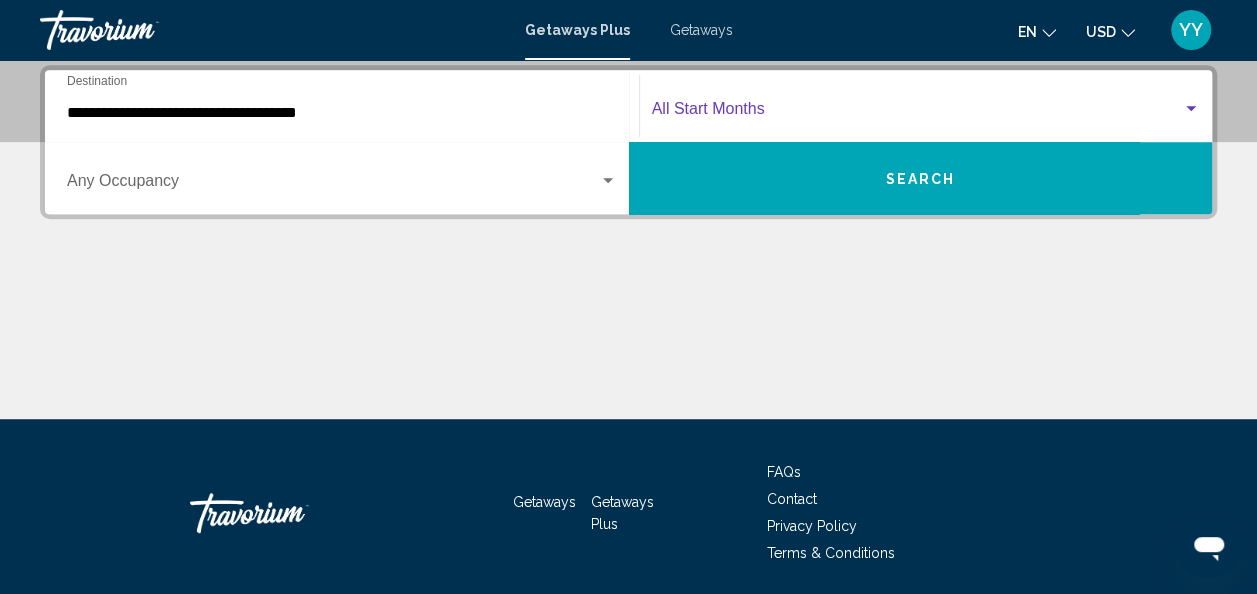 click at bounding box center (917, 113) 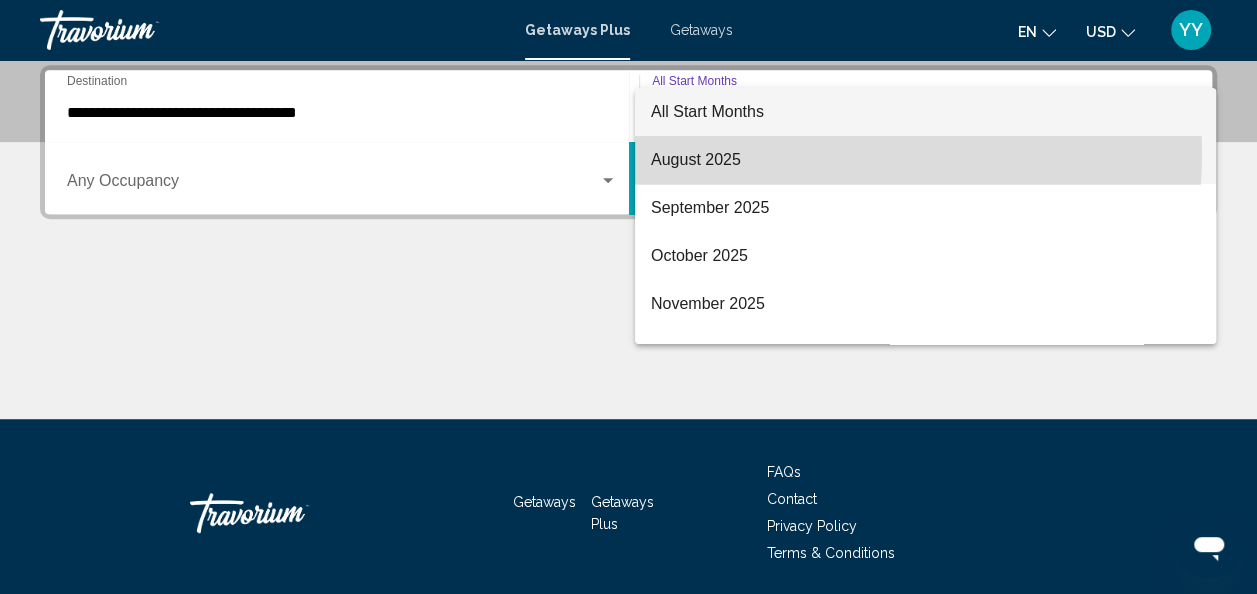 click on "August 2025" at bounding box center [925, 160] 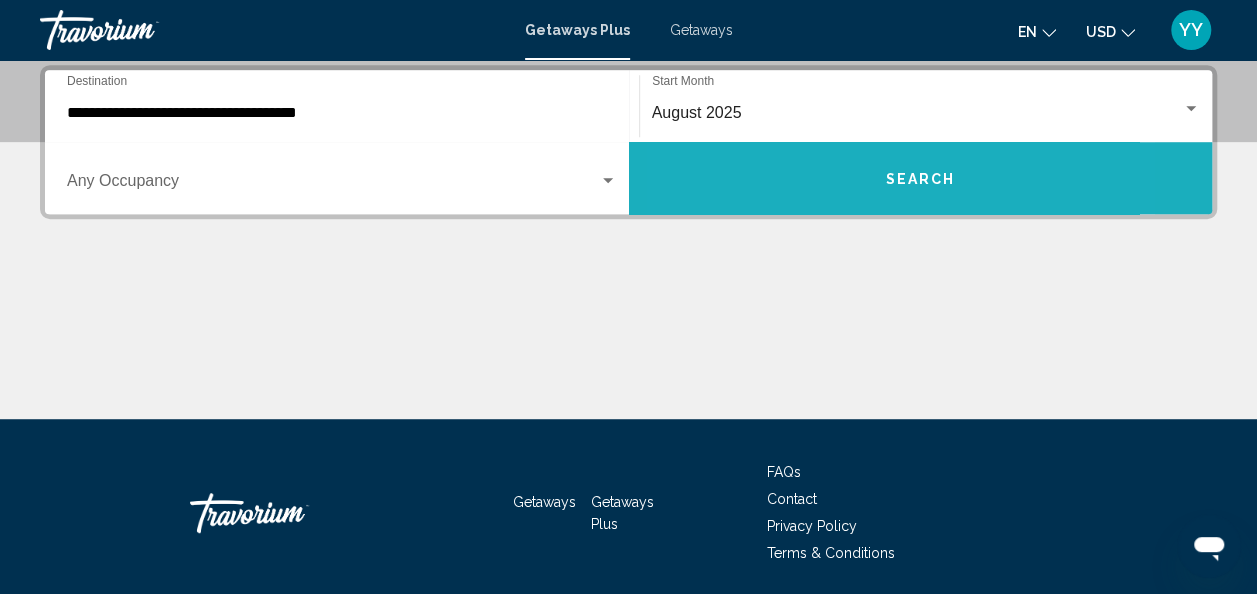 click on "Search" at bounding box center (921, 178) 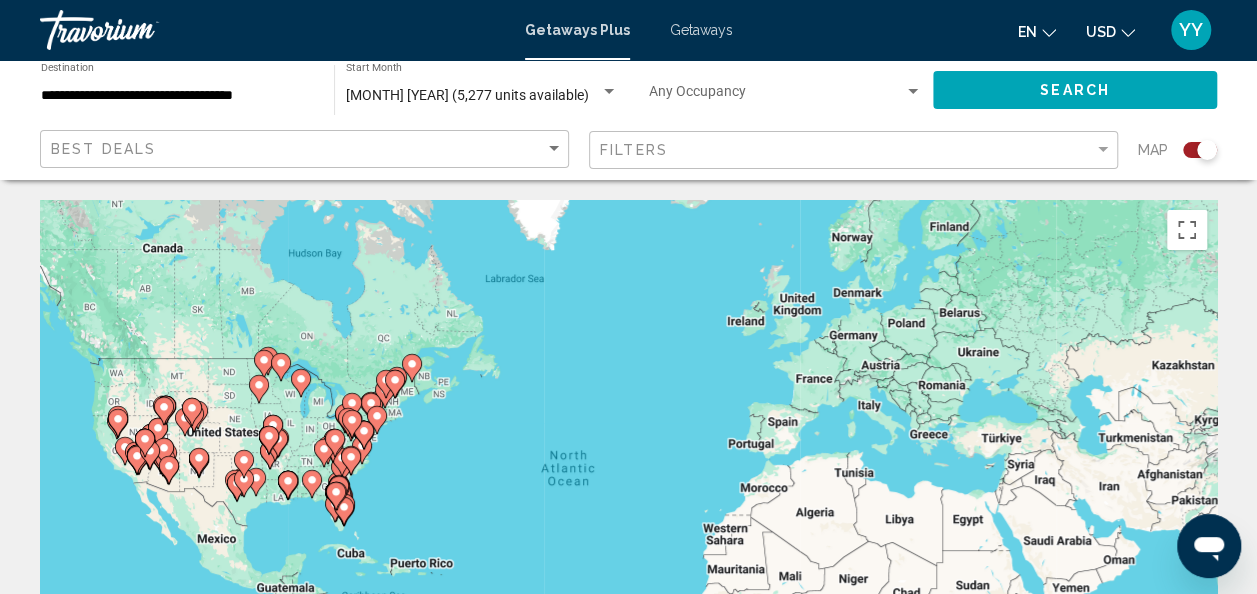 click on "**********" at bounding box center (177, 96) 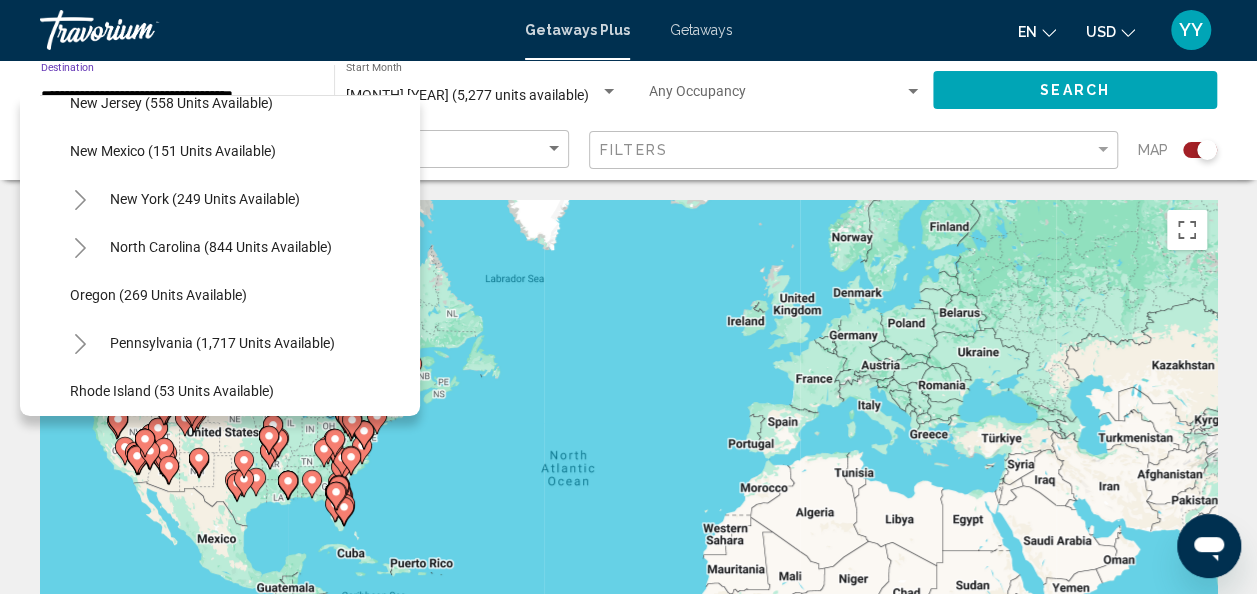scroll, scrollTop: 1273, scrollLeft: 0, axis: vertical 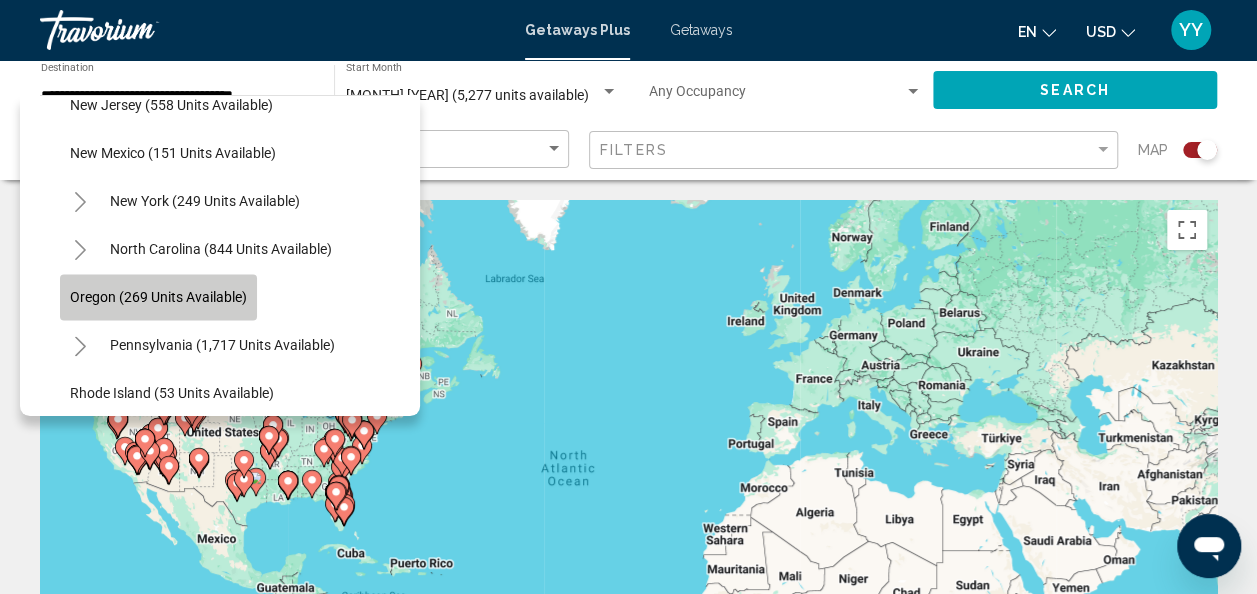 click on "Oregon (269 units available)" 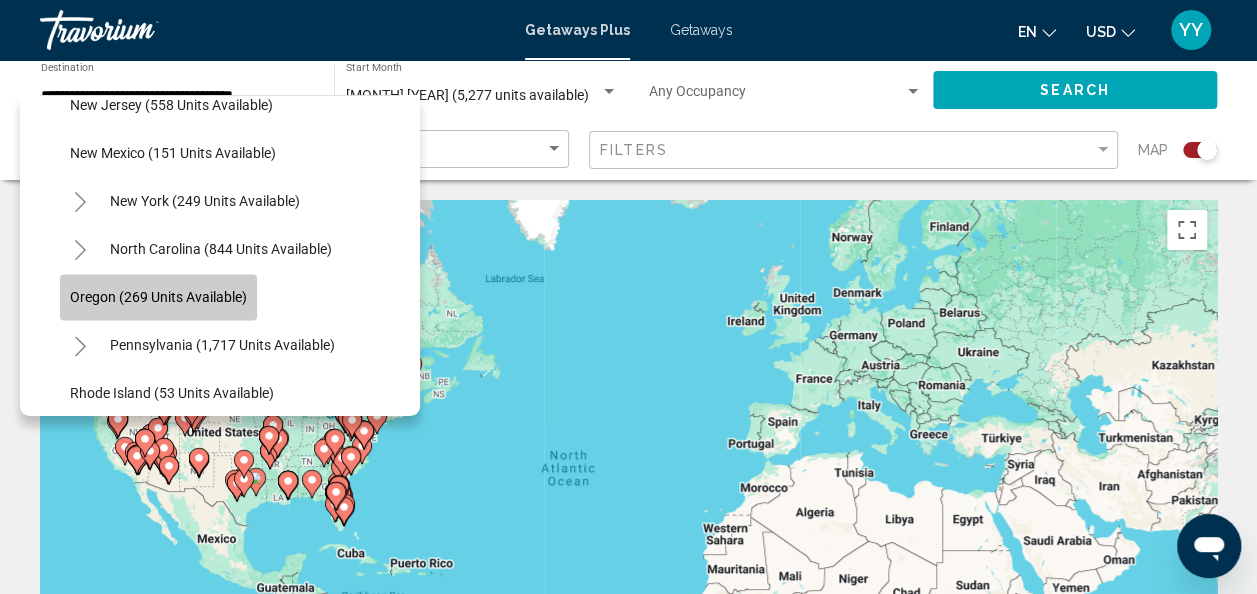 type on "**********" 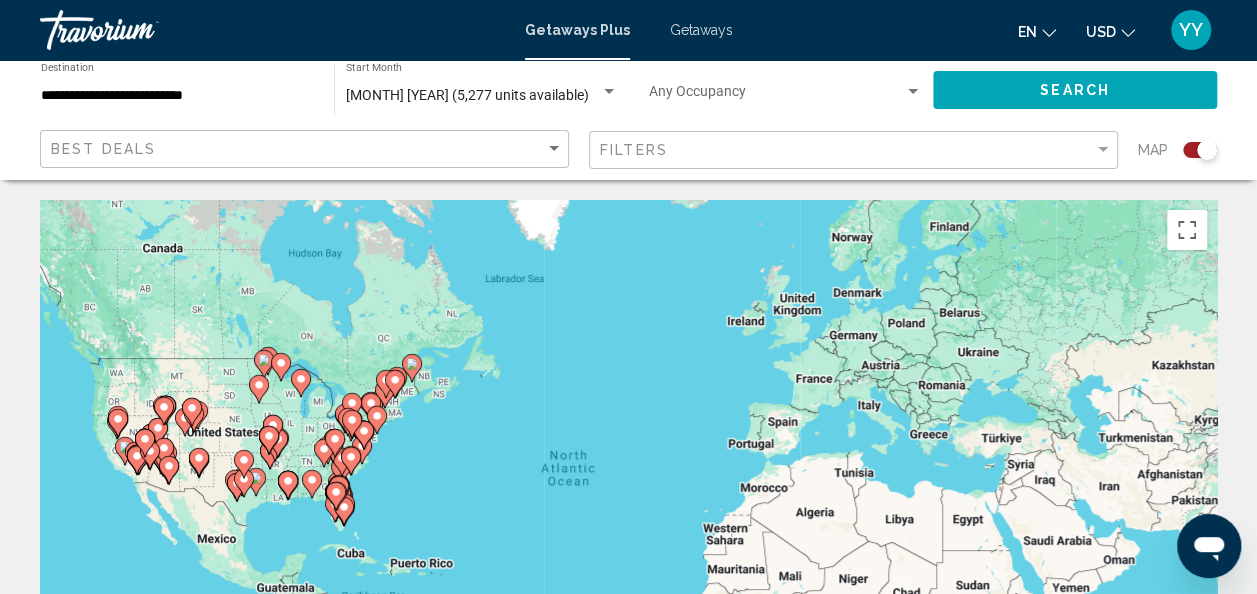 click on "Occupancy Any Occupancy" 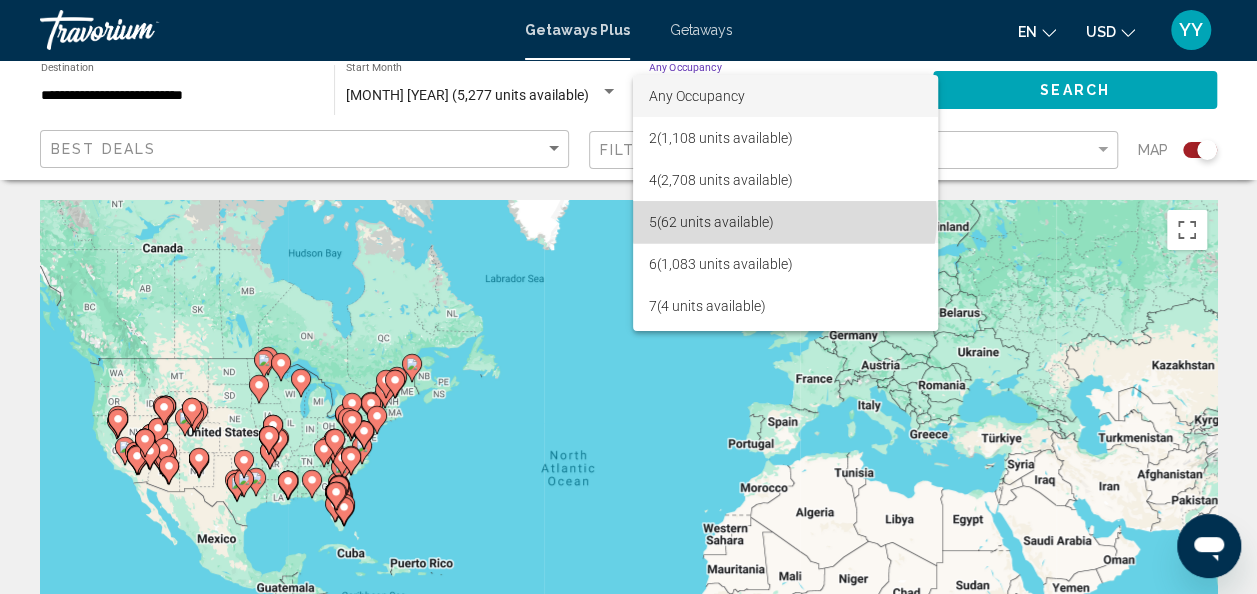click on "5  (62 units available)" at bounding box center (785, 222) 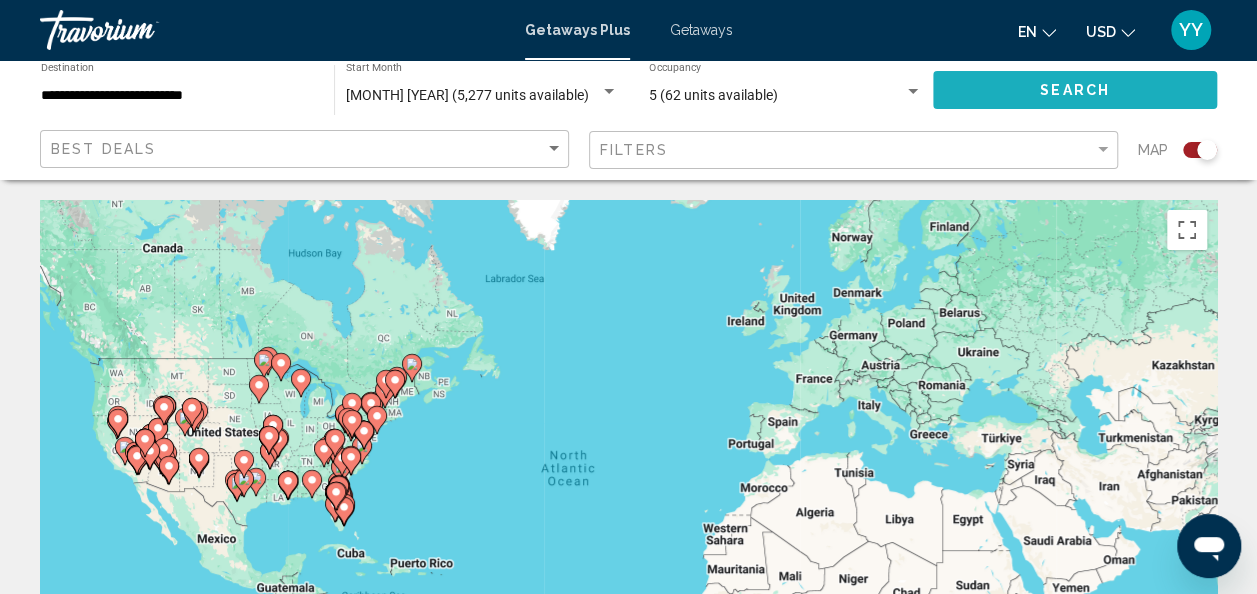click on "Search" 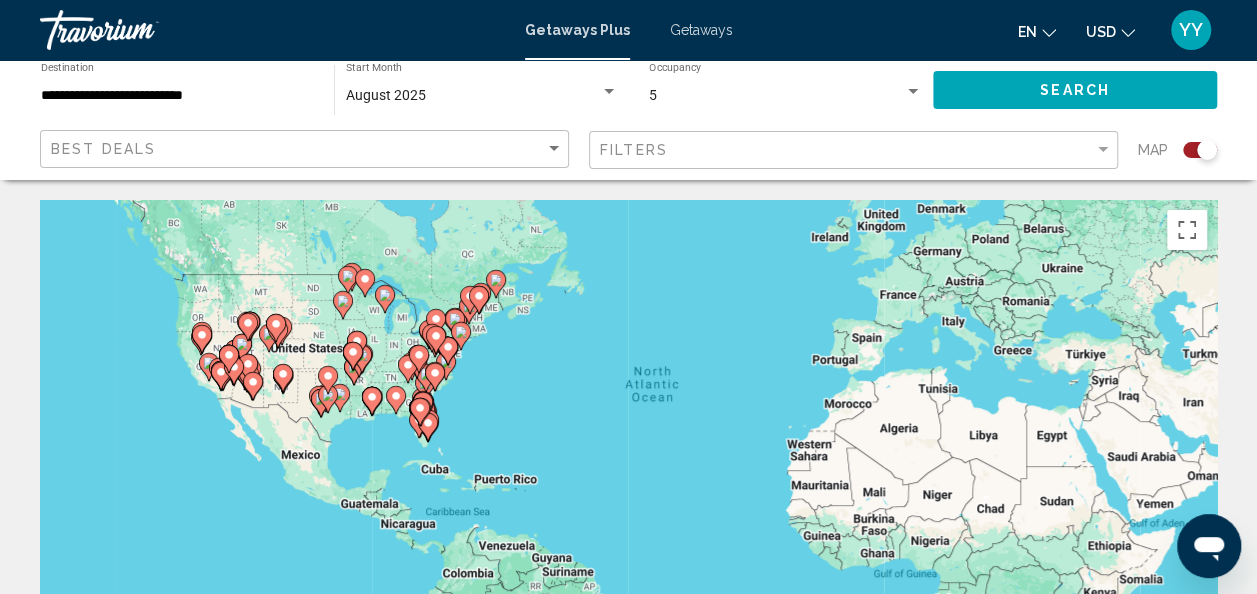 drag, startPoint x: 98, startPoint y: 456, endPoint x: 184, endPoint y: 372, distance: 120.21647 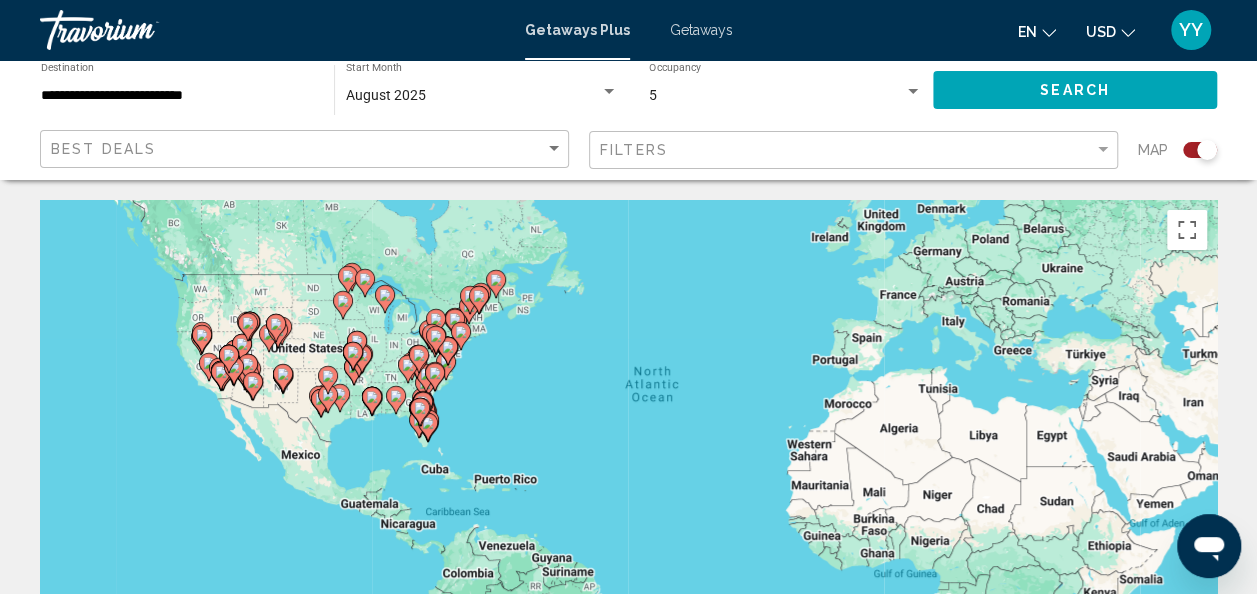 click on "To activate drag with keyboard, press Alt + Enter. Once in keyboard drag state, use the arrow keys to move the marker. To complete the drag, press the Enter key. To cancel, press Escape." at bounding box center (628, 500) 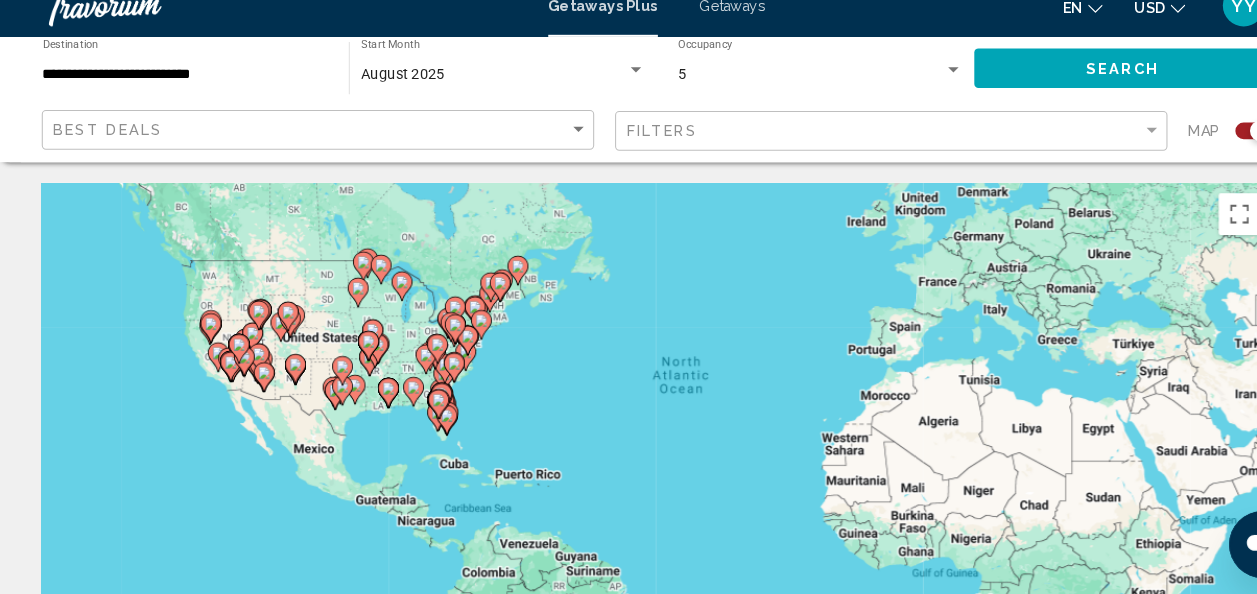 scroll, scrollTop: 14, scrollLeft: 0, axis: vertical 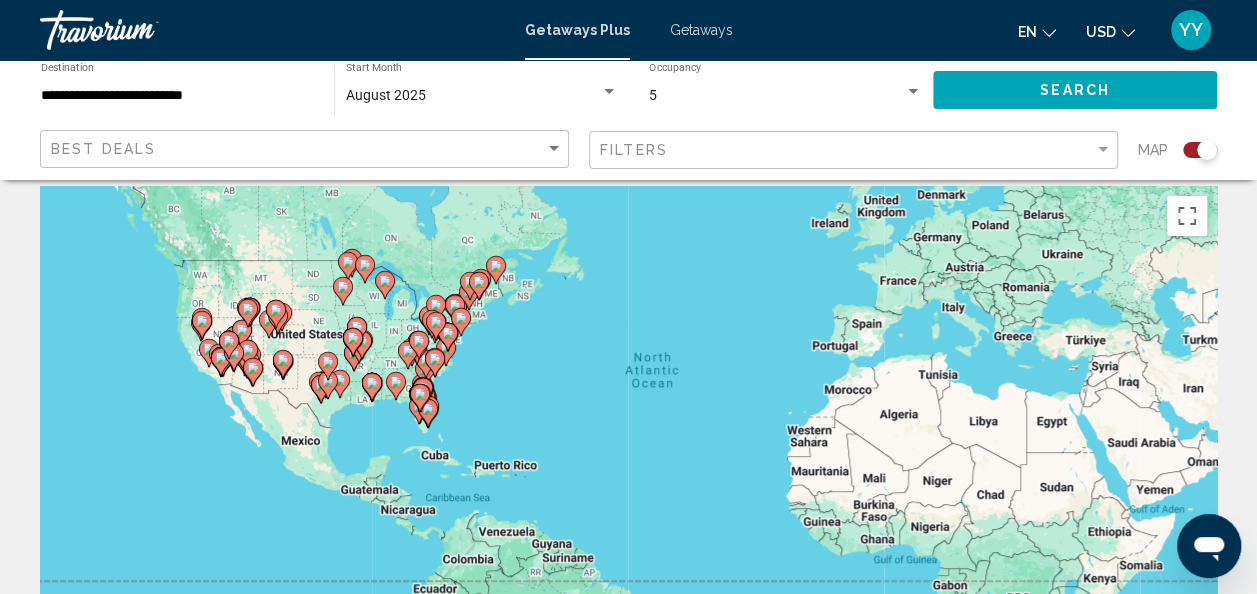 click on "Getaways" at bounding box center [701, 30] 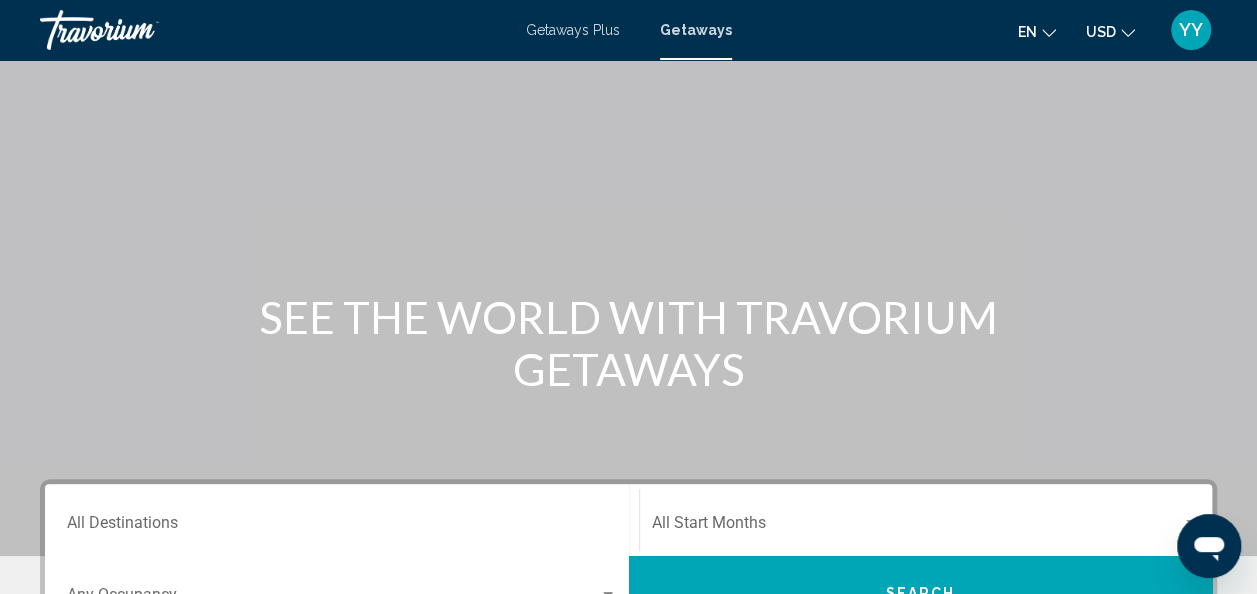 scroll, scrollTop: 99, scrollLeft: 0, axis: vertical 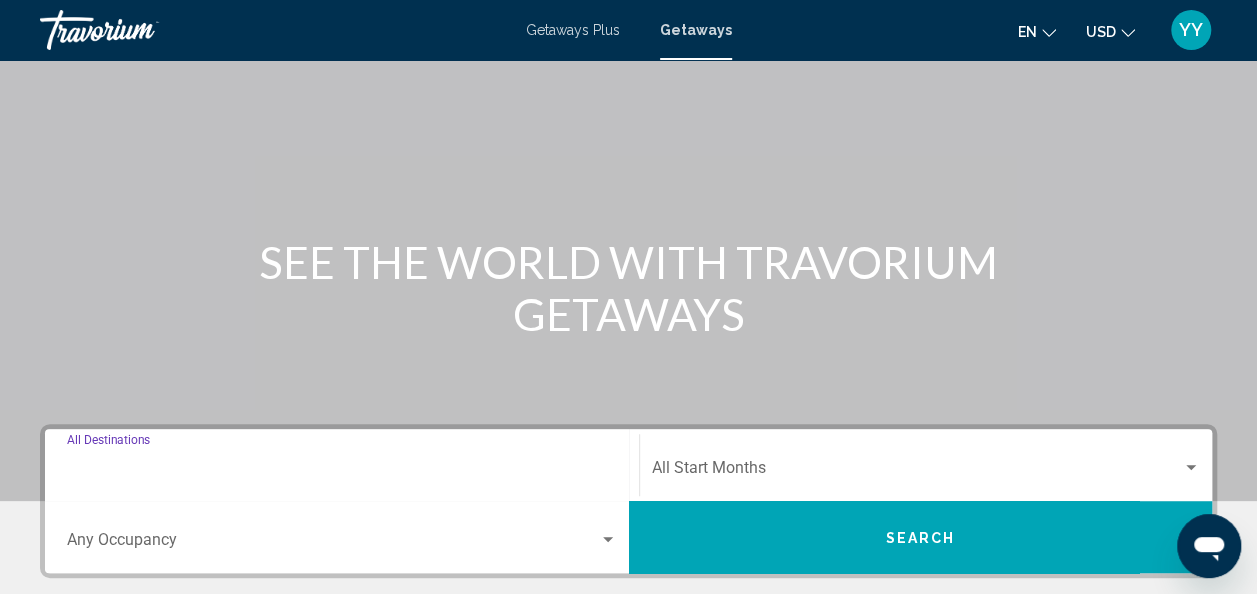 click on "Destination All Destinations" at bounding box center (342, 472) 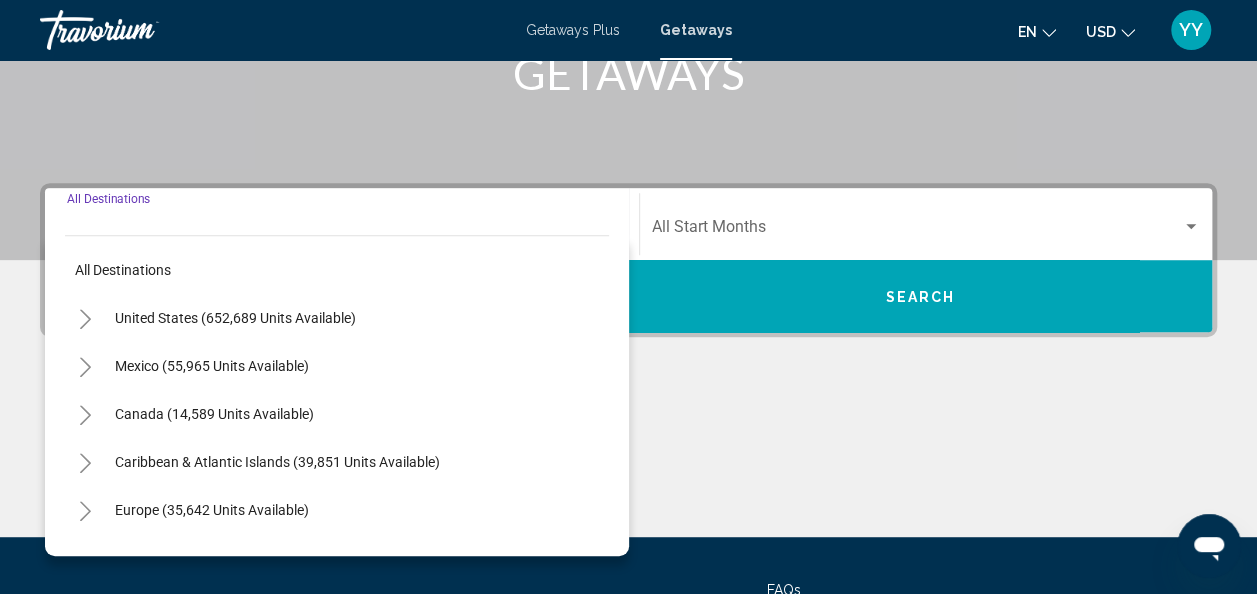 scroll, scrollTop: 458, scrollLeft: 0, axis: vertical 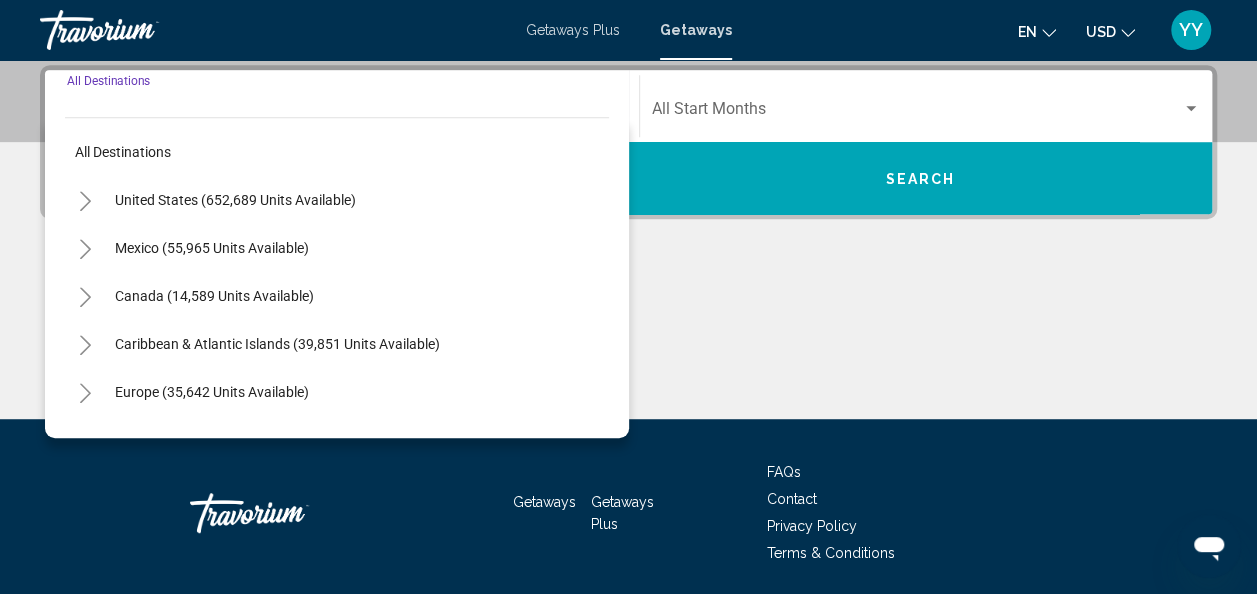 click 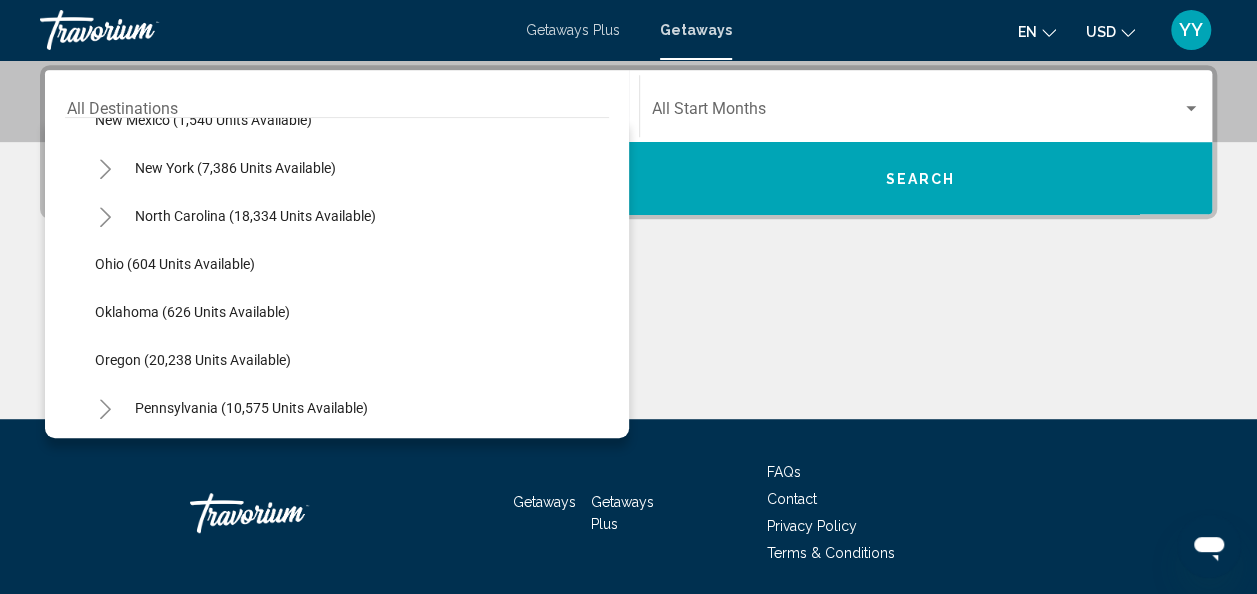 scroll, scrollTop: 1378, scrollLeft: 0, axis: vertical 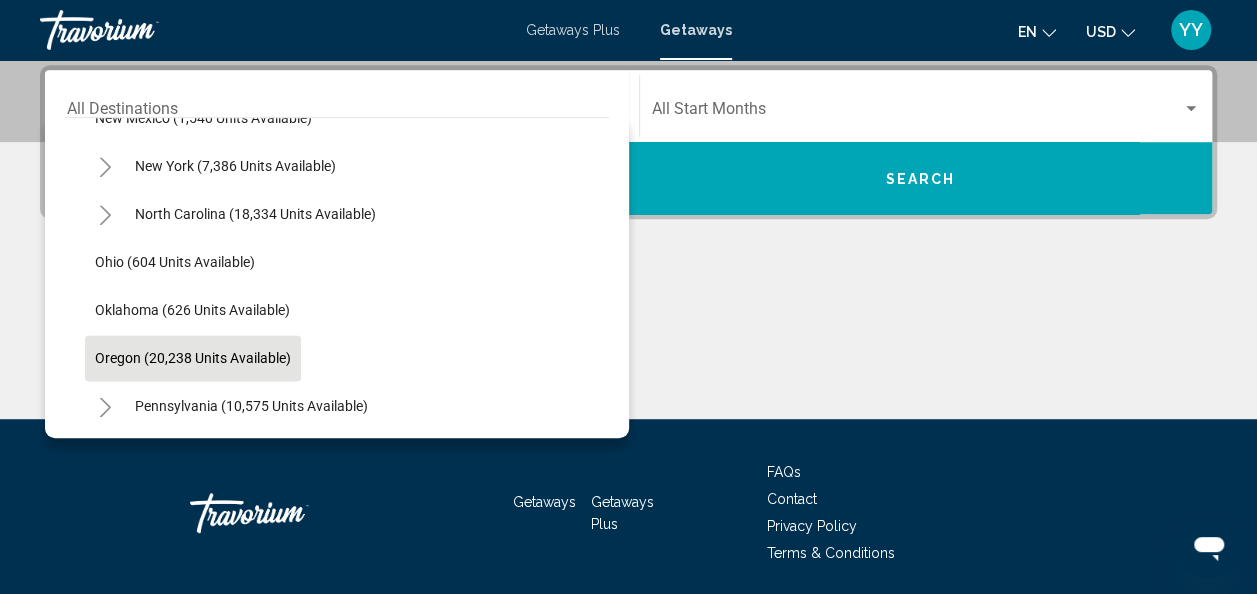 click on "Oregon (20,238 units available)" 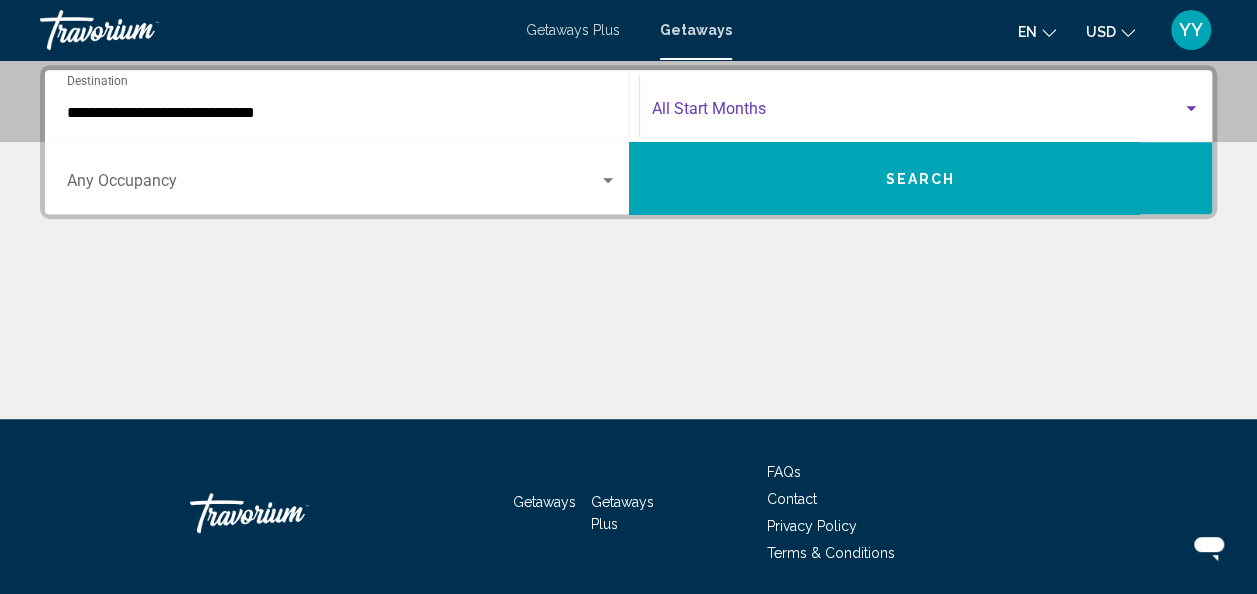 click at bounding box center (1191, 109) 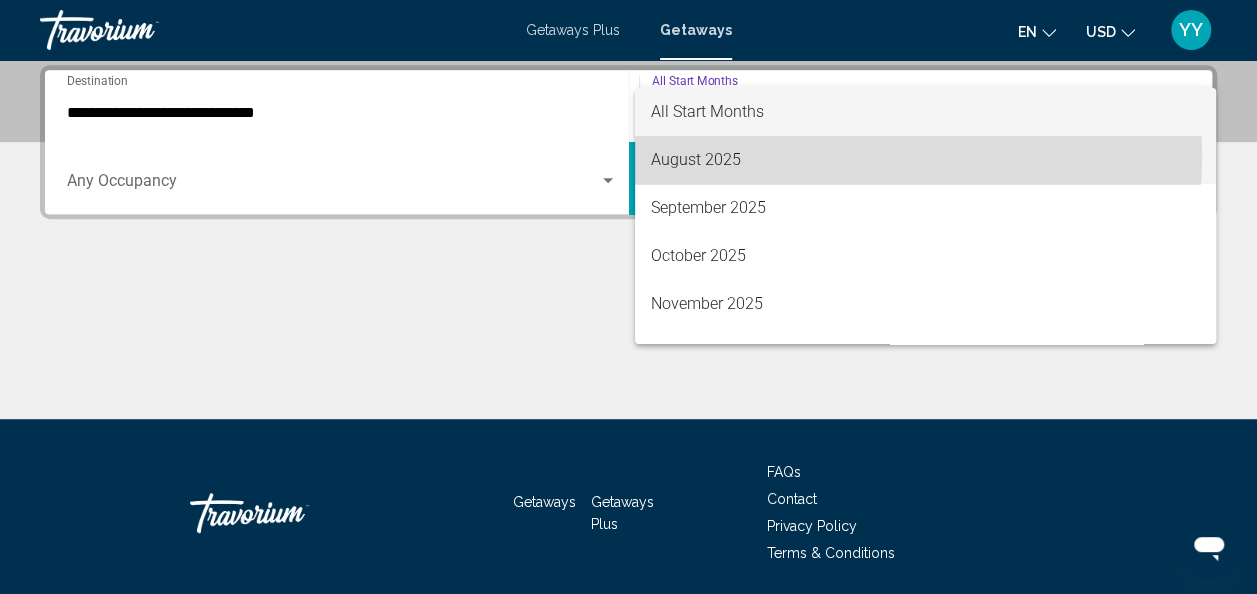 click on "August 2025" at bounding box center [925, 160] 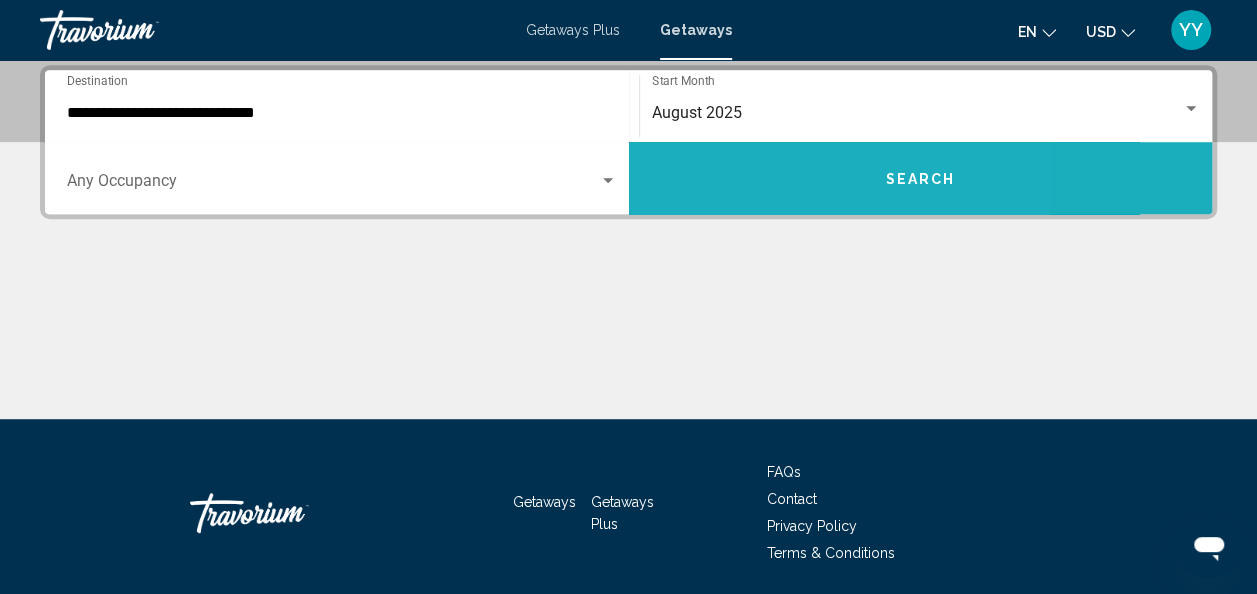 click on "Search" at bounding box center (921, 178) 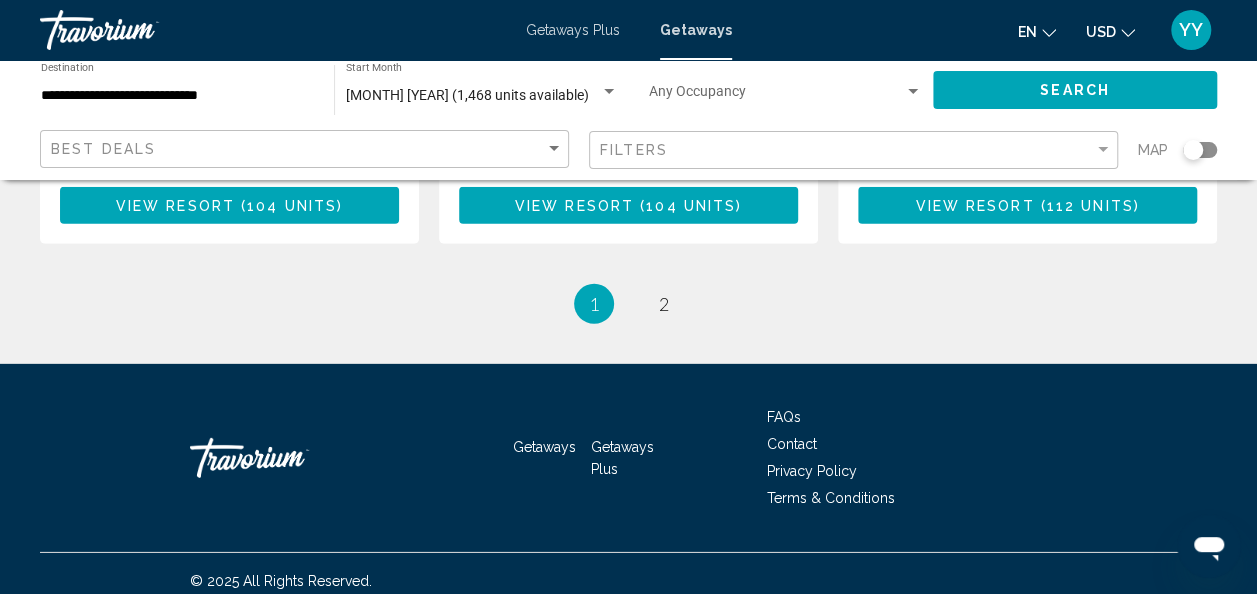 scroll, scrollTop: 2856, scrollLeft: 0, axis: vertical 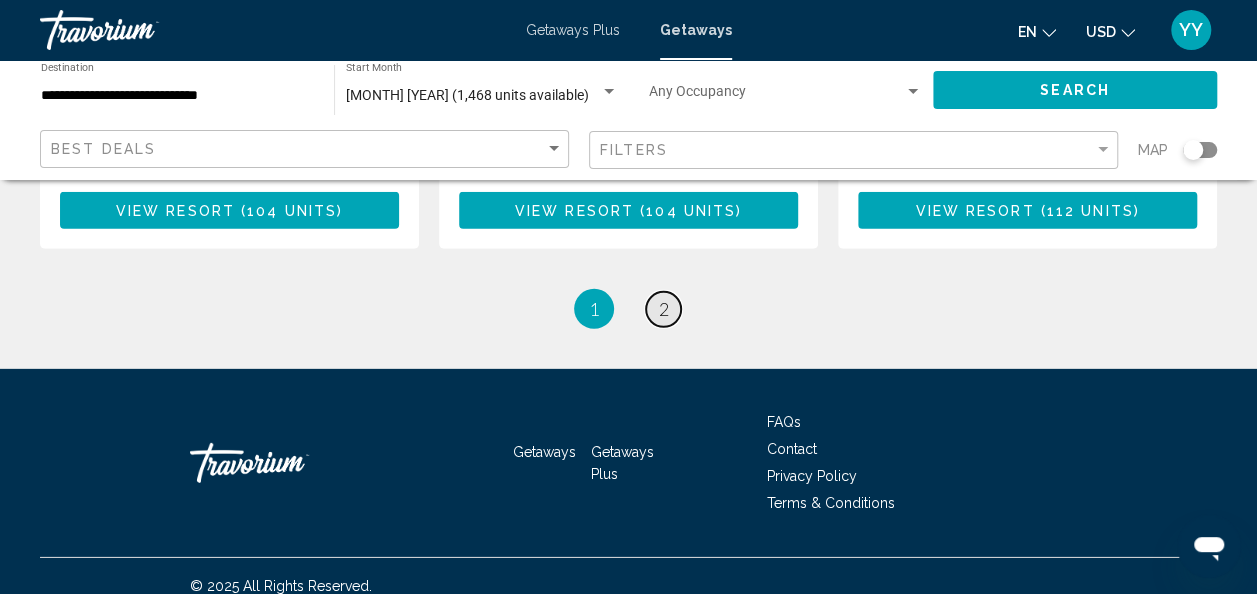click on "2" at bounding box center [664, 309] 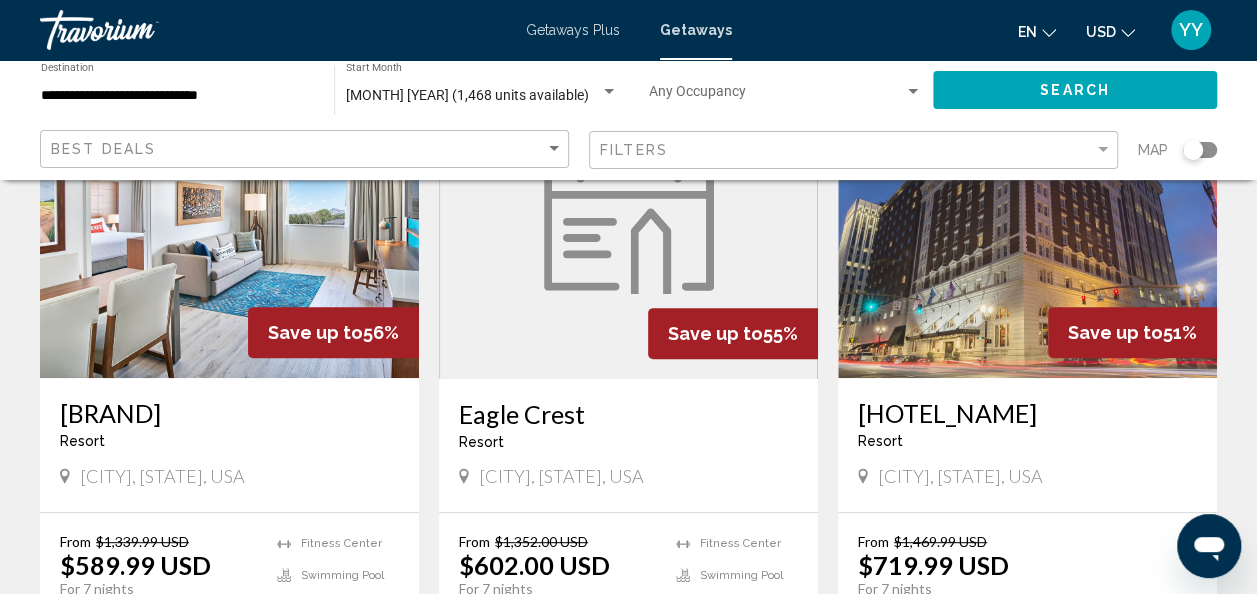 scroll, scrollTop: 0, scrollLeft: 0, axis: both 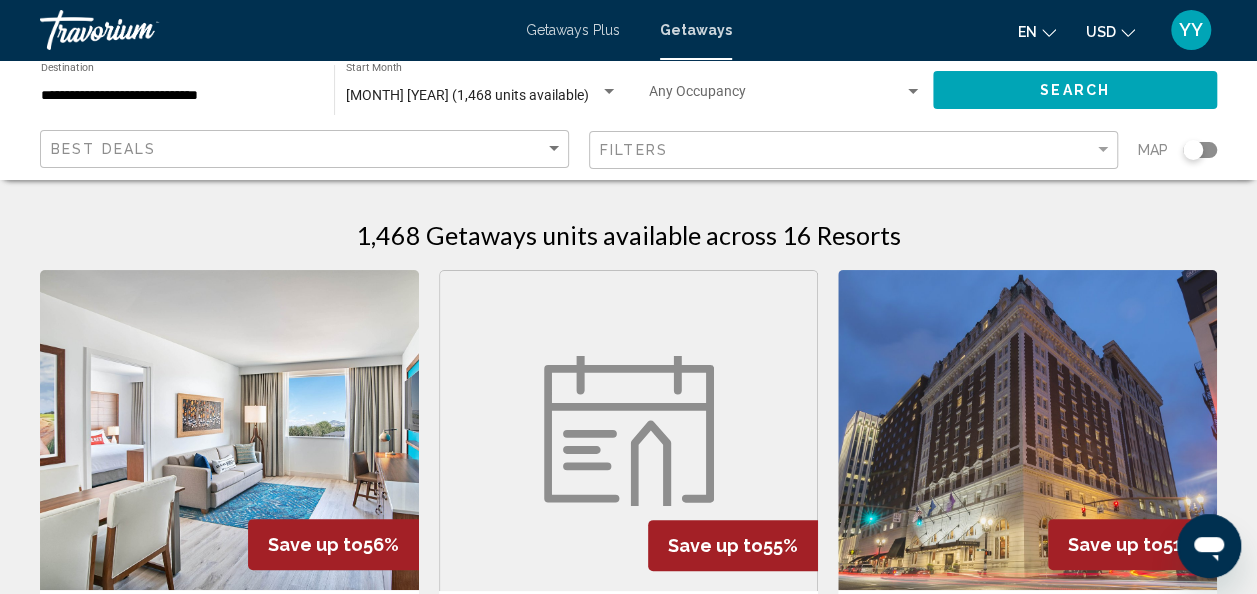 click 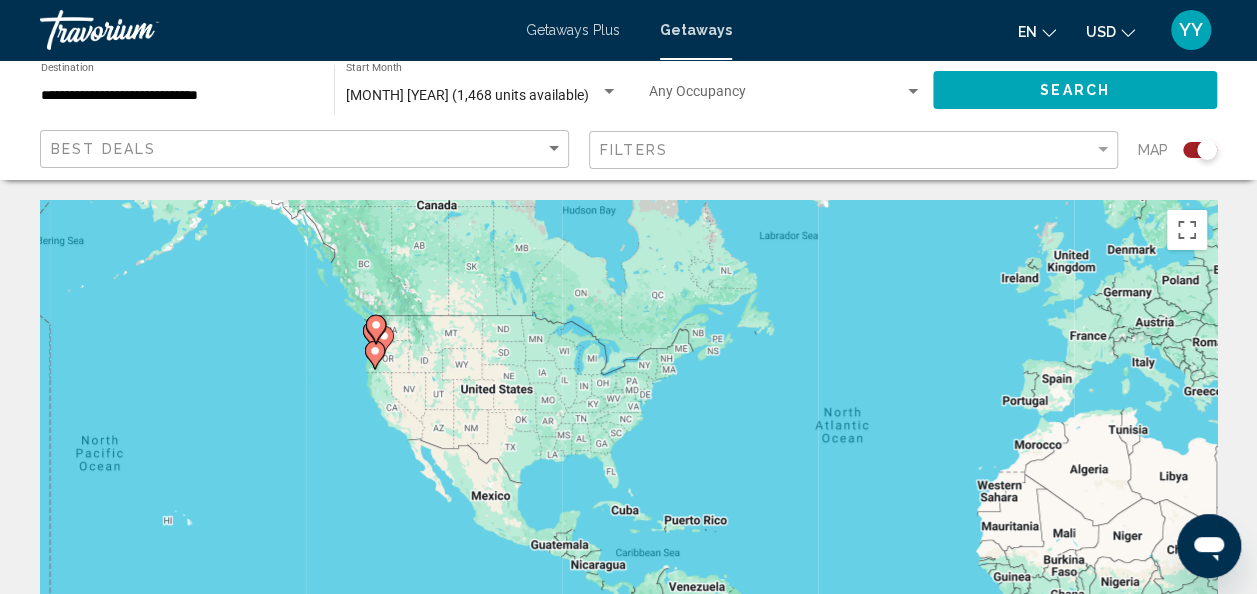 drag, startPoint x: 138, startPoint y: 470, endPoint x: 412, endPoint y: 424, distance: 277.83447 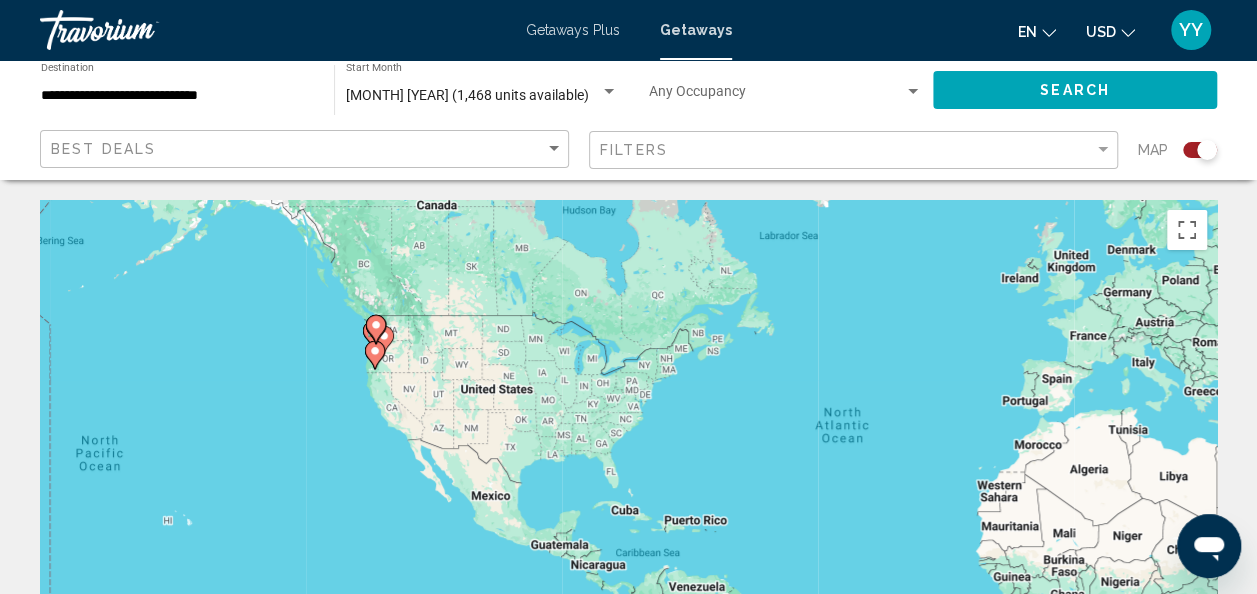 click on "To activate drag with keyboard, press Alt + Enter. Once in keyboard drag state, use the arrow keys to move the marker. To complete the drag, press the Enter key. To cancel, press Escape." at bounding box center (628, 500) 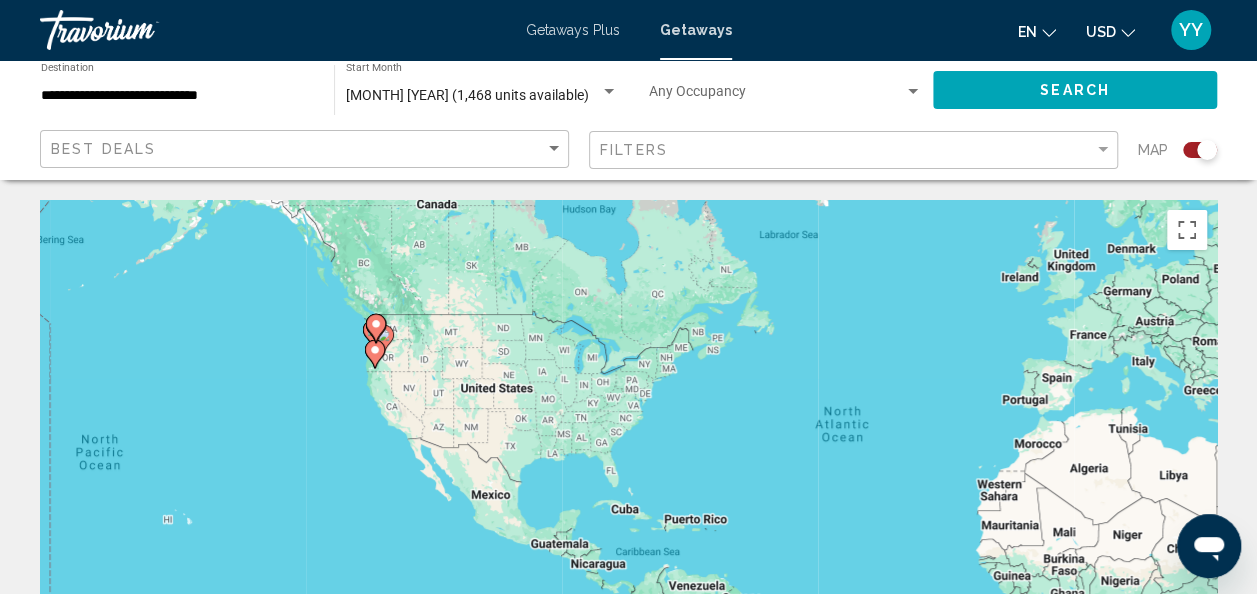 click on "To activate drag with keyboard, press Alt + Enter. Once in keyboard drag state, use the arrow keys to move the marker. To complete the drag, press the Enter key. To cancel, press Escape." at bounding box center [628, 500] 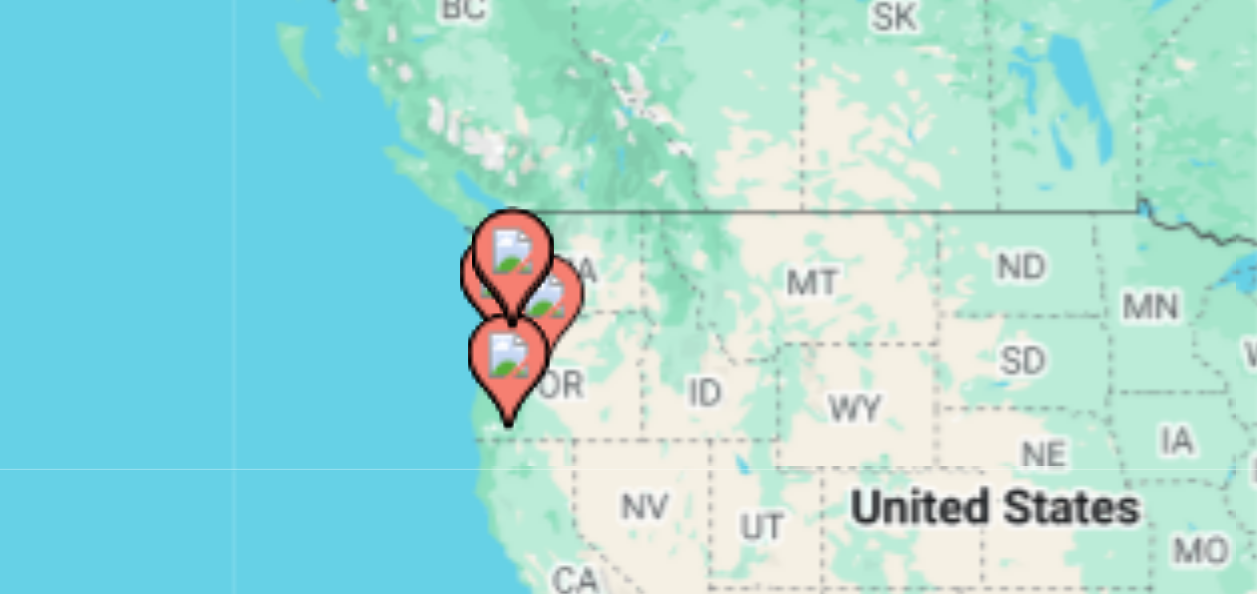click 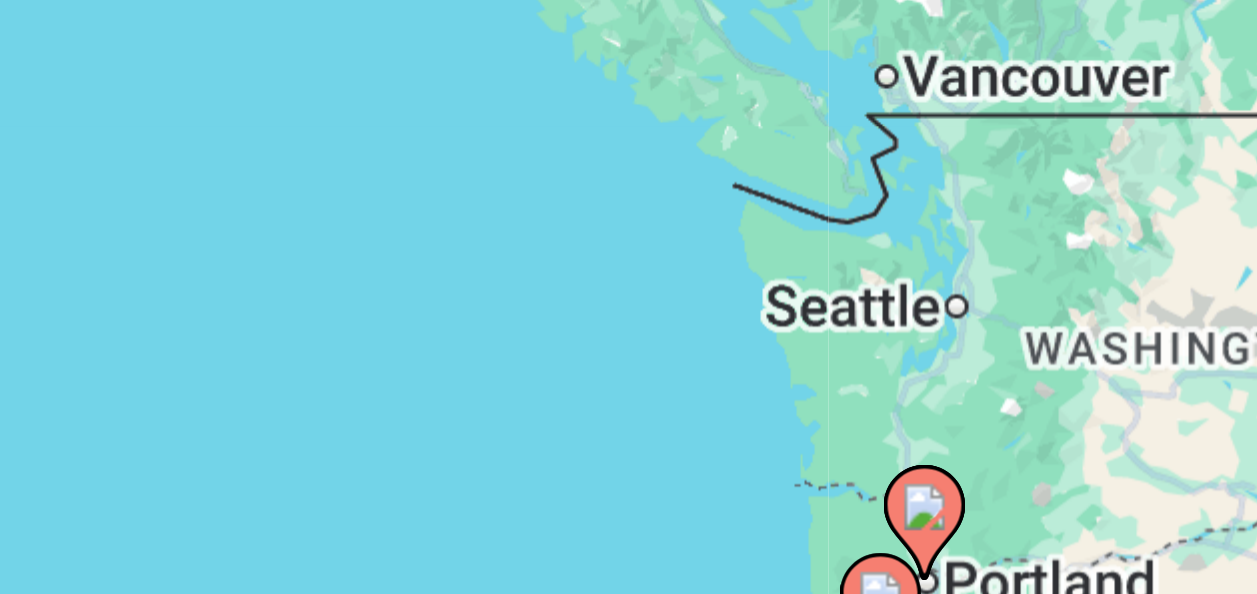 drag, startPoint x: 407, startPoint y: 340, endPoint x: 247, endPoint y: 242, distance: 187.62729 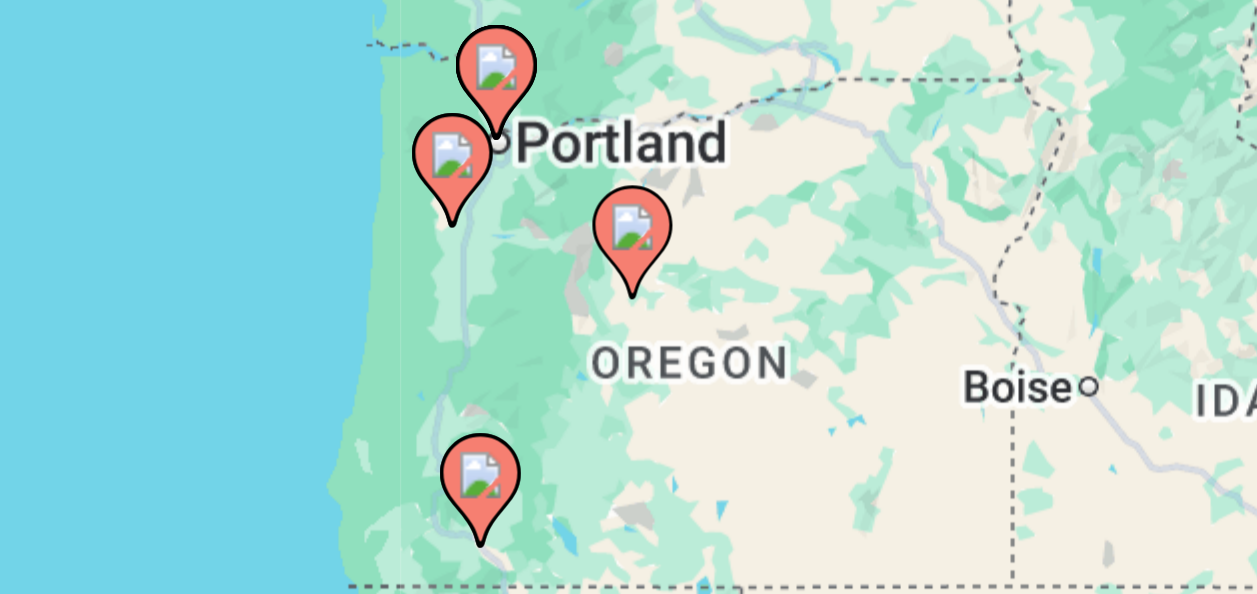 drag, startPoint x: 393, startPoint y: 376, endPoint x: 283, endPoint y: 269, distance: 153.45683 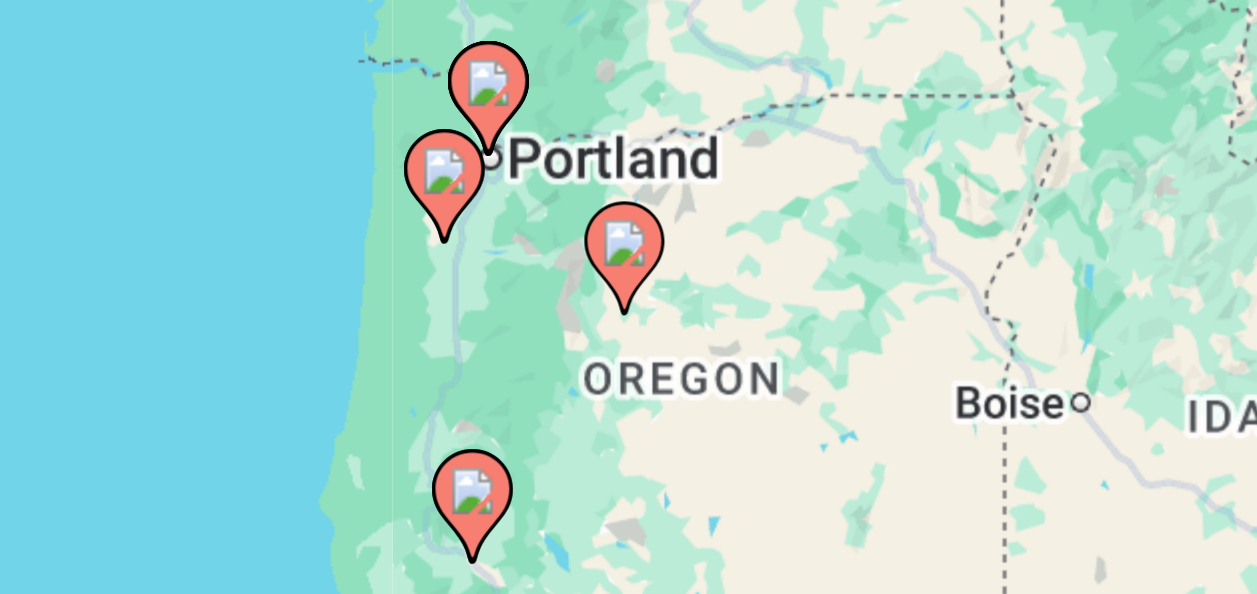click 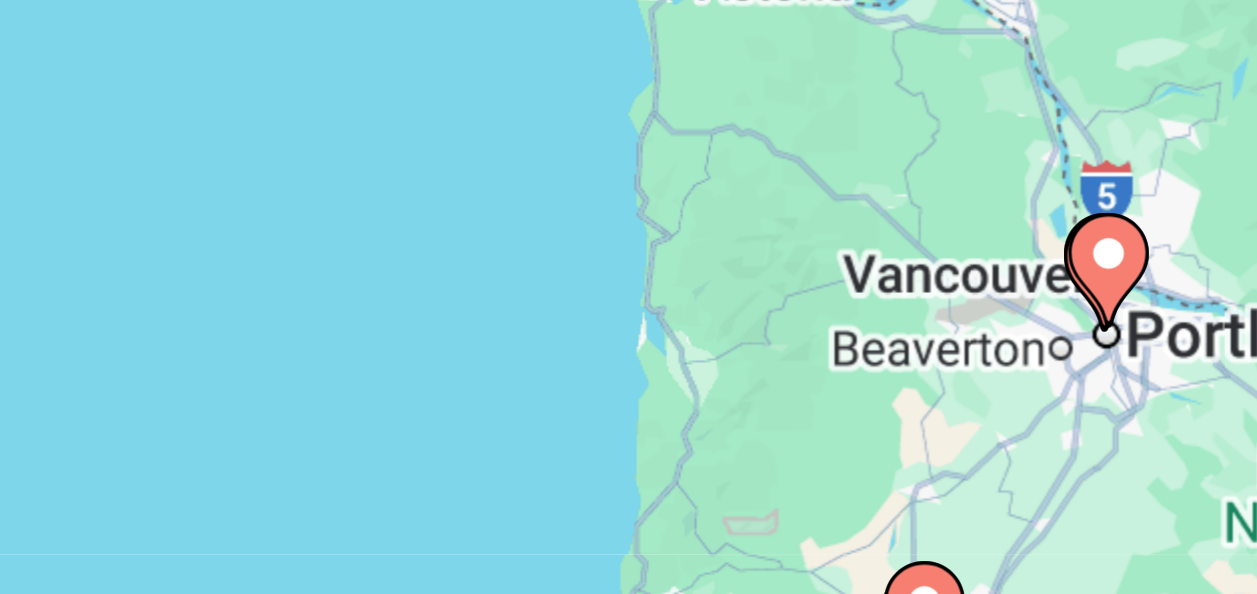drag, startPoint x: 399, startPoint y: 319, endPoint x: 247, endPoint y: 242, distance: 170.39073 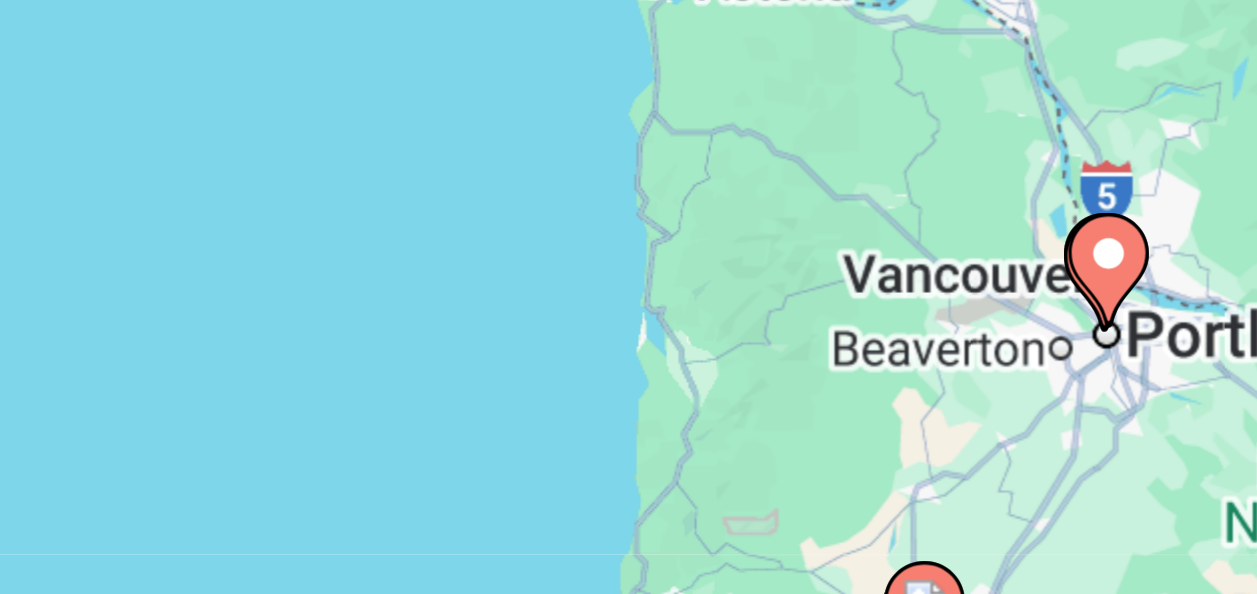click on "To activate drag with keyboard, press Alt + Enter. Once in keyboard drag state, use the arrow keys to move the marker. To complete the drag, press the Enter key. To cancel, press Escape." at bounding box center (628, 500) 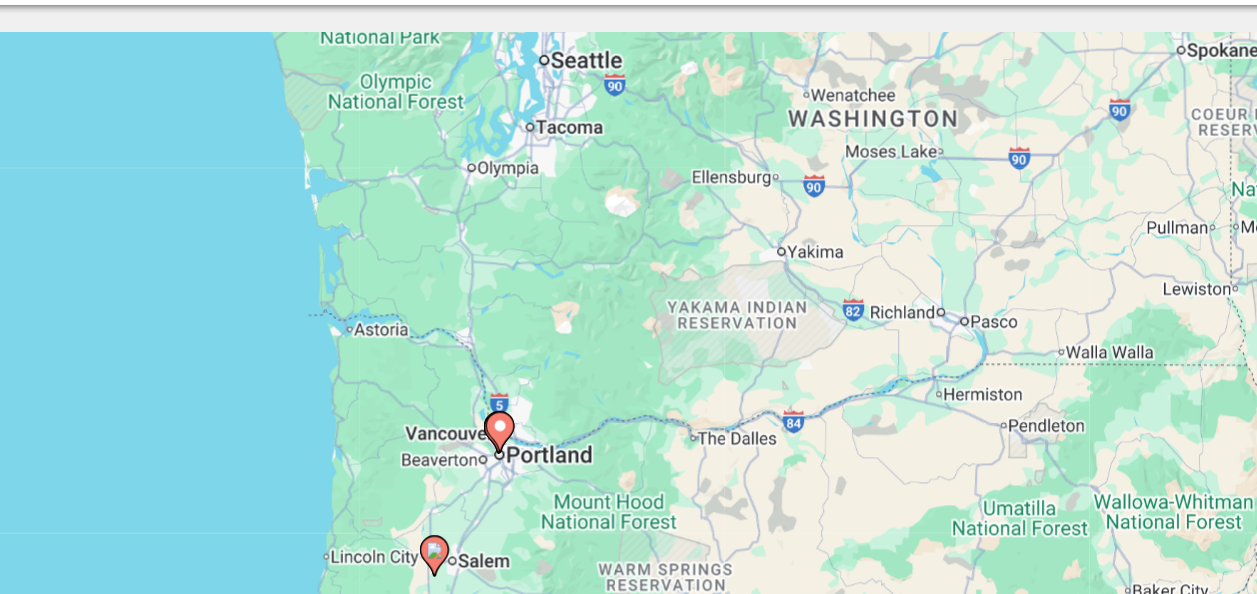 drag, startPoint x: 316, startPoint y: 362, endPoint x: 245, endPoint y: 522, distance: 175.04572 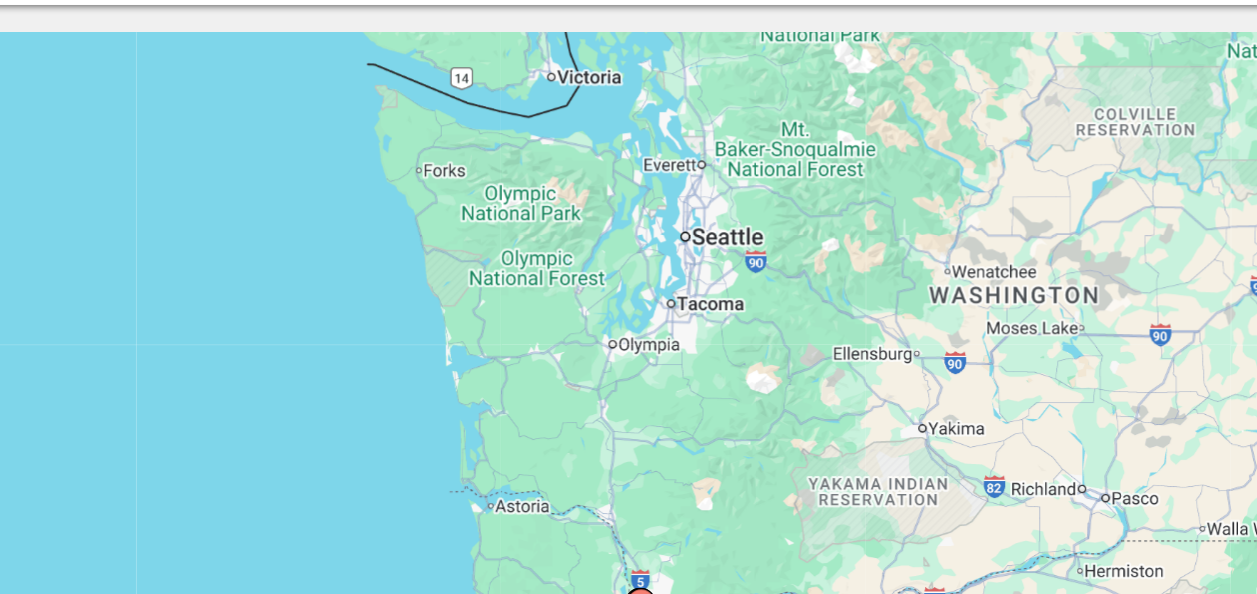 drag, startPoint x: 259, startPoint y: 508, endPoint x: 360, endPoint y: 629, distance: 157.61345 